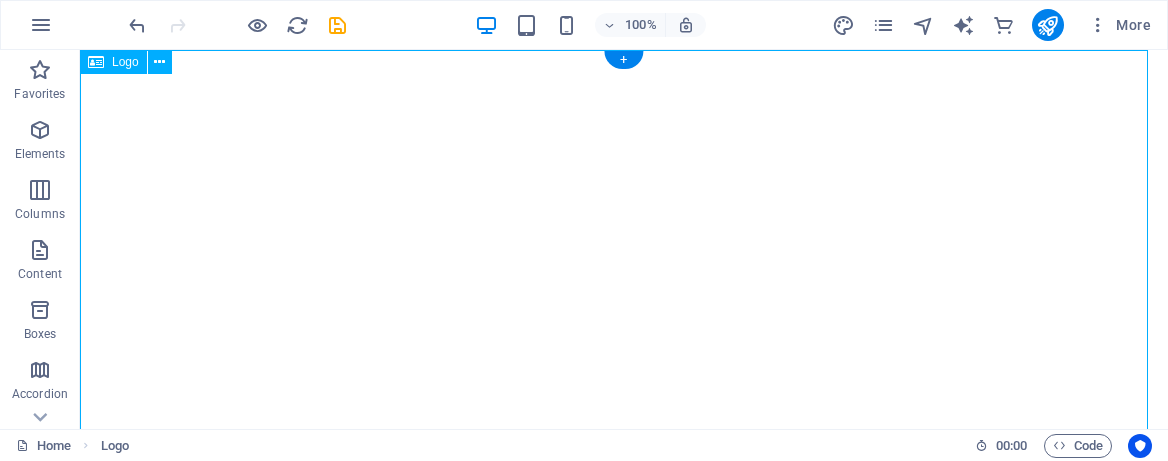 scroll, scrollTop: 0, scrollLeft: 0, axis: both 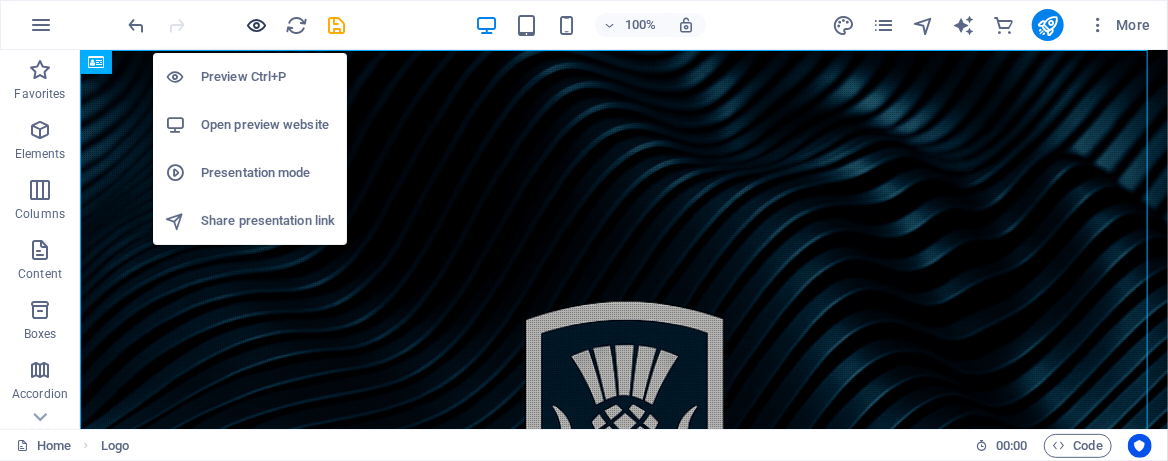 click at bounding box center (257, 25) 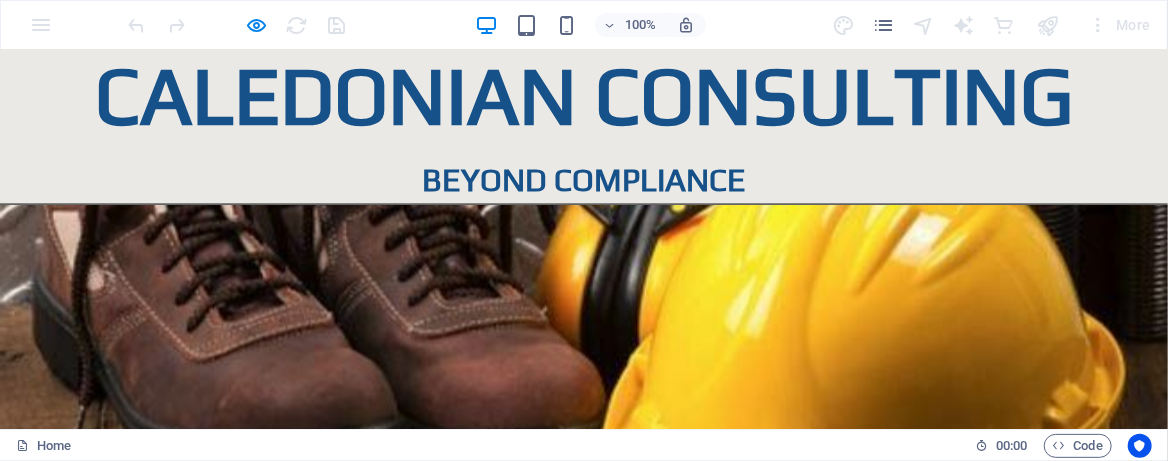 scroll, scrollTop: 1200, scrollLeft: 0, axis: vertical 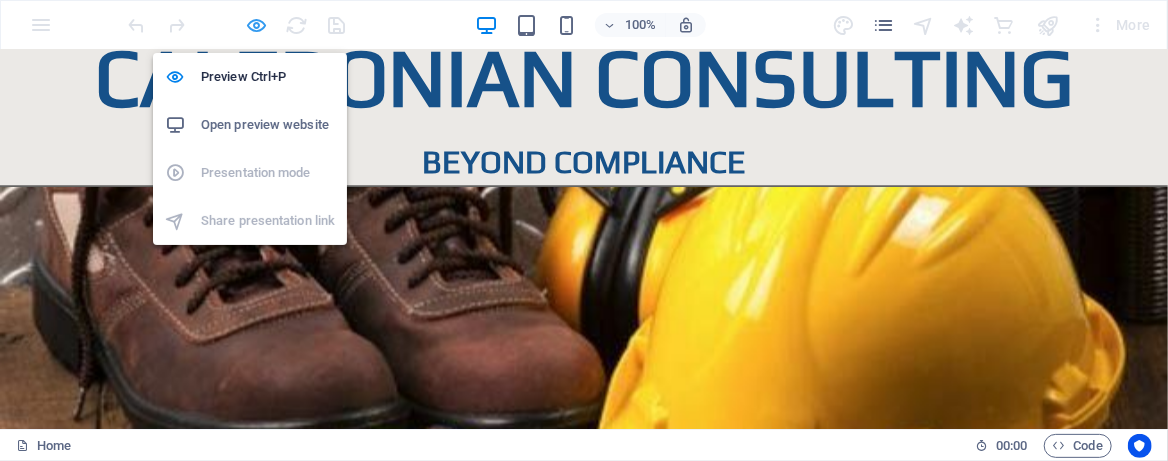 click at bounding box center [257, 25] 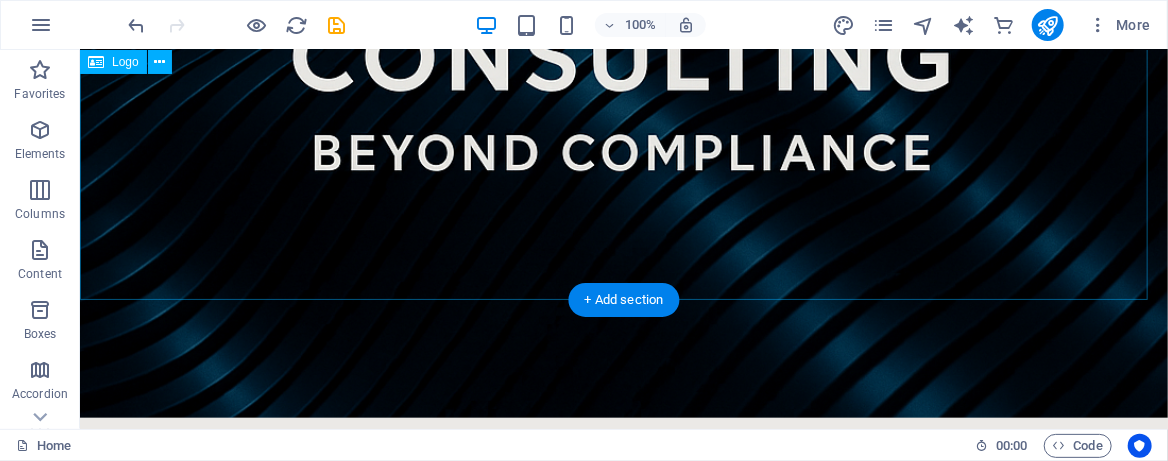 scroll, scrollTop: 719, scrollLeft: 0, axis: vertical 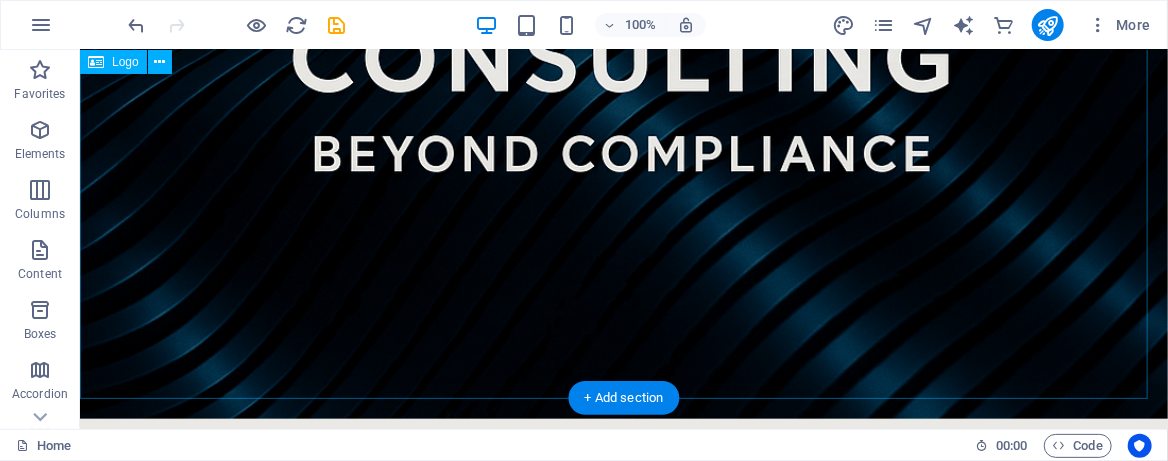 click at bounding box center [623, -126] 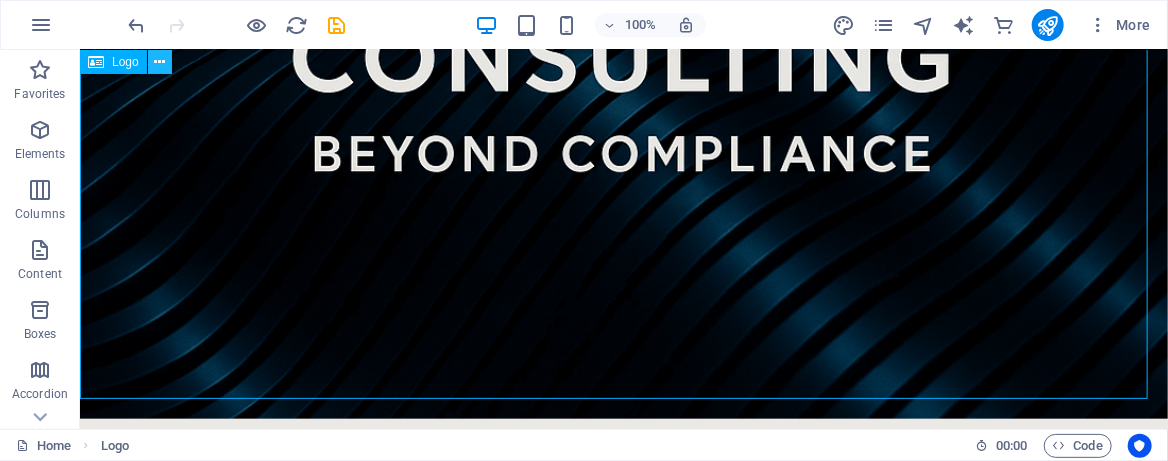 click at bounding box center [159, 62] 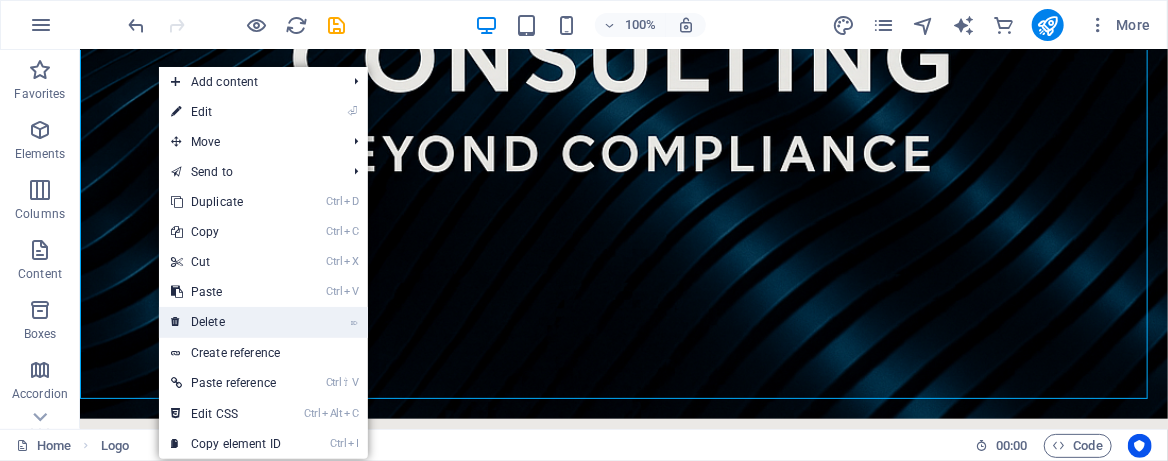 click on "⌦  Delete" at bounding box center [226, 322] 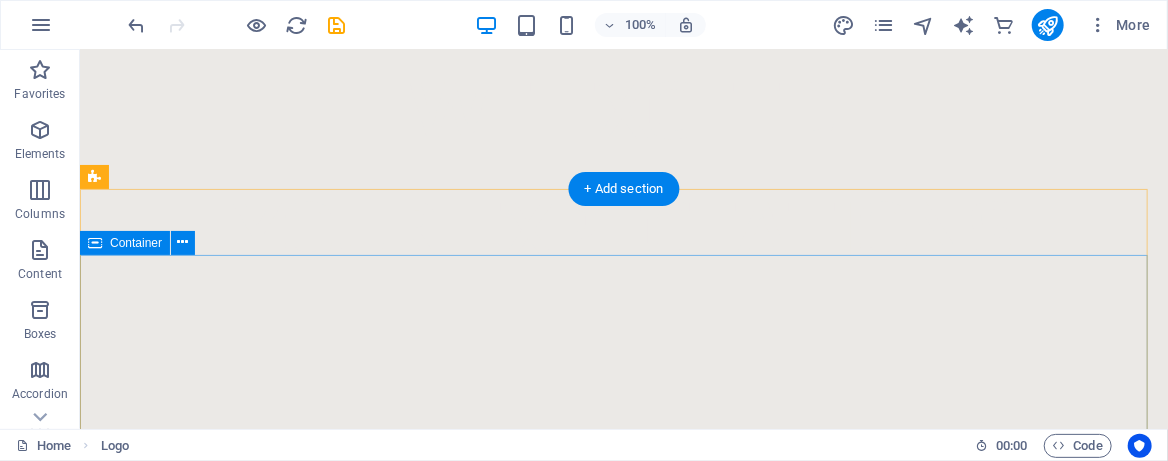 scroll, scrollTop: 0, scrollLeft: 0, axis: both 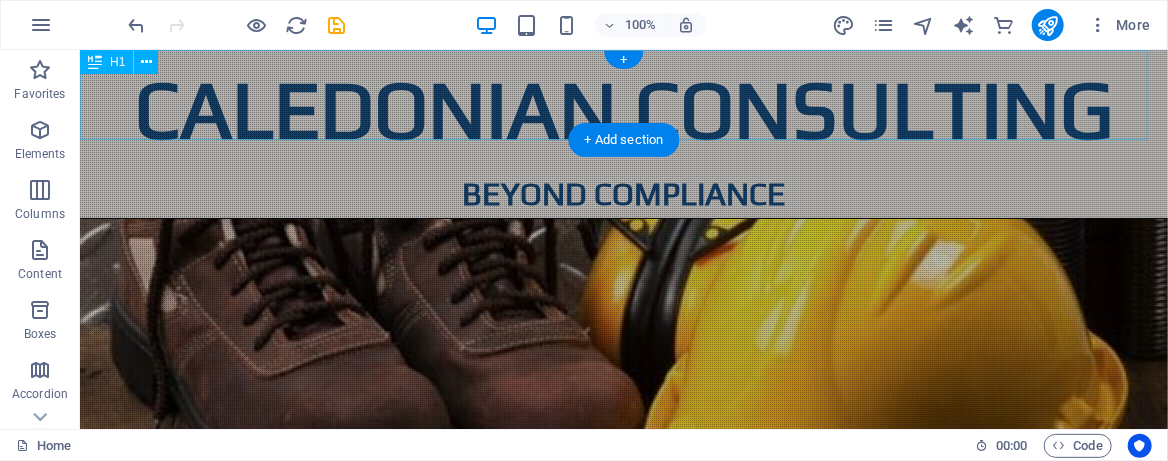 click on "caledonian consulting" at bounding box center (623, 109) 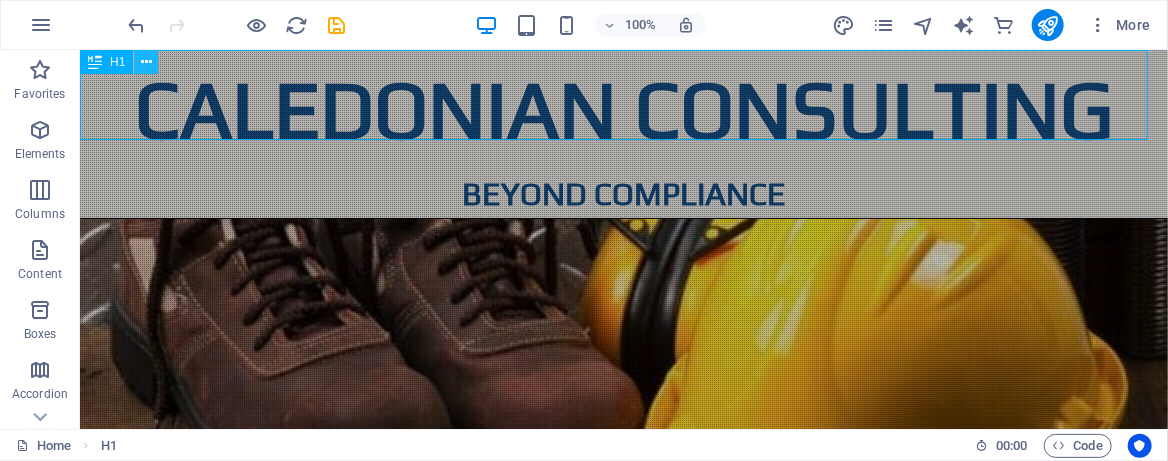 click at bounding box center [146, 62] 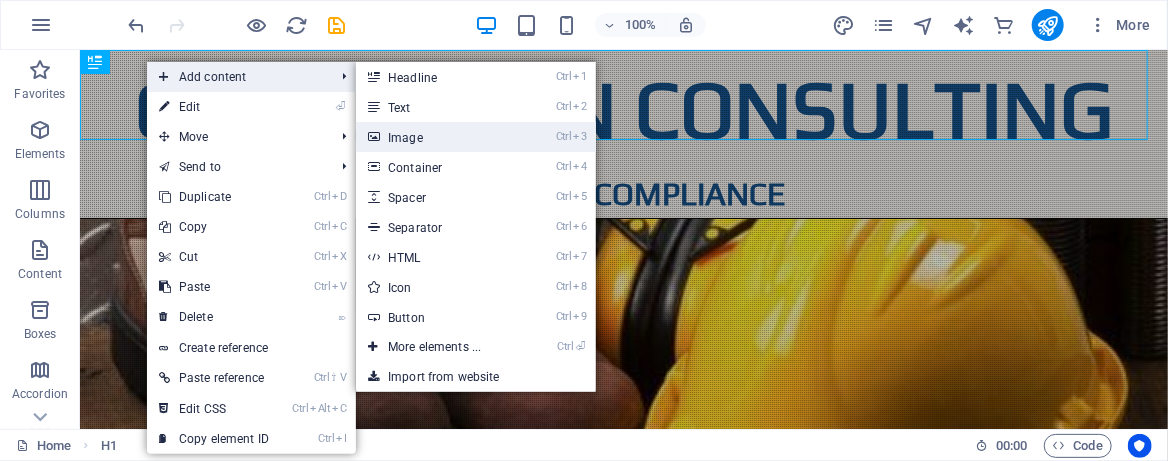 click on "Ctrl 3  Image" at bounding box center (438, 137) 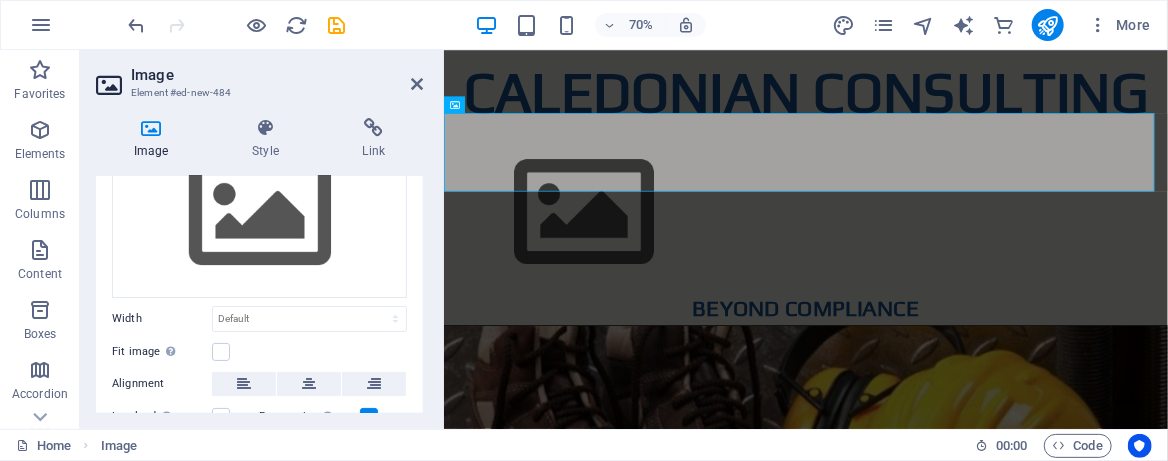 scroll, scrollTop: 133, scrollLeft: 0, axis: vertical 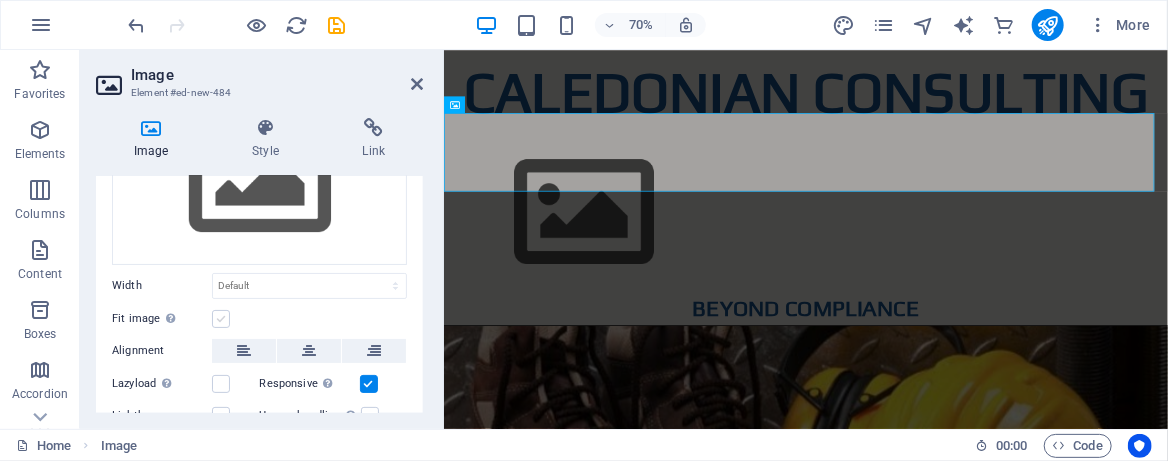 click at bounding box center (221, 319) 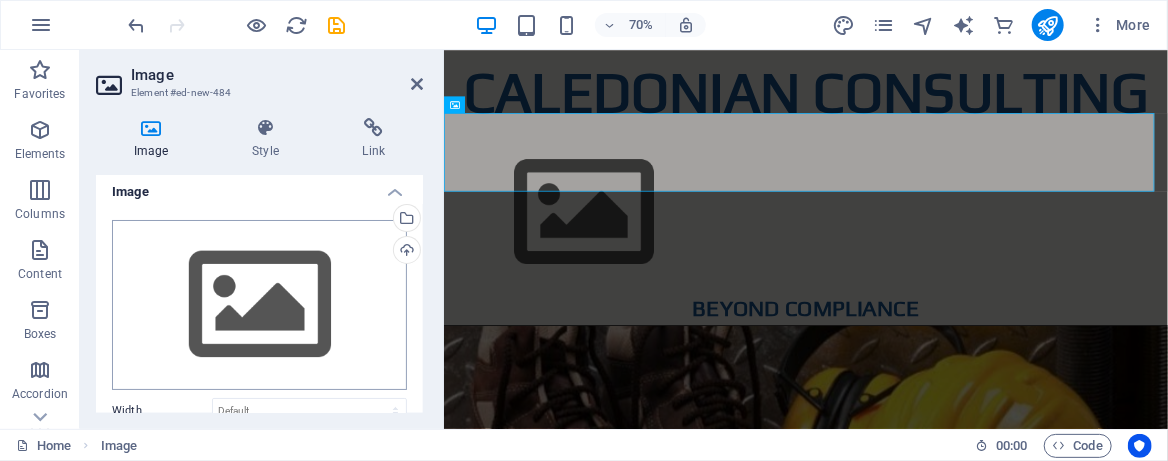 scroll, scrollTop: 0, scrollLeft: 0, axis: both 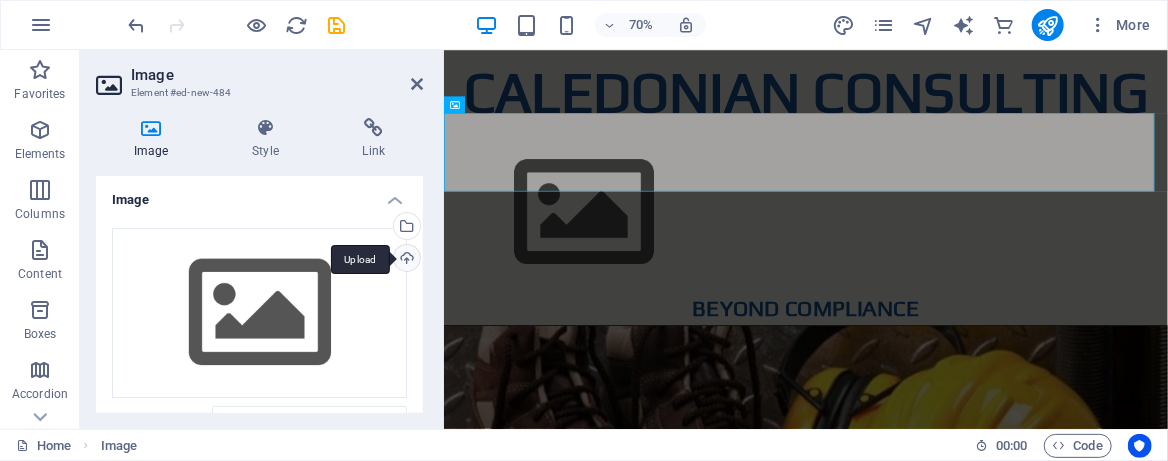 click on "Upload" at bounding box center [405, 260] 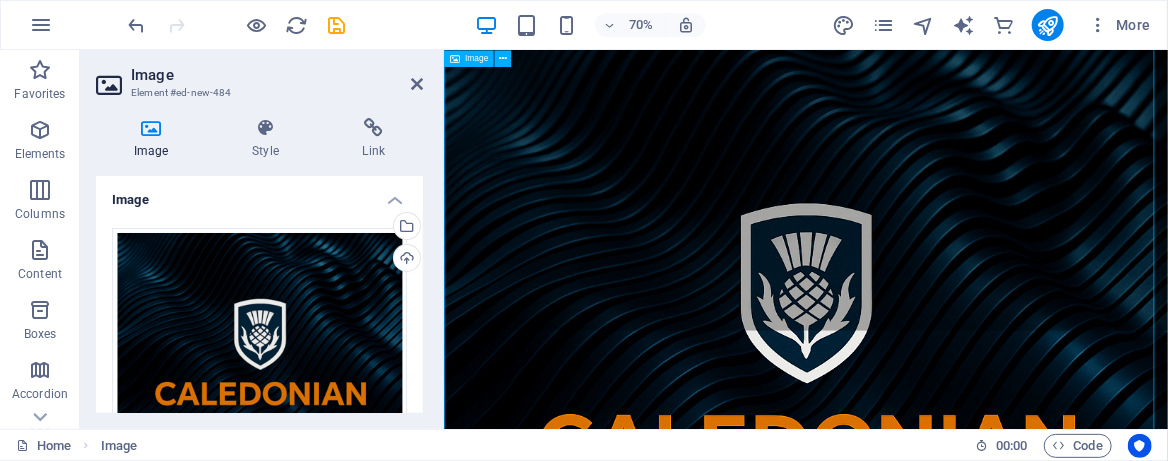 scroll, scrollTop: 0, scrollLeft: 0, axis: both 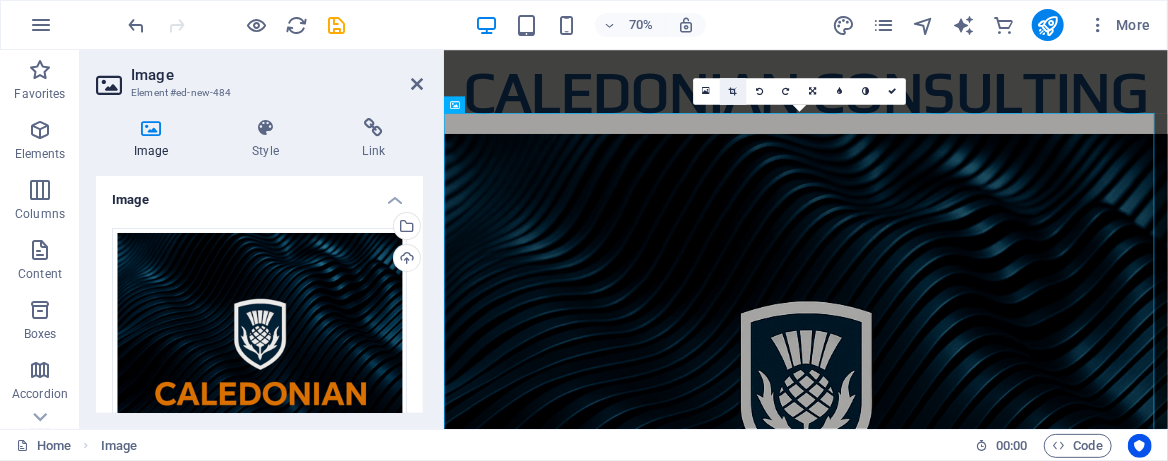 click at bounding box center [733, 91] 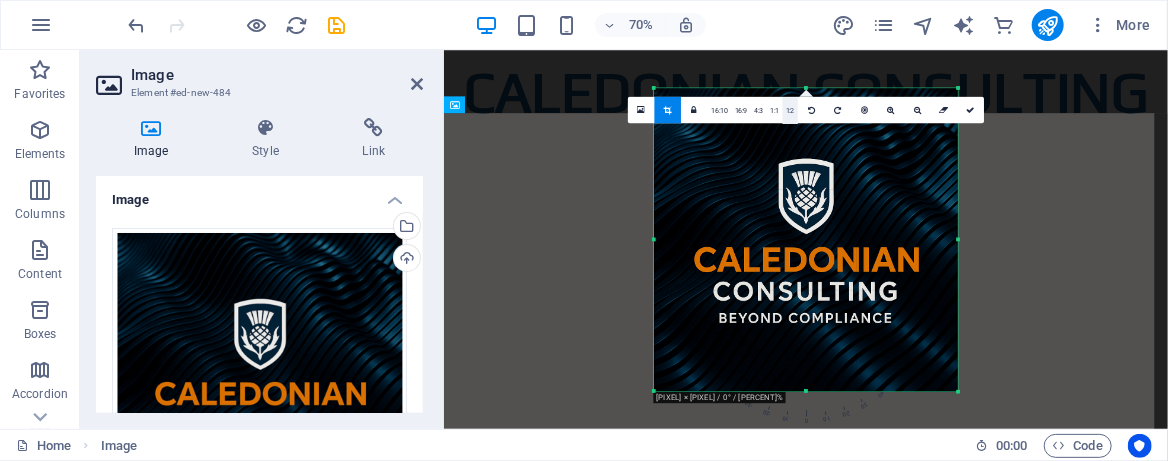 click on "1:2" at bounding box center [790, 110] 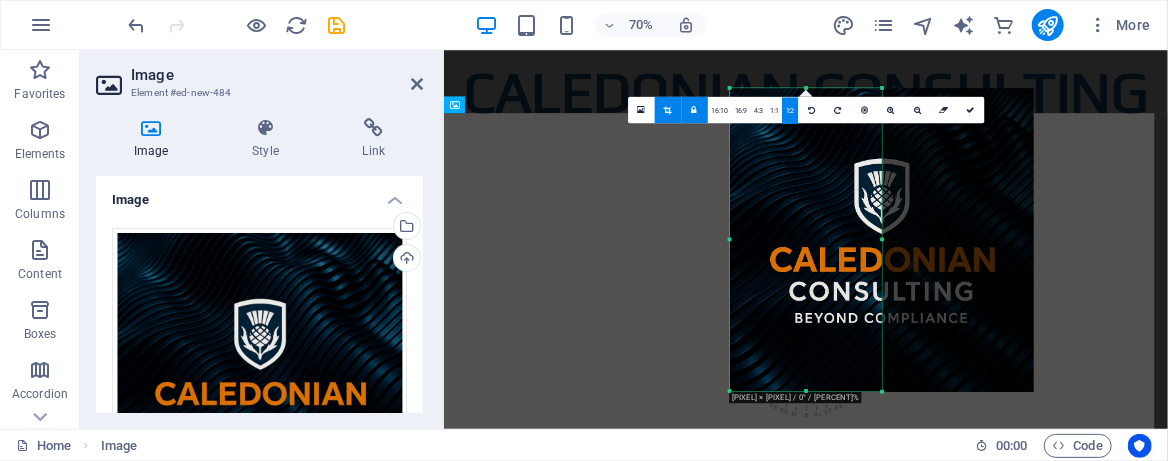 click on "Drag here to replace the existing content. Press “Ctrl” if you want to create a new element." at bounding box center [806, 239] 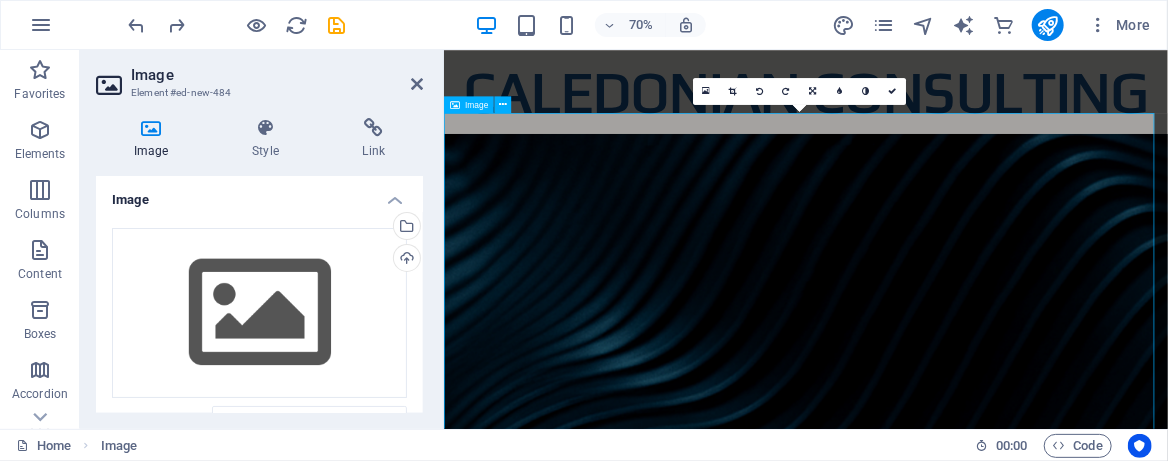 click at bounding box center [960, 1205] 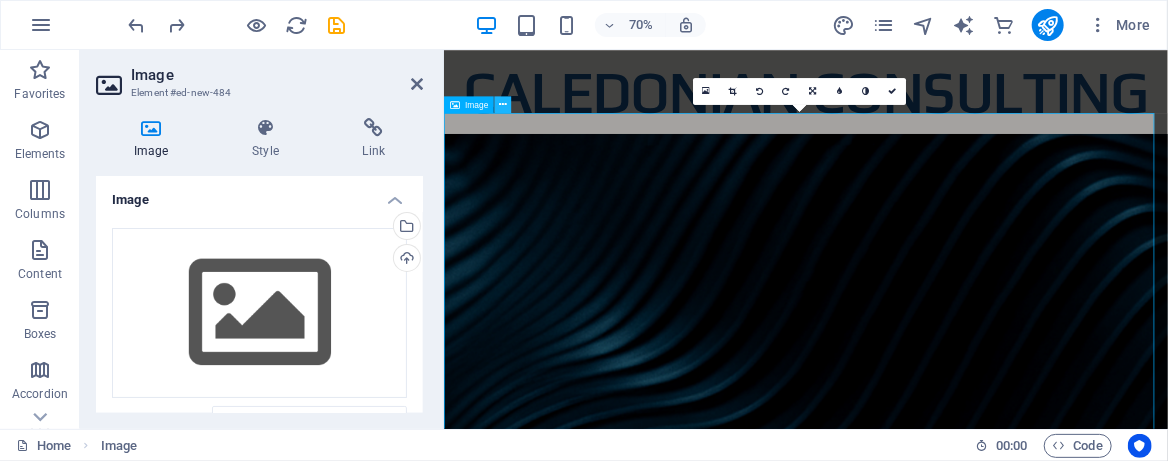click at bounding box center [503, 104] 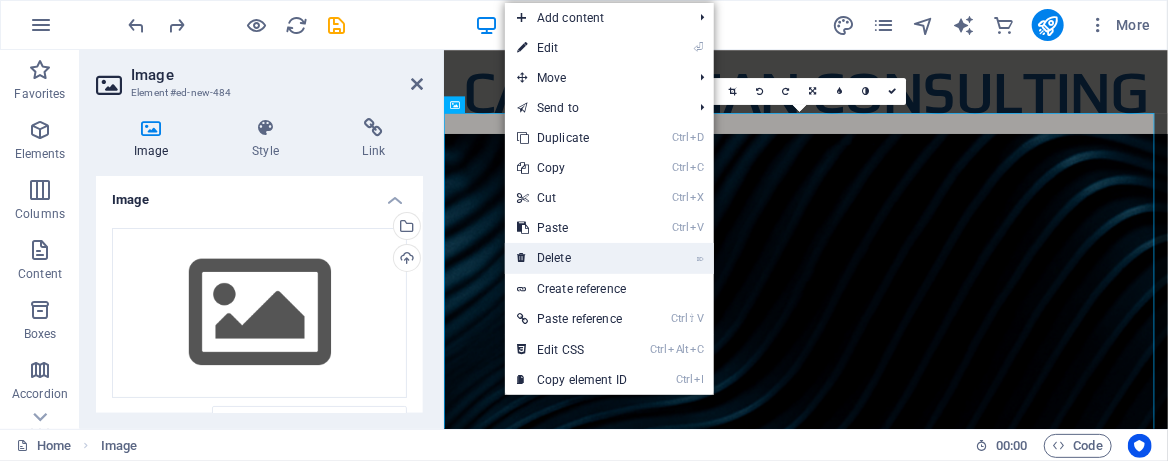 click on "⌦  Delete" at bounding box center [572, 258] 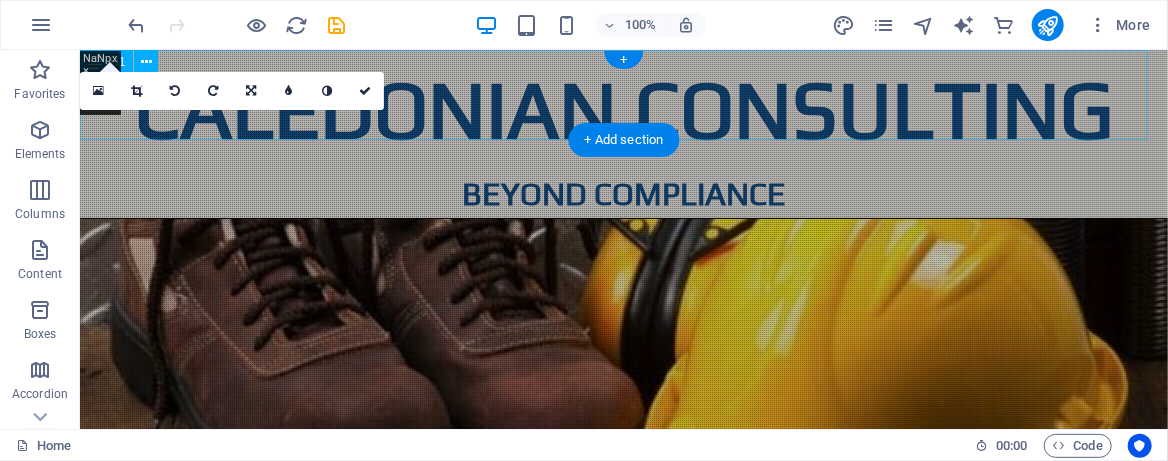 click on "caledonian consulting" at bounding box center [623, 109] 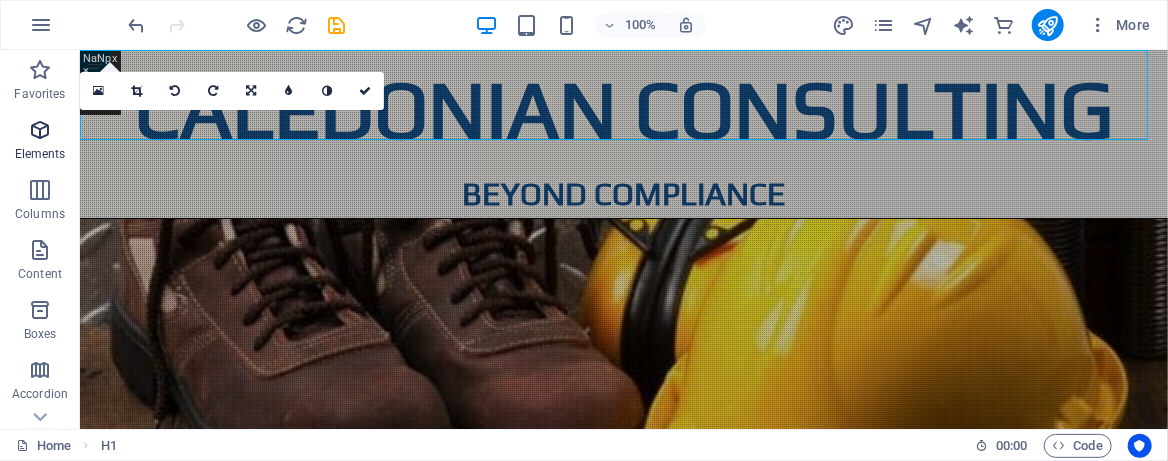 click on "Elements" at bounding box center (40, 142) 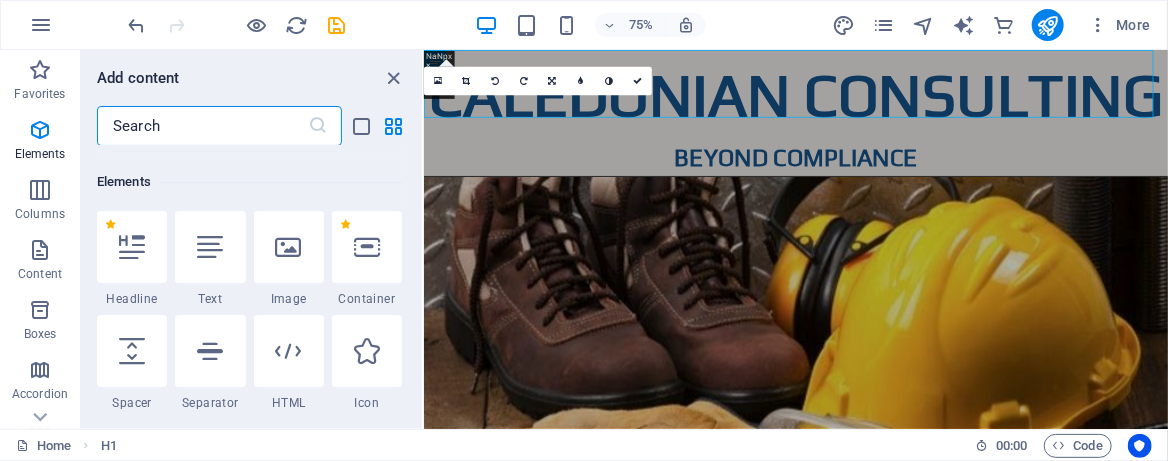 scroll, scrollTop: 212, scrollLeft: 0, axis: vertical 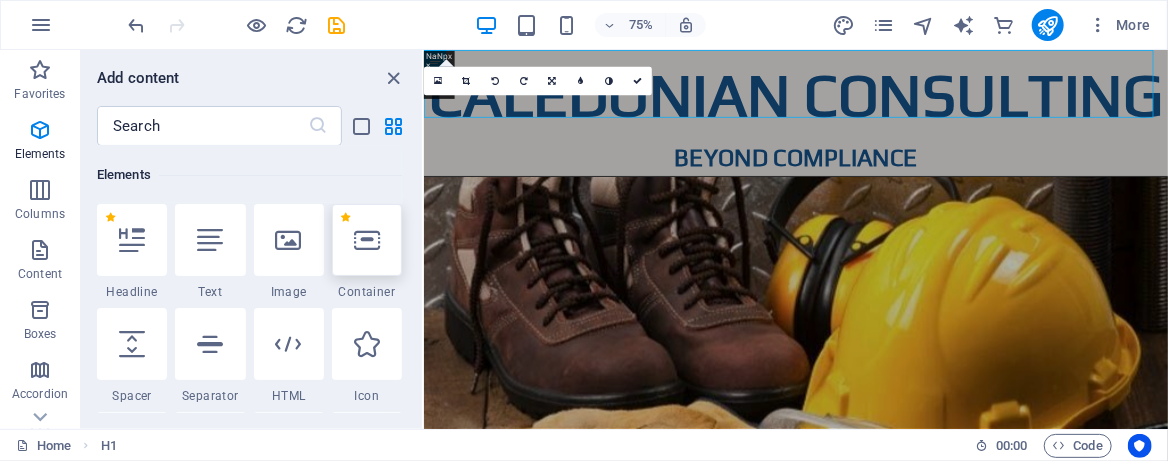 click at bounding box center [367, 240] 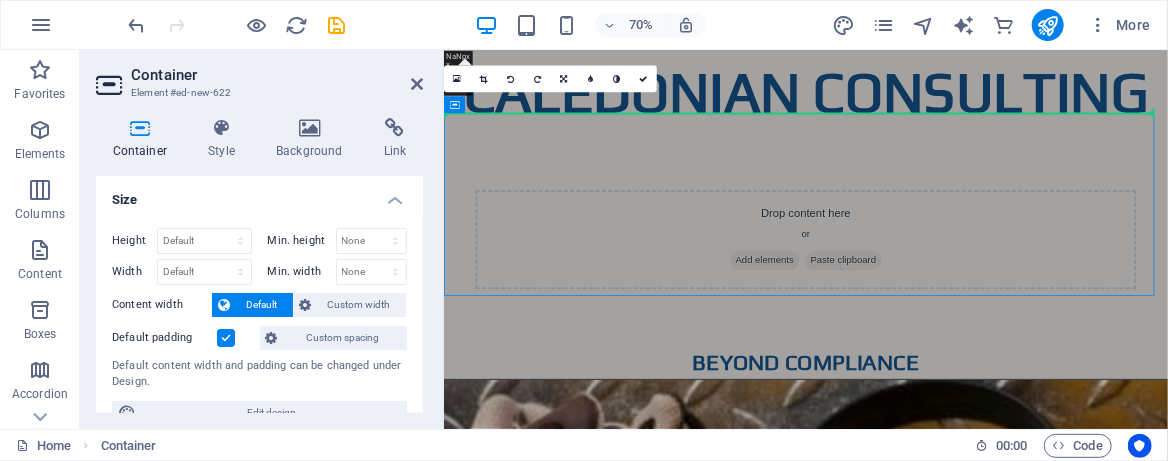 drag, startPoint x: 544, startPoint y: 190, endPoint x: 565, endPoint y: 103, distance: 89.498604 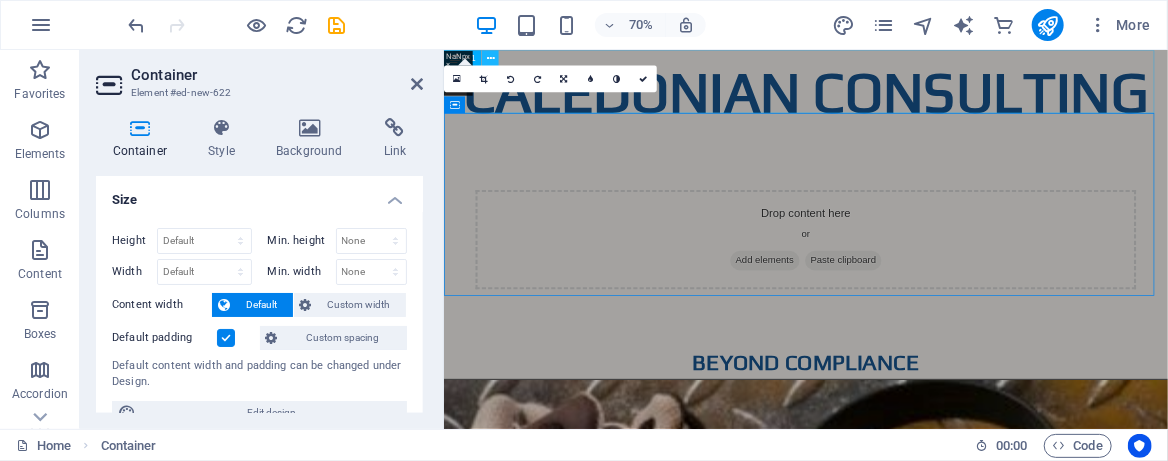 drag, startPoint x: 491, startPoint y: 103, endPoint x: 496, endPoint y: 49, distance: 54.230988 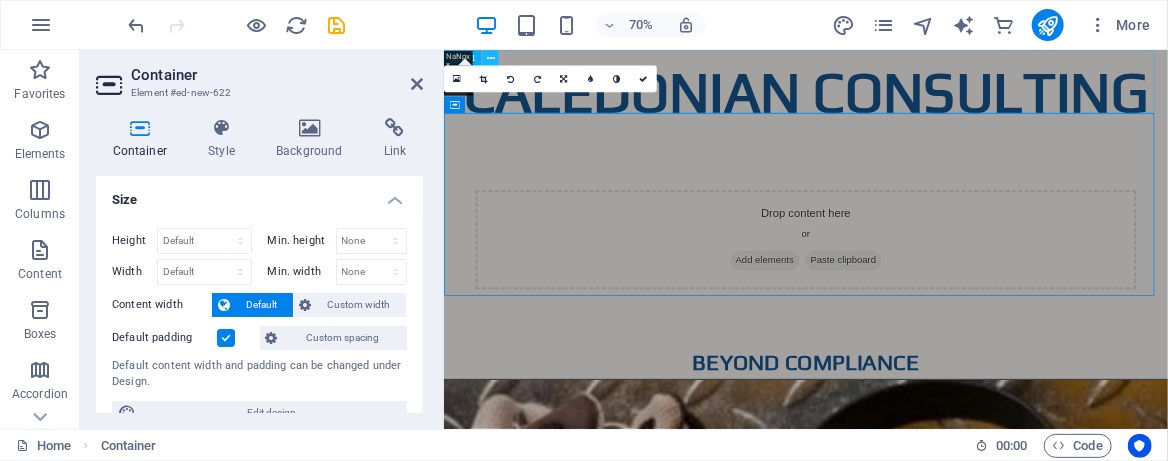 click on "Drag here to replace the existing content. Press “Ctrl” if you want to create a new element.
H1   H1   Banner   Container   Menu   Banner   Menu Bar   H2   Image   Icon   Logo   Image 180 170 160 150 140 130 120 110 100 90 80 70 60 50 40 30 20 10 0 -10 -20 -30 -40 -50 -60 -70 -80 -90 -100 -110 -120 -130 -140 -150 -160 -170 NaNpx × NaNpx / 0° / 0% 16:10 16:9 4:3 1:1 1:2 0   Container   Placeholder" at bounding box center (806, 239) 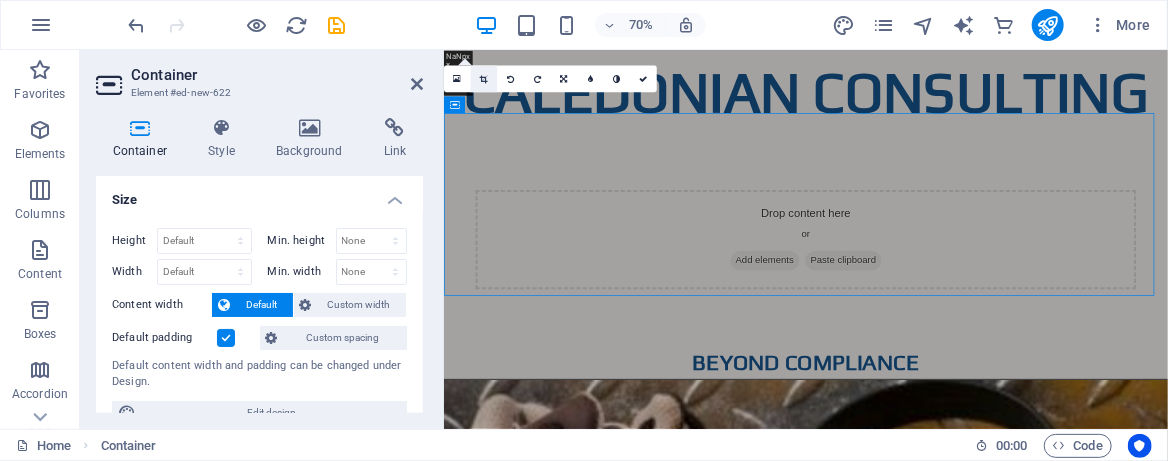 drag, startPoint x: 462, startPoint y: 107, endPoint x: 185, endPoint y: 147, distance: 279.8732 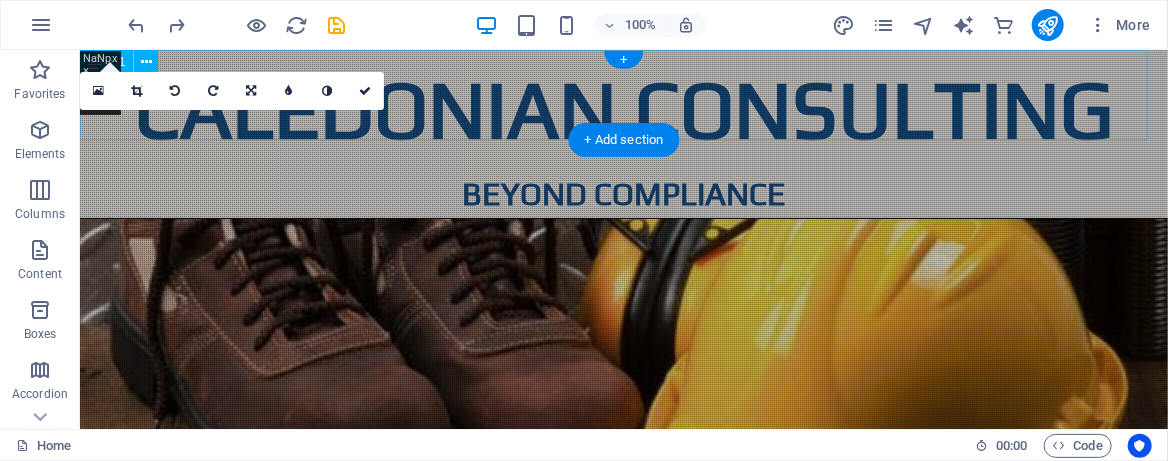 click on "caledonian consulting" at bounding box center [623, 109] 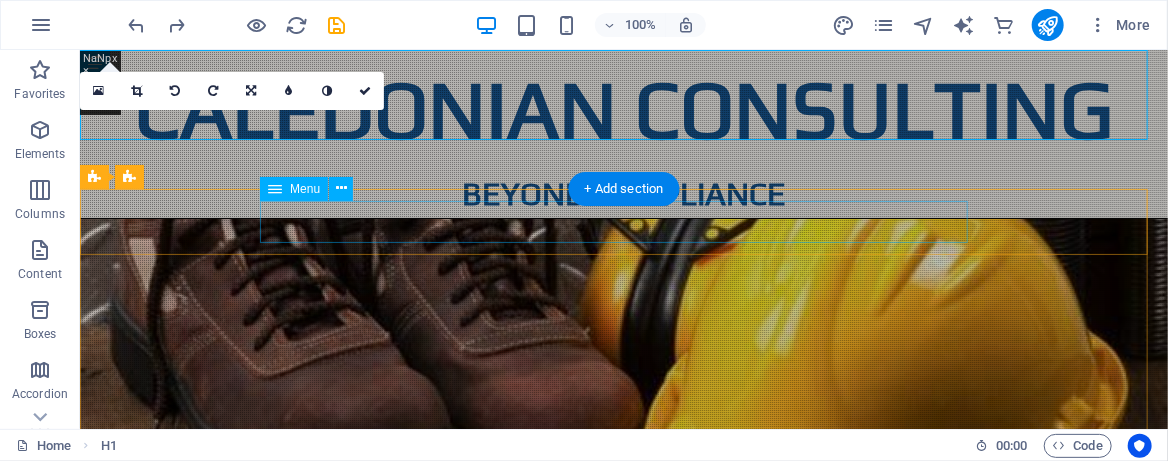 click on "Home About Services Why Choose Us Contact" at bounding box center (623, 643) 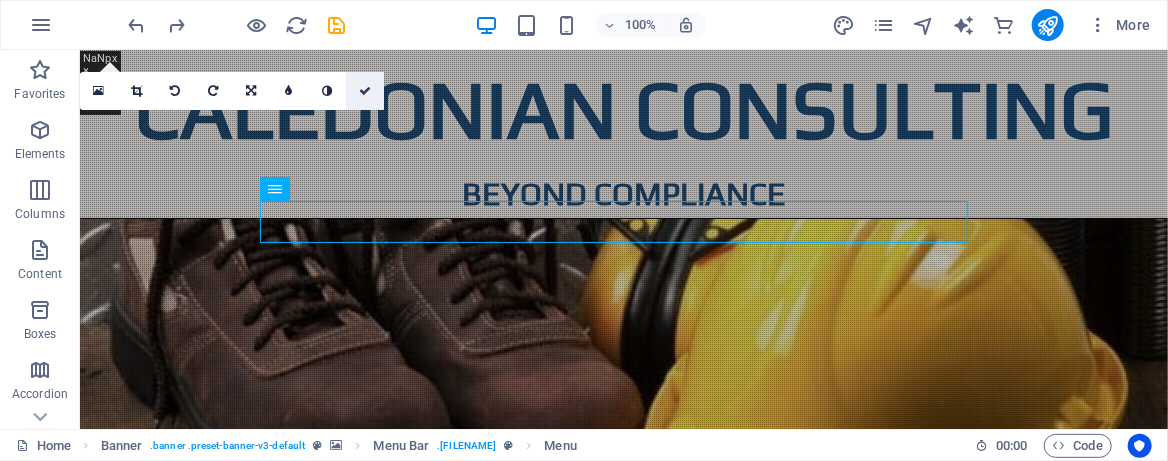 click at bounding box center [365, 91] 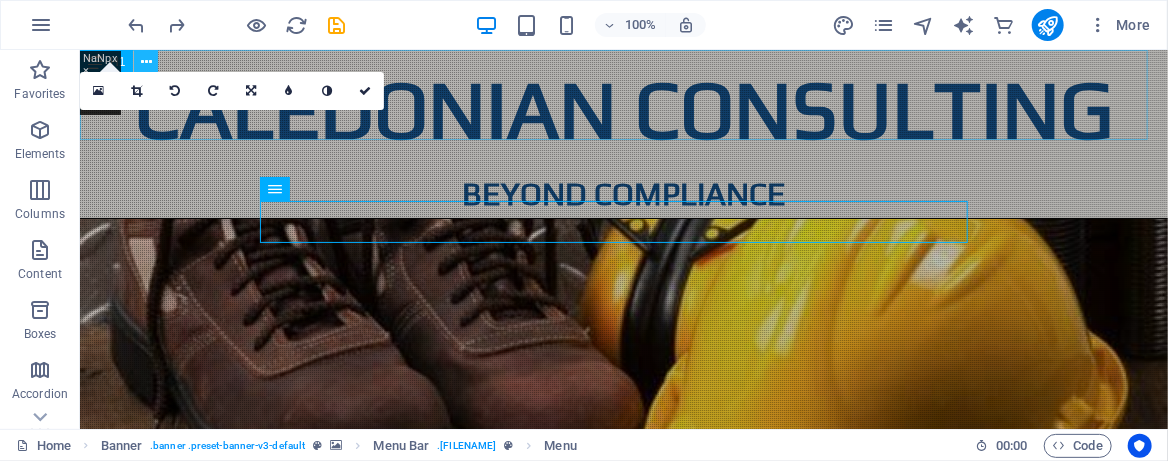 click at bounding box center (146, 62) 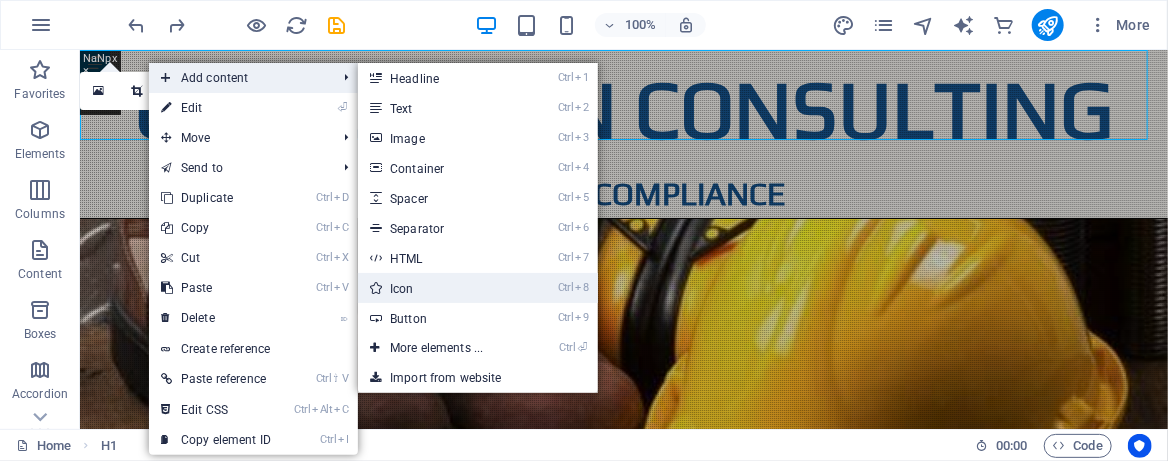 click on "Ctrl 8  Icon" at bounding box center [440, 288] 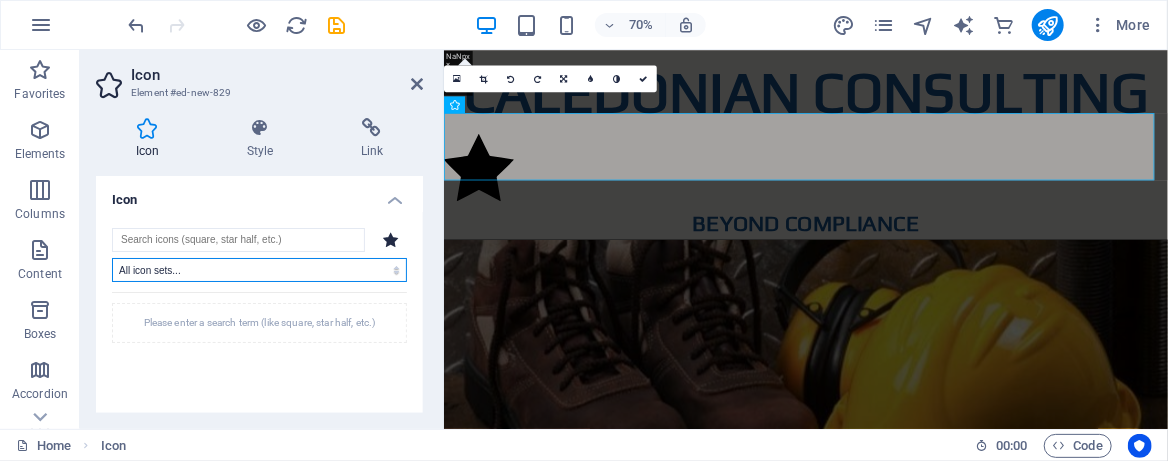 click on "All icon sets... IcoFont Ionicons FontAwesome Brands FontAwesome Duotone FontAwesome Solid FontAwesome Regular FontAwesome Light FontAwesome Thin FontAwesome Sharp Solid FontAwesome Sharp Regular FontAwesome Sharp Light FontAwesome Sharp Thin" at bounding box center [259, 270] 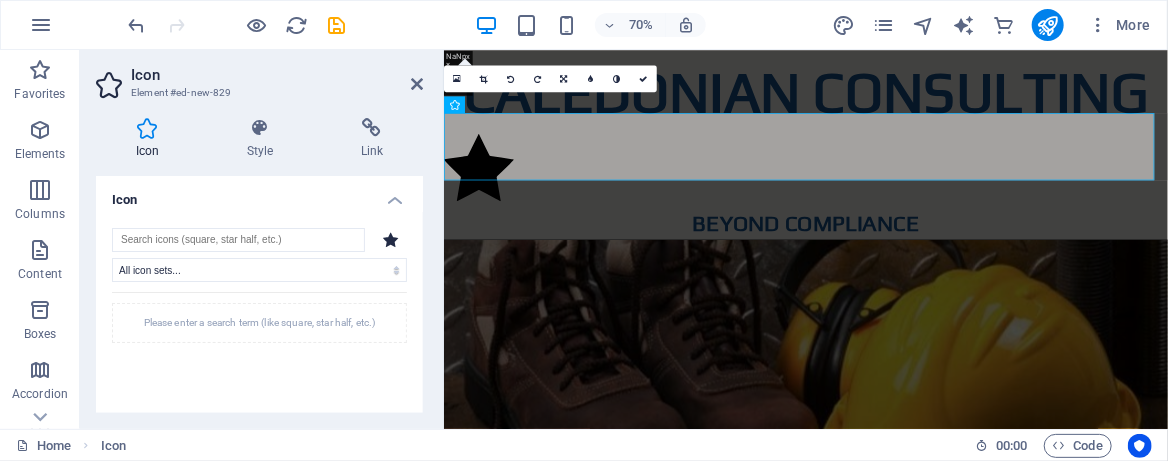 click on "Please enter a search term (like square, star half, etc.)" at bounding box center (259, 323) 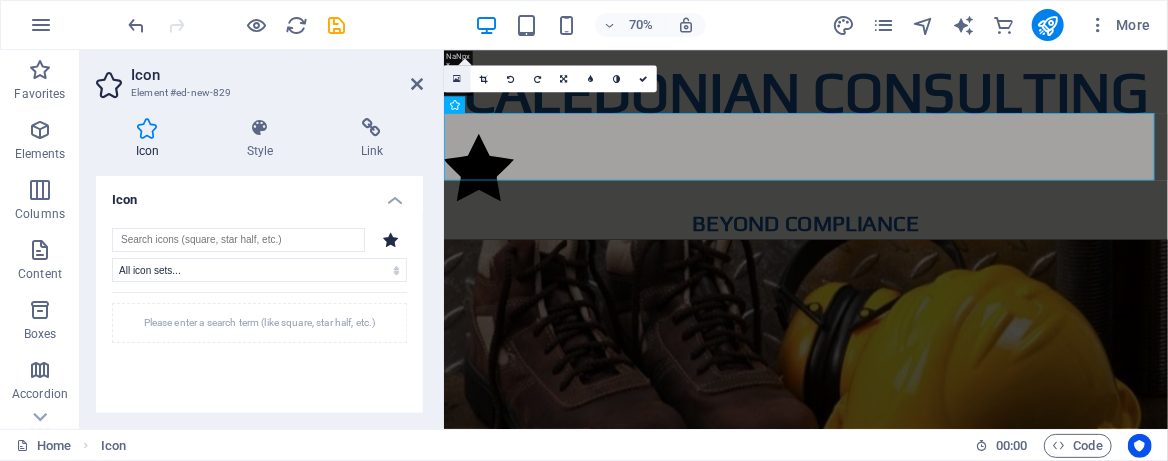 click at bounding box center [457, 79] 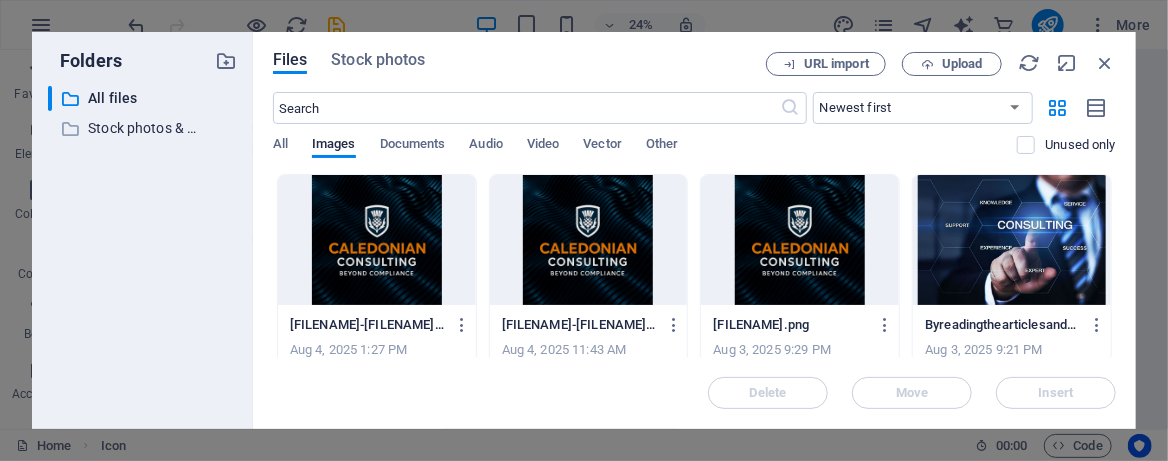click at bounding box center (800, 240) 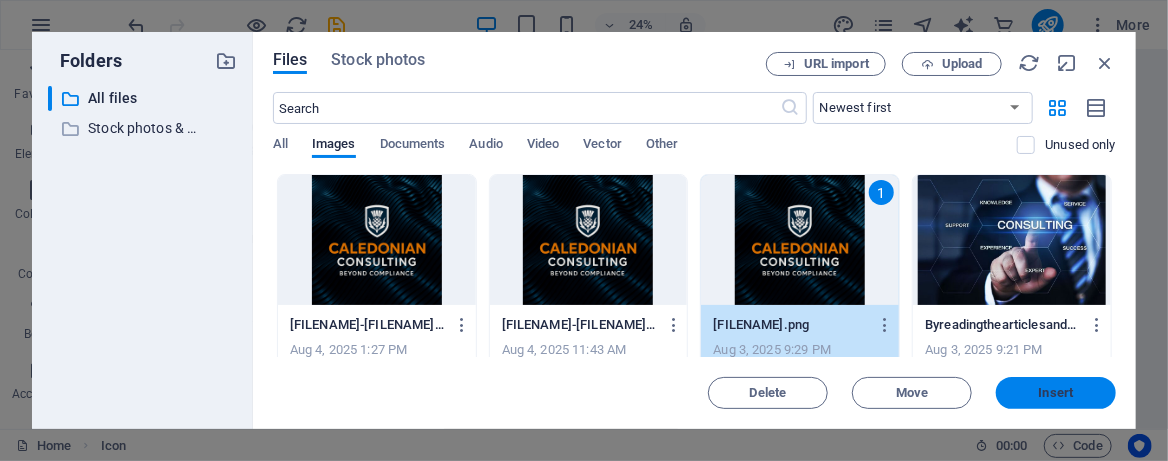 click on "Insert" at bounding box center [1056, 393] 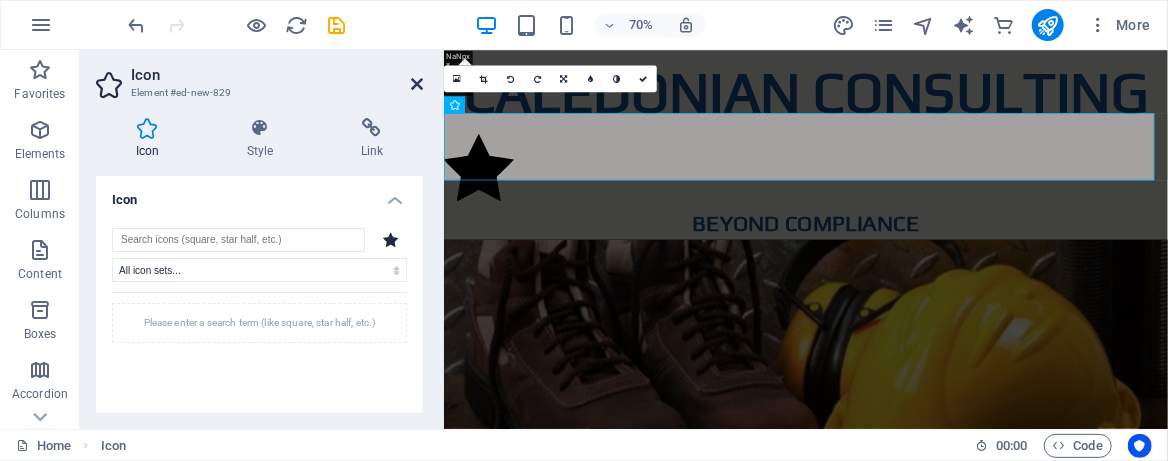 click at bounding box center (417, 84) 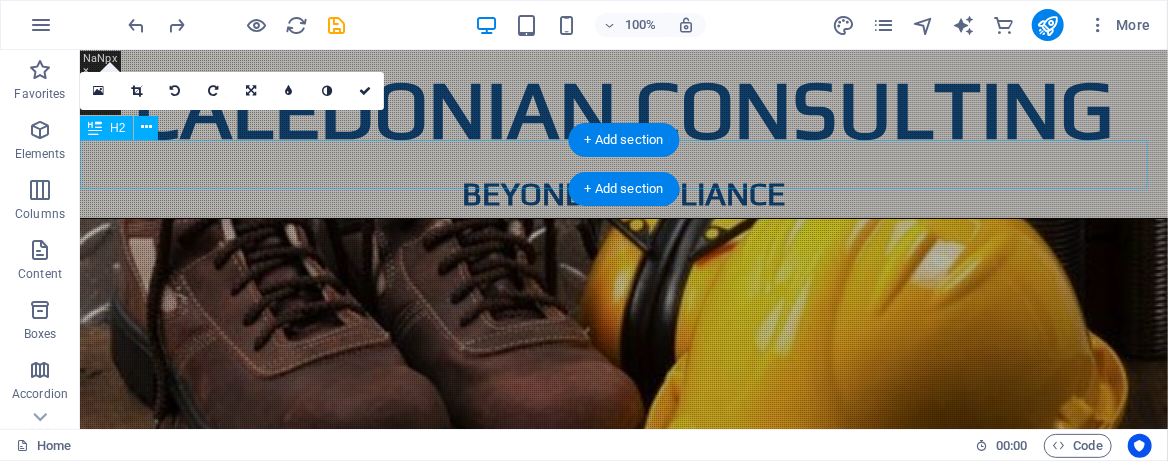 click on "beyond compliance" at bounding box center (623, 193) 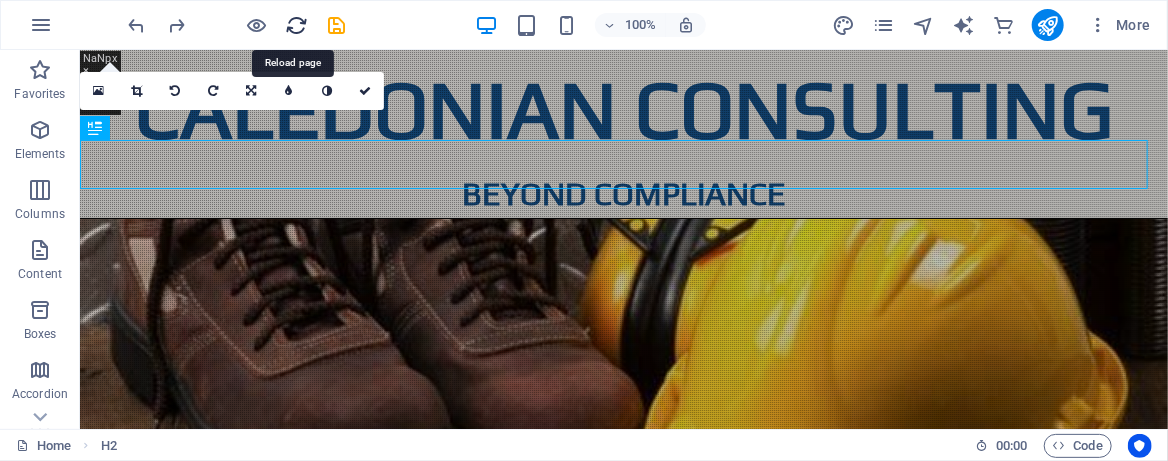 drag, startPoint x: 293, startPoint y: 23, endPoint x: 625, endPoint y: 36, distance: 332.25443 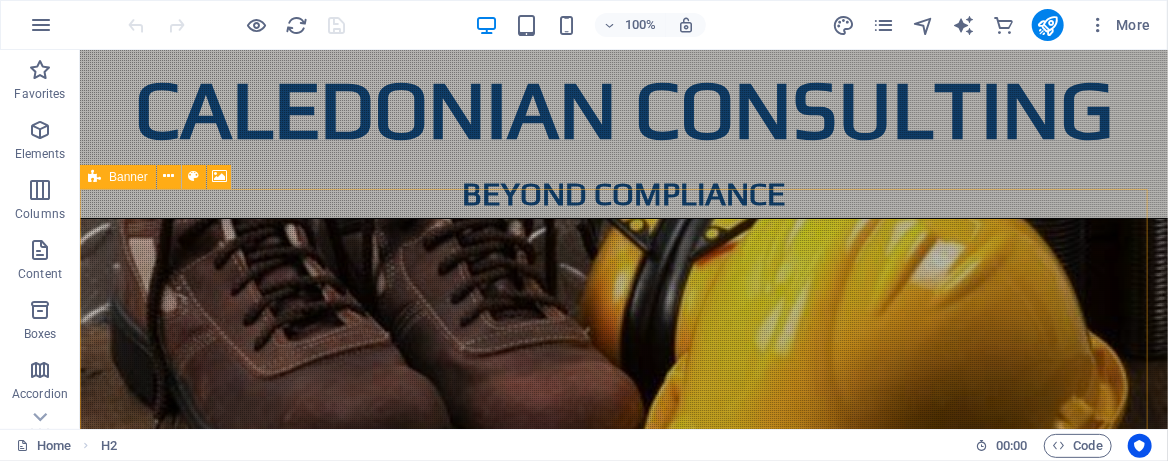 click on "Banner" at bounding box center [128, 177] 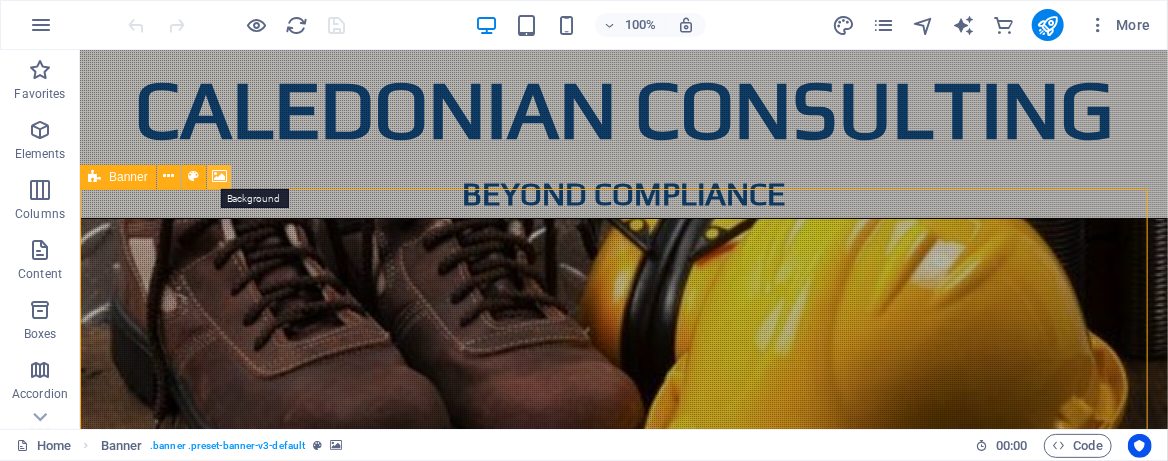 click at bounding box center (219, 176) 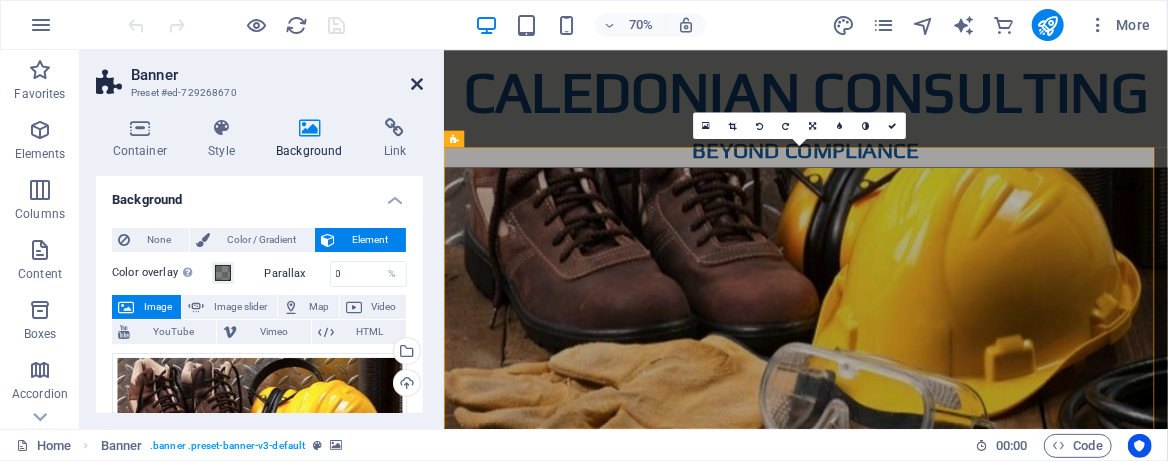 click at bounding box center (417, 84) 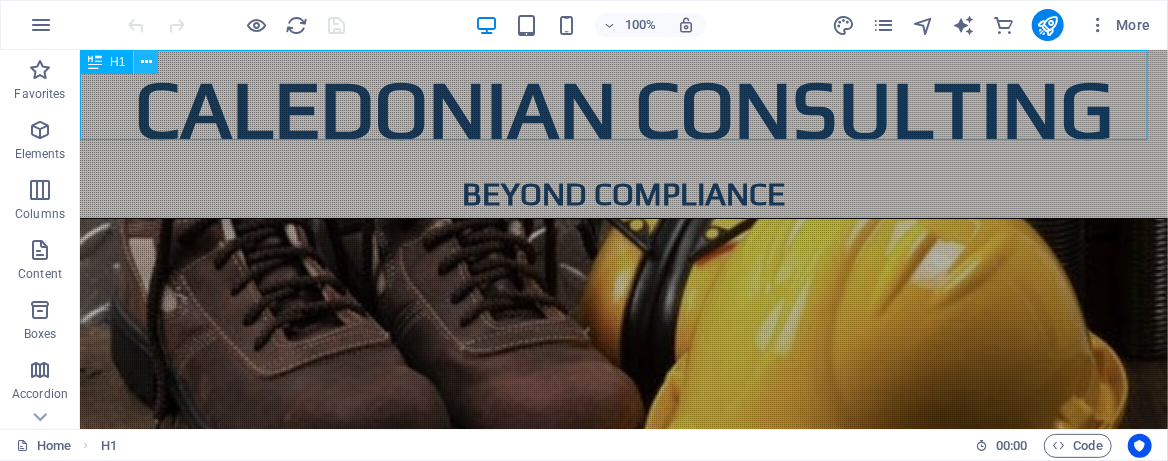click at bounding box center [146, 62] 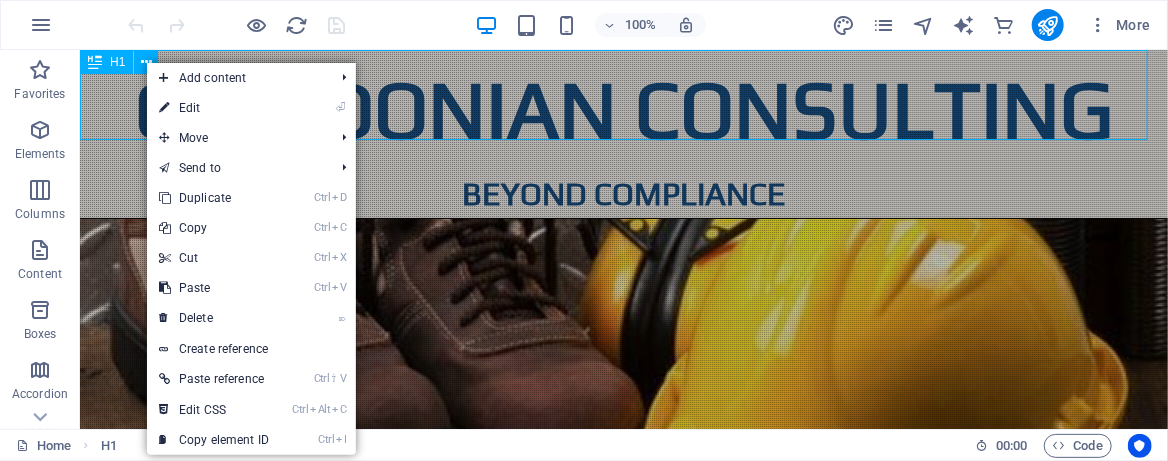 click on "H1" at bounding box center (117, 62) 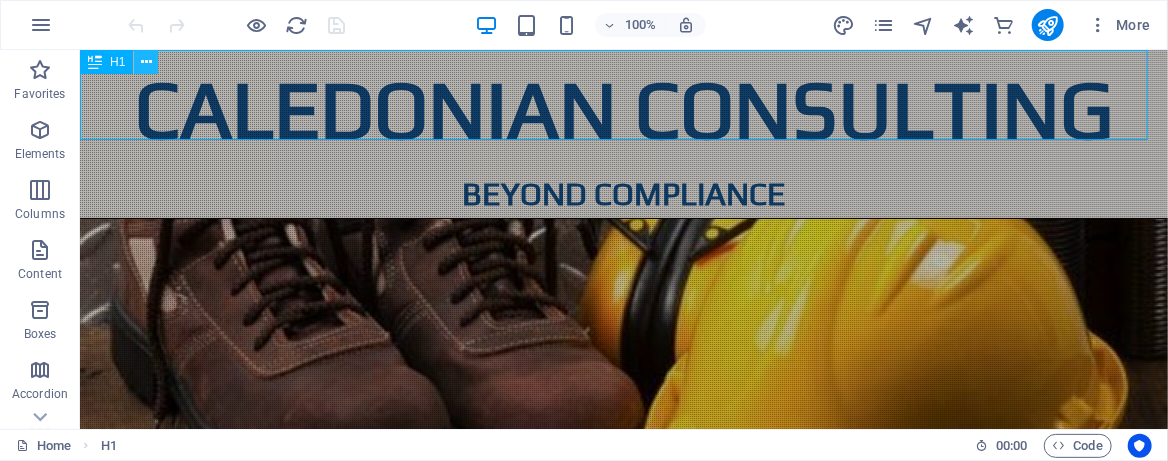 click at bounding box center [146, 62] 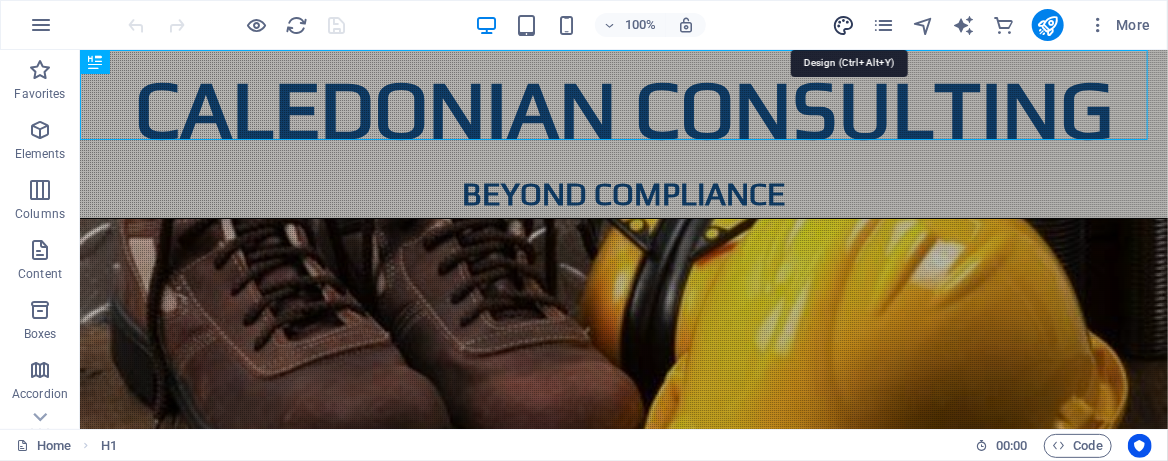 click at bounding box center [843, 25] 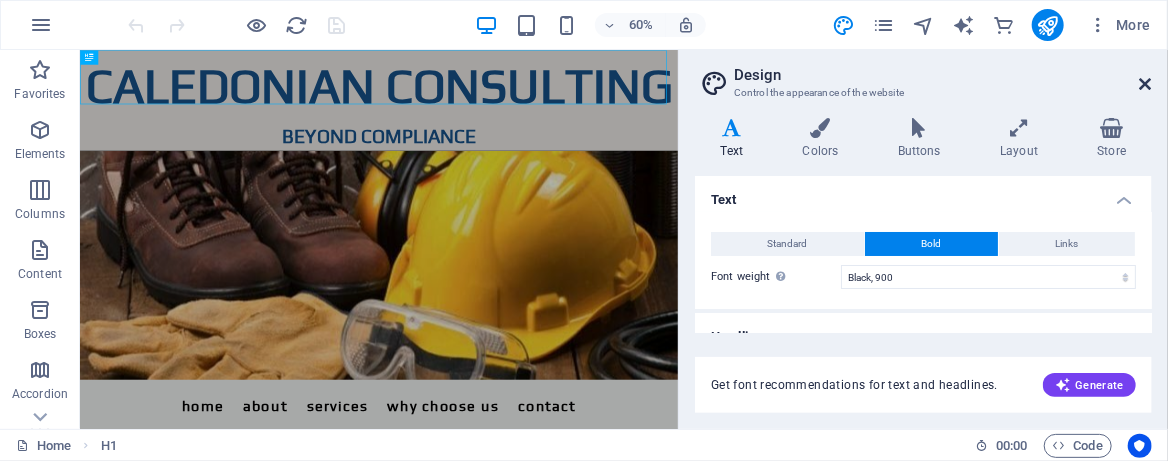click at bounding box center [1146, 84] 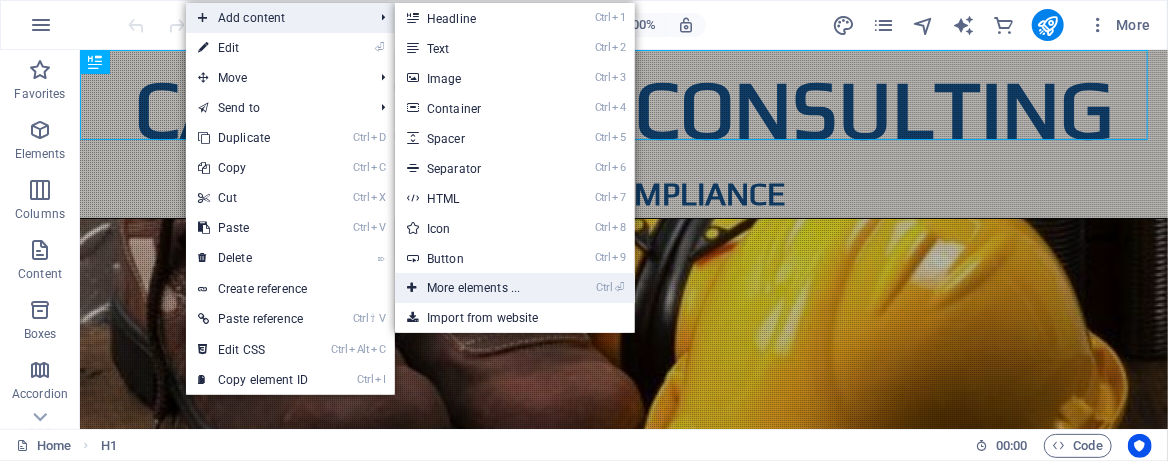 click on "Ctrl ⏎  More elements ..." at bounding box center [477, 288] 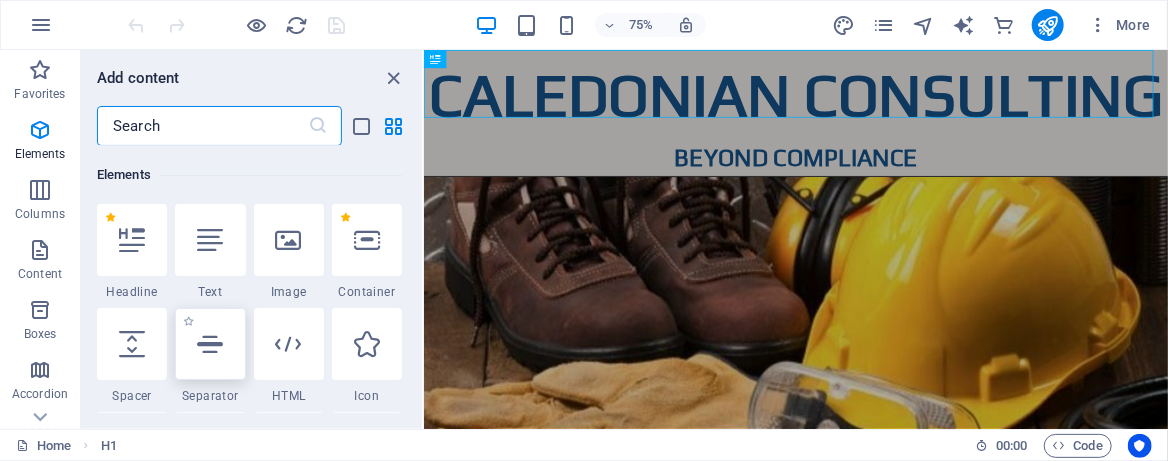 scroll, scrollTop: 346, scrollLeft: 0, axis: vertical 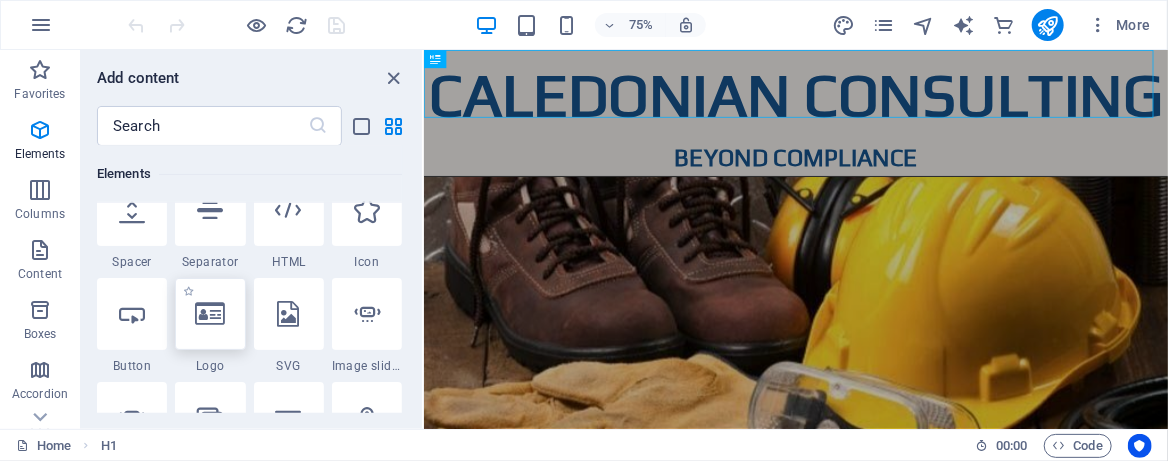click at bounding box center [210, 314] 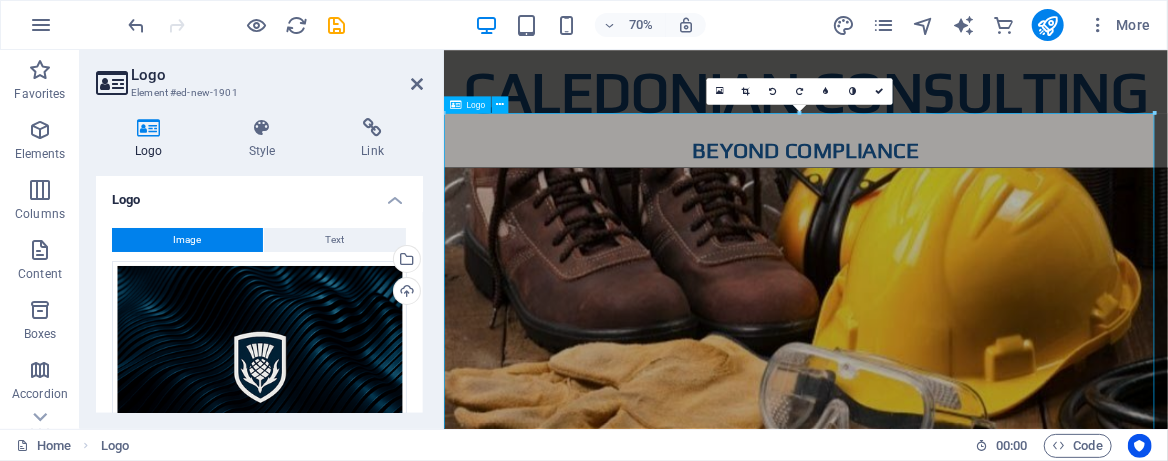 click on "Logo" at bounding box center [467, 104] 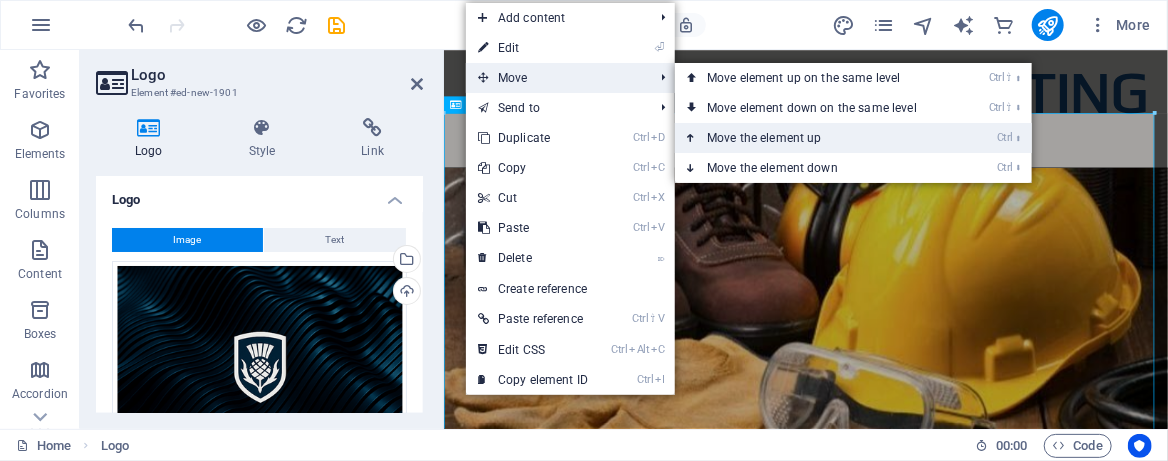 click on "Ctrl ⬆  Move the element up" at bounding box center [816, 138] 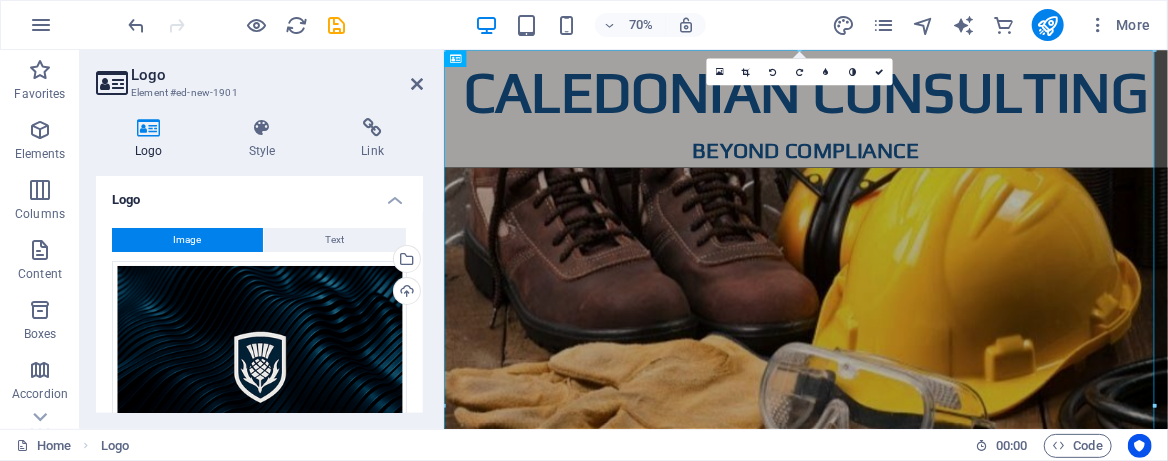 click on "Logo Element #[ID] Logo Style Link Logo Image Text Drag files here, click to choose files or select files from Files or our free stock photos & videos Select files from the file manager, stock photos, or upload file(s) Upload Width Default auto px rem % em vh vw Fit image Automatically fit image to a fixed width and height Height Default auto px Alignment Lazyload Loading images after the page loads improves page speed. Responsive Automatically load retina image and smartphone optimized sizes. Lightbox Use as headline The image will be wrapped in an H1 headline tag. Useful for giving alternative text the weight of an H1 headline, e.g. for the logo. Leave unchecked if uncertain. Optimized Images are compressed to improve page speed. Position Direction Custom X offset 50 px rem % vh vw Y offset 50 px rem % vh vw Edit design Text Float No float Image left Image right Determine how text should behave around the image. Text Alternative text Image caption Paragraph Format Normal Heading 1 Heading 2 Heading 3" at bounding box center (262, 239) 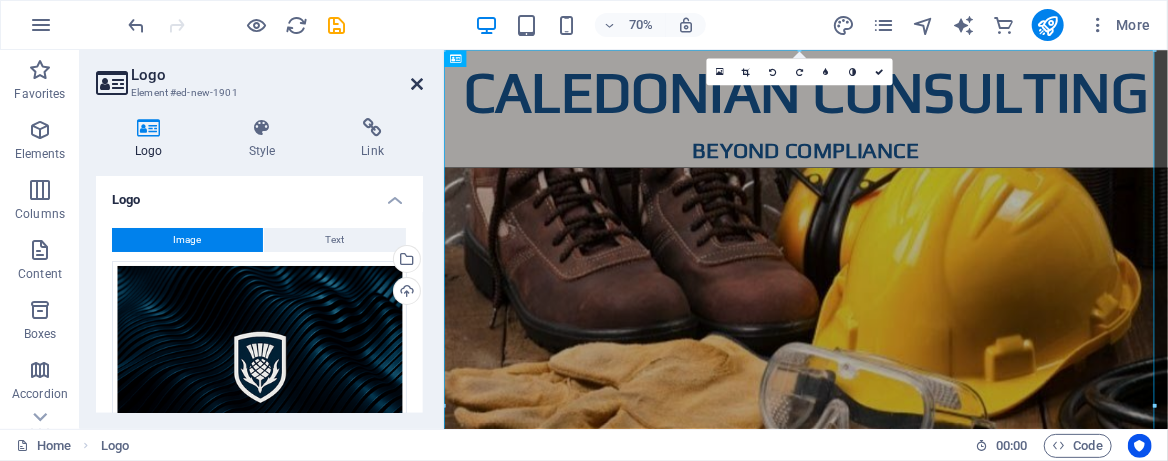 click at bounding box center [417, 84] 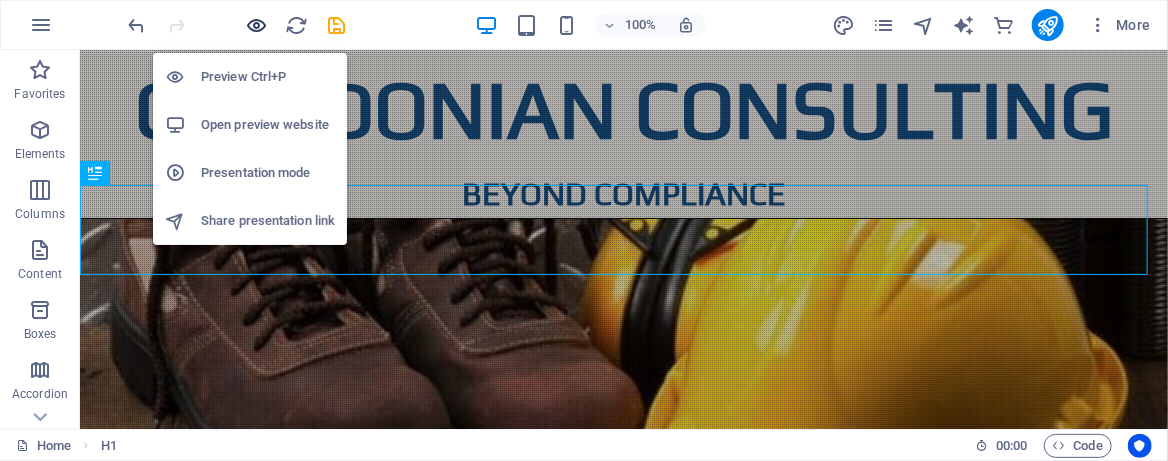 click at bounding box center [257, 25] 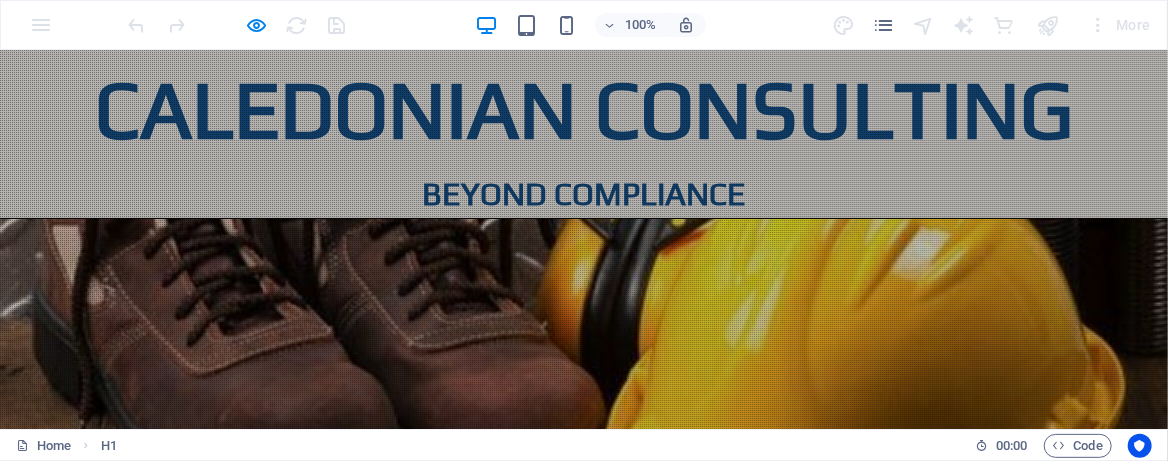 type 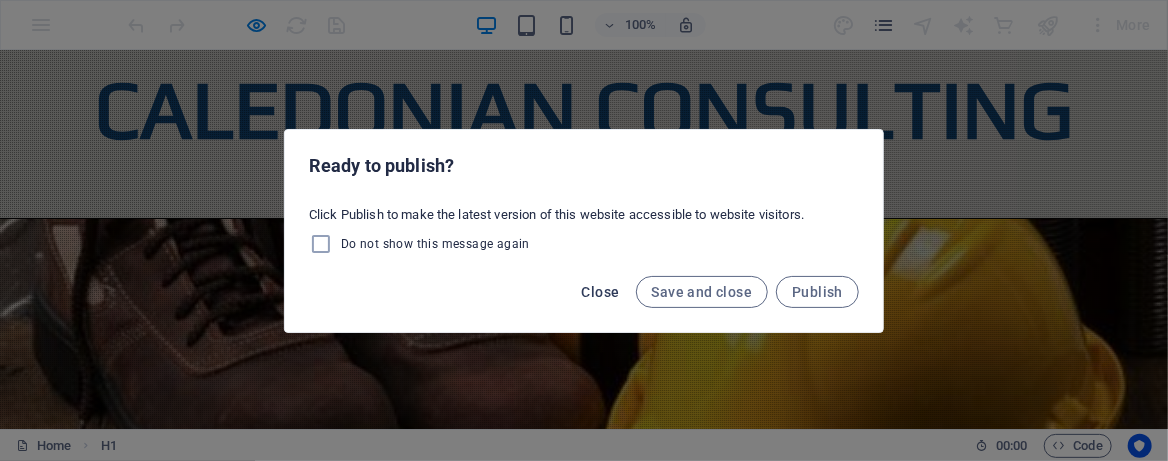 click on "Close" at bounding box center (601, 292) 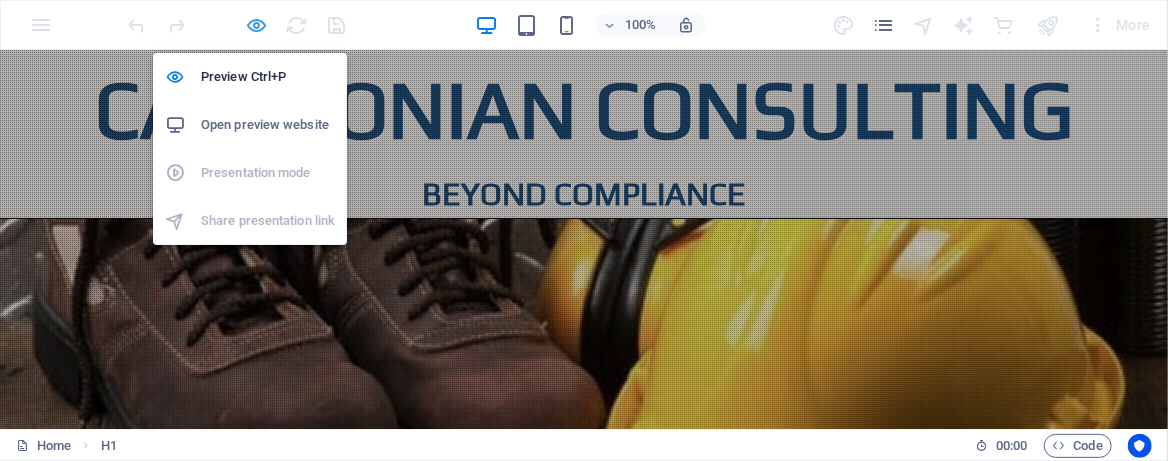 click at bounding box center (257, 25) 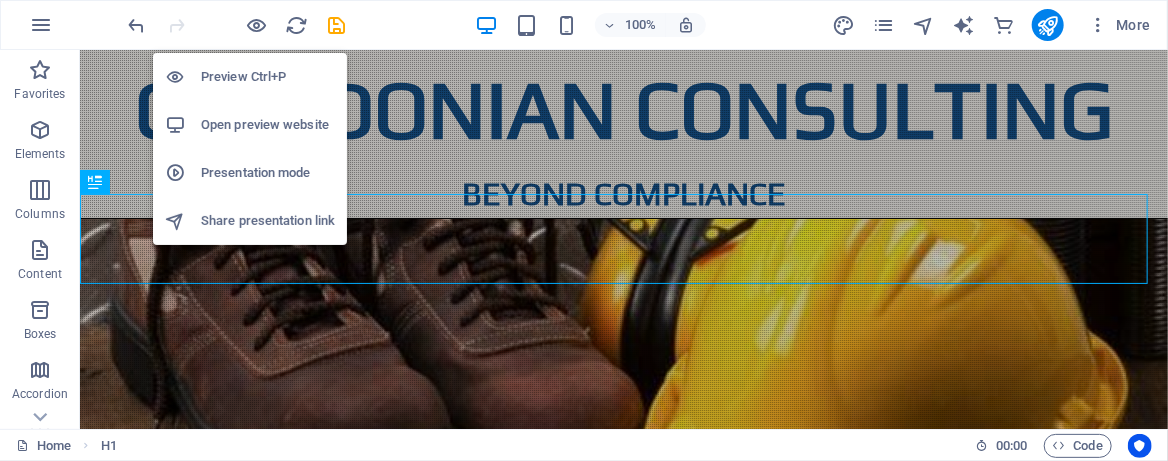 click on "Open preview website" at bounding box center [268, 125] 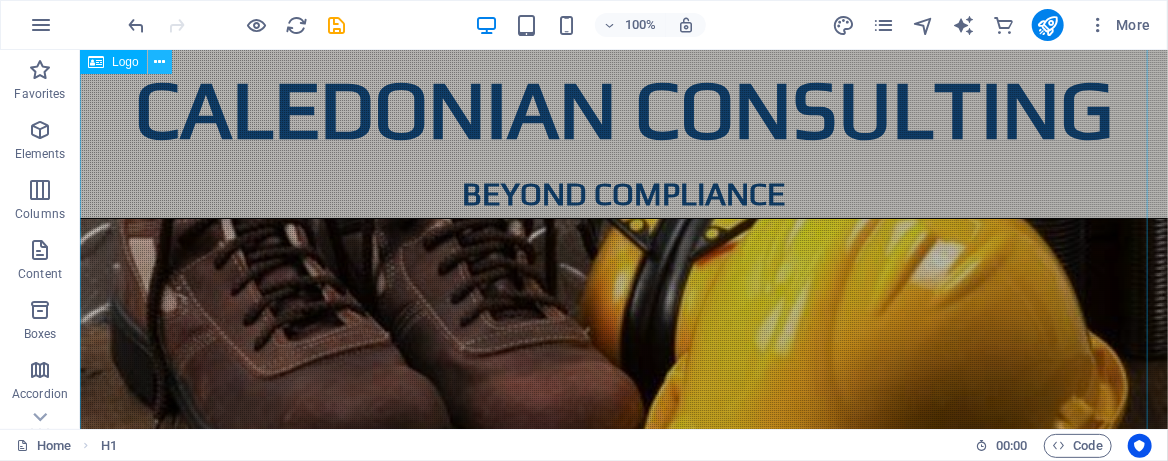 click at bounding box center [159, 62] 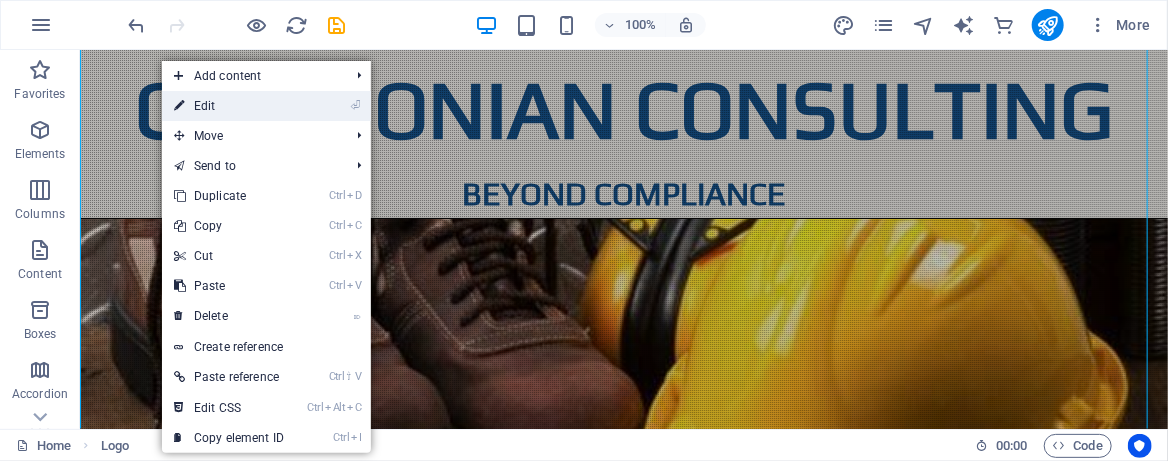 click on "⏎  Edit" at bounding box center [229, 106] 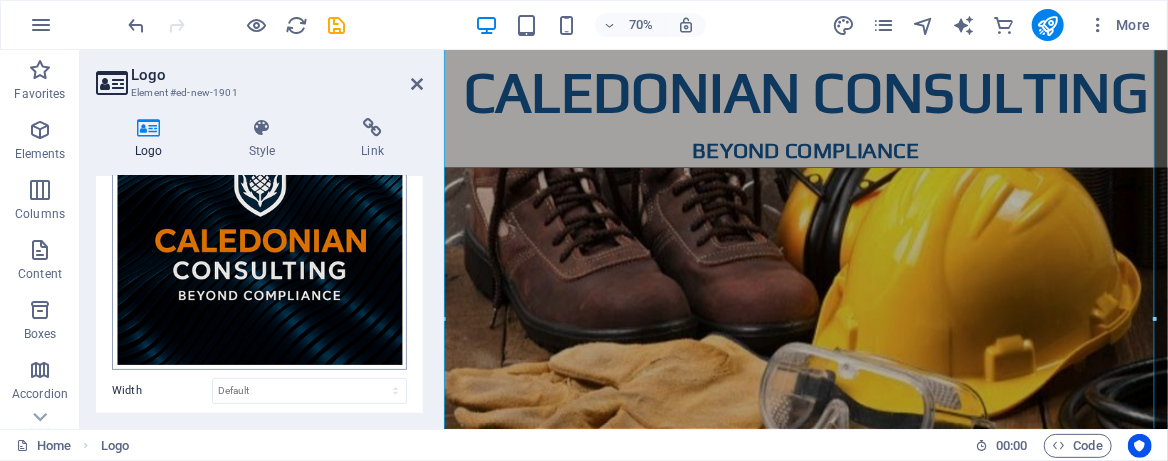 scroll, scrollTop: 52, scrollLeft: 0, axis: vertical 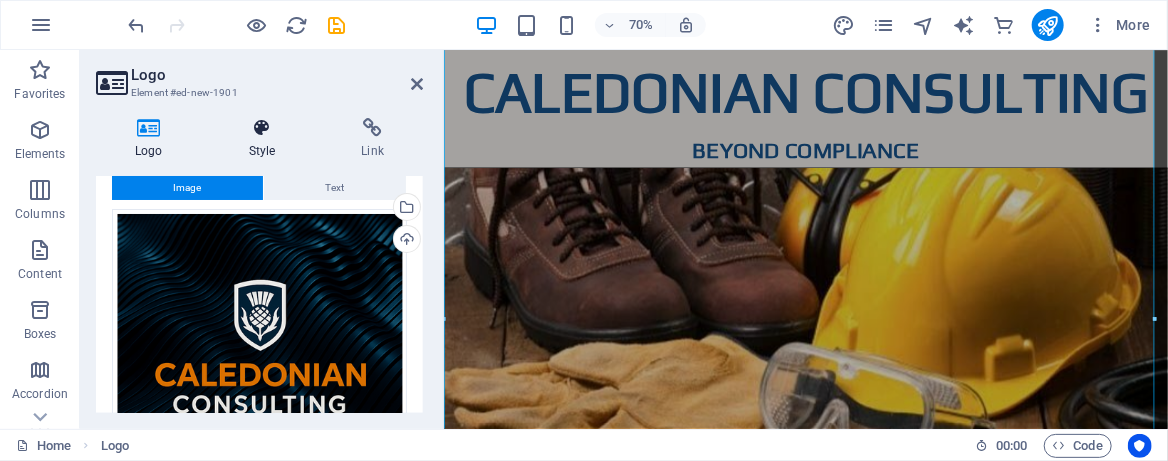 click at bounding box center [262, 128] 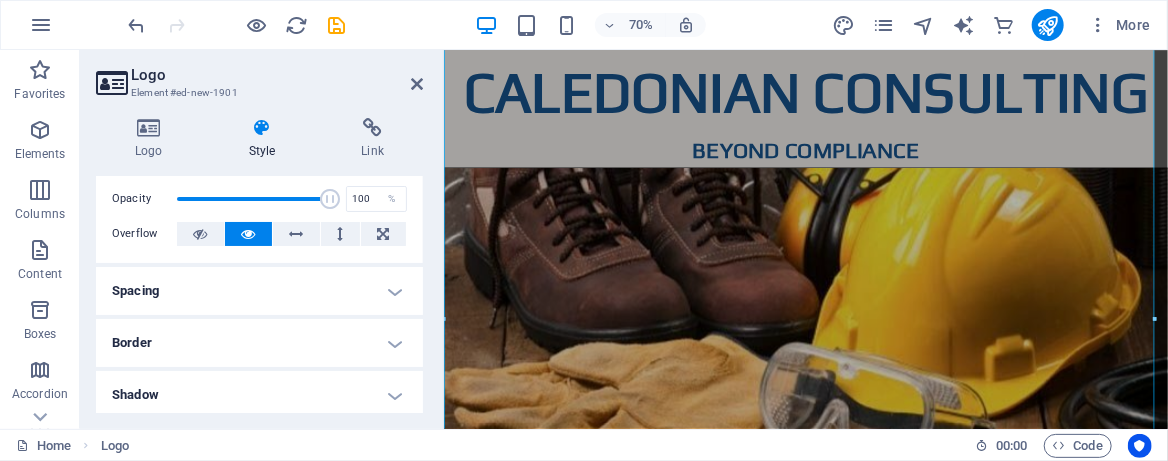 scroll, scrollTop: 133, scrollLeft: 0, axis: vertical 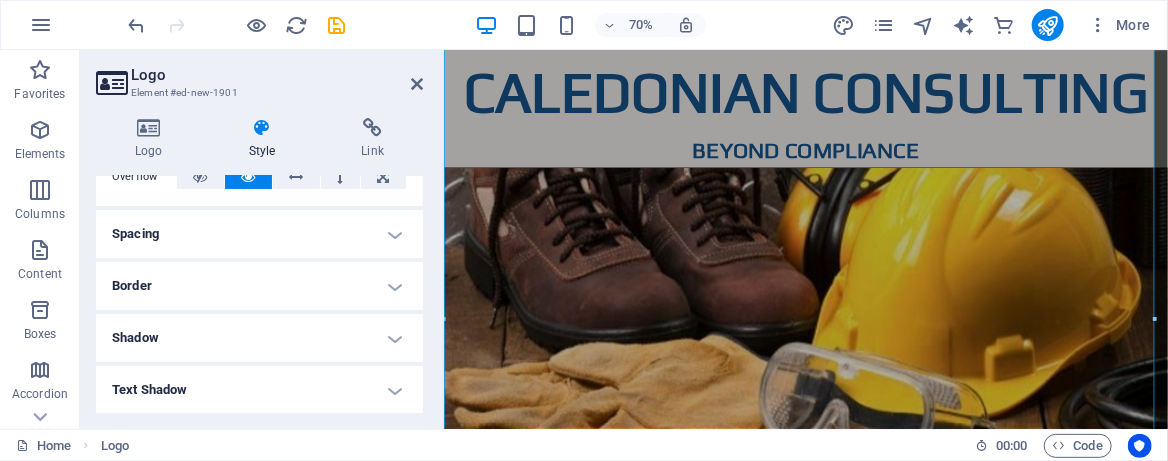 click on "Spacing" at bounding box center (259, 234) 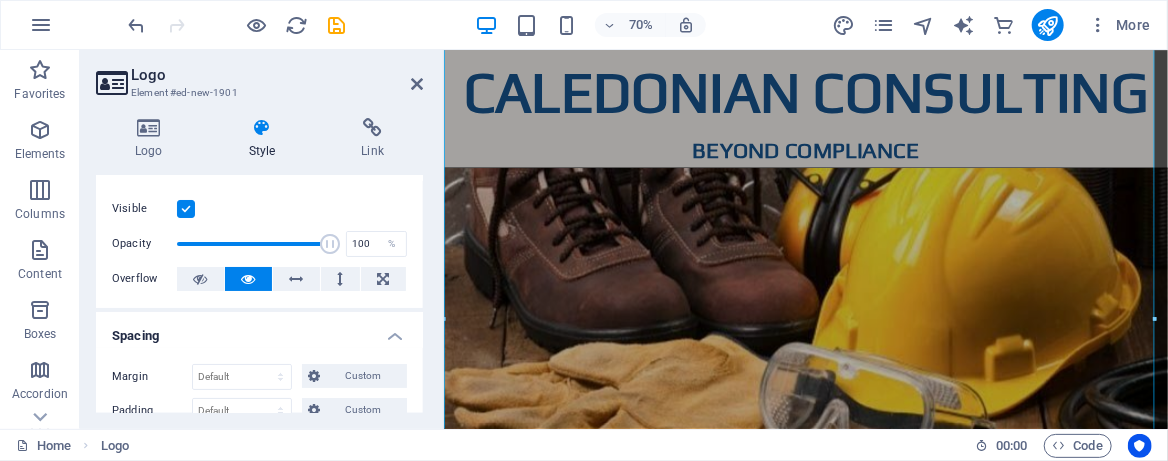 scroll, scrollTop: 0, scrollLeft: 0, axis: both 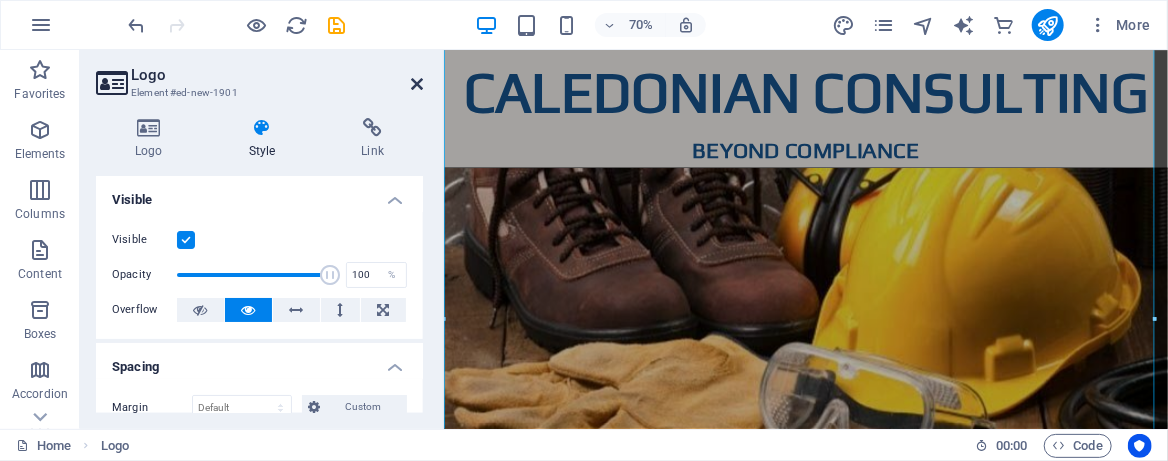 click at bounding box center [417, 84] 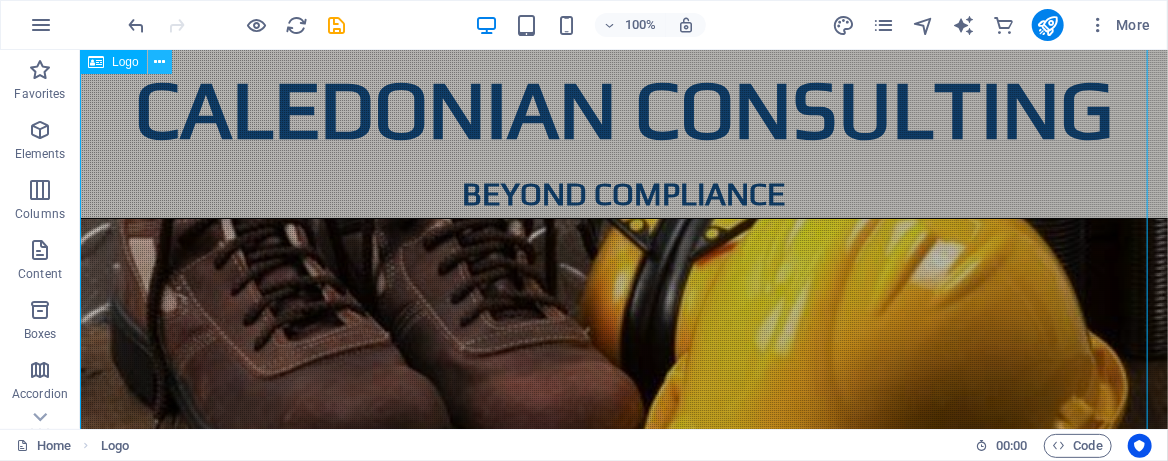 click at bounding box center (159, 62) 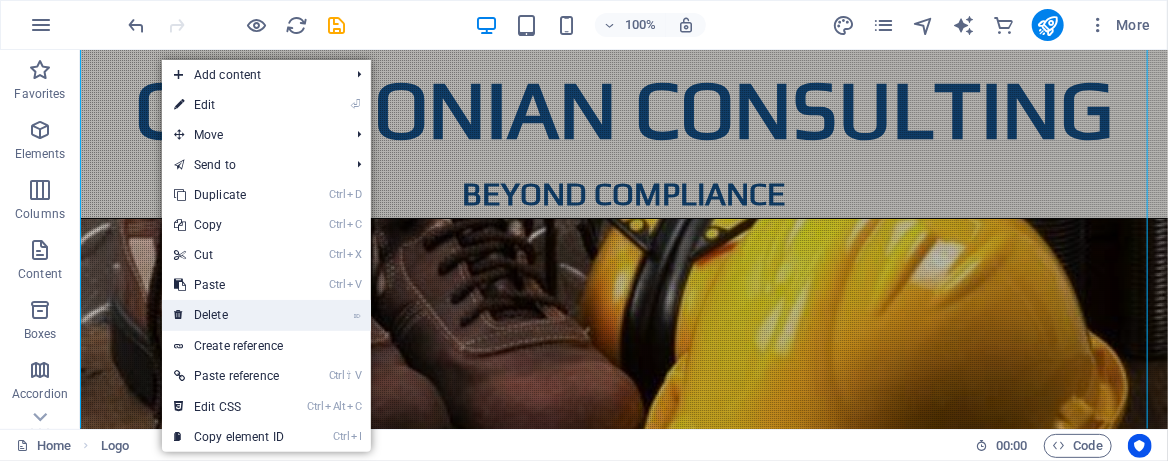 click on "⌦  Delete" at bounding box center (229, 315) 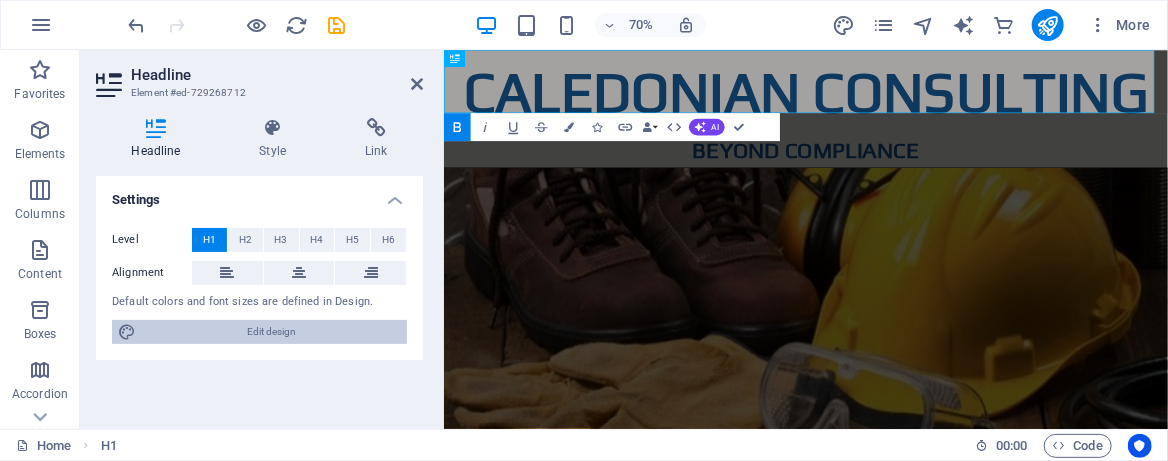 click on "Edit design" at bounding box center (271, 332) 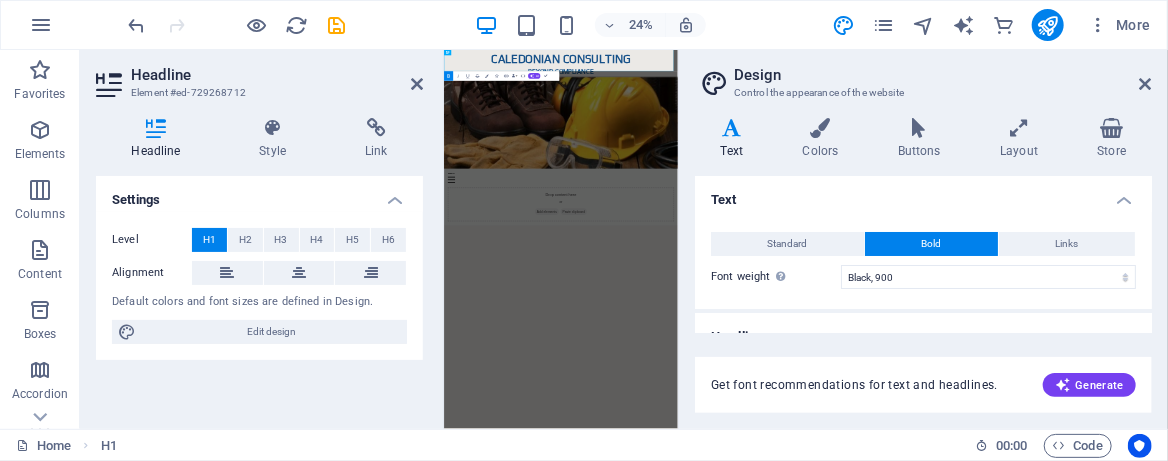 scroll, scrollTop: 26, scrollLeft: 0, axis: vertical 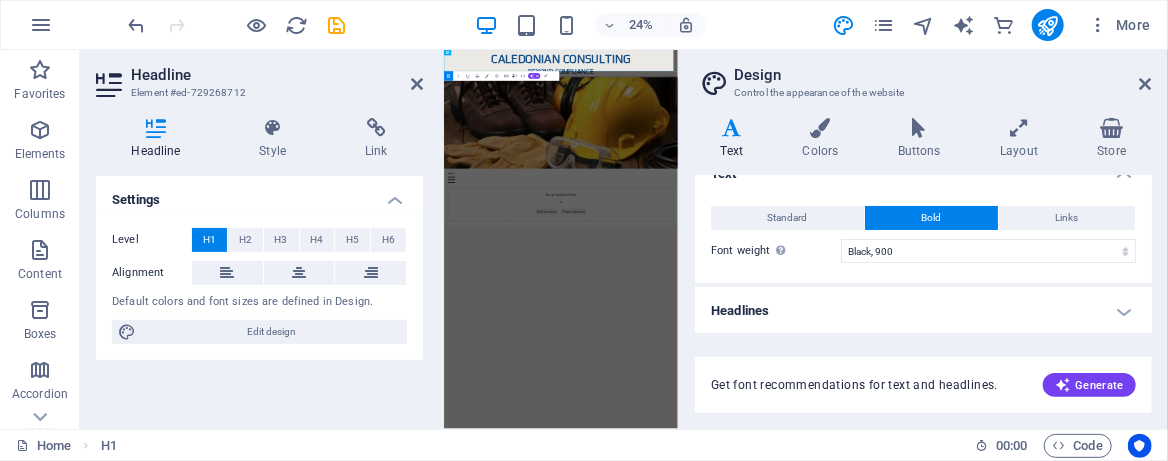 click on "Headlines" at bounding box center [923, 311] 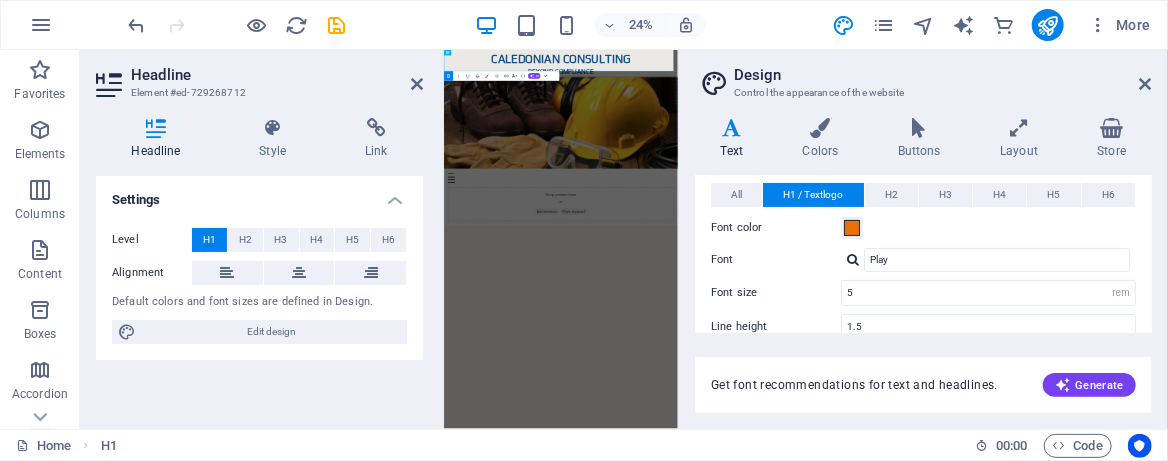 scroll, scrollTop: 159, scrollLeft: 0, axis: vertical 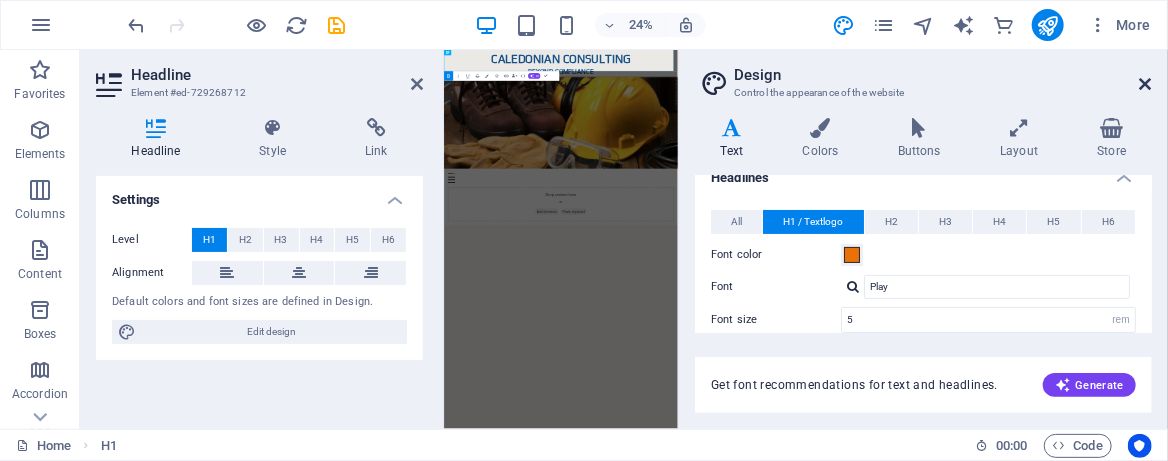 click at bounding box center [1146, 84] 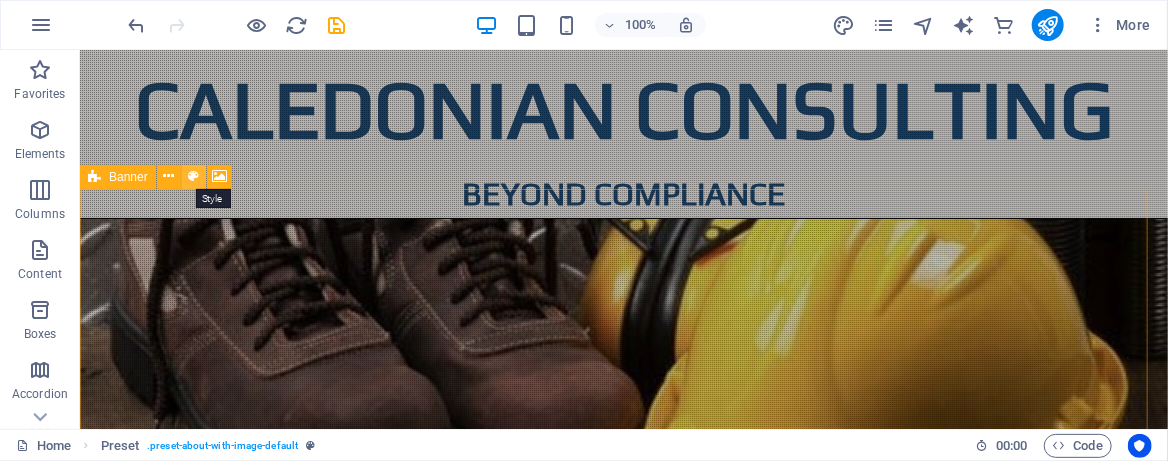 click at bounding box center [193, 176] 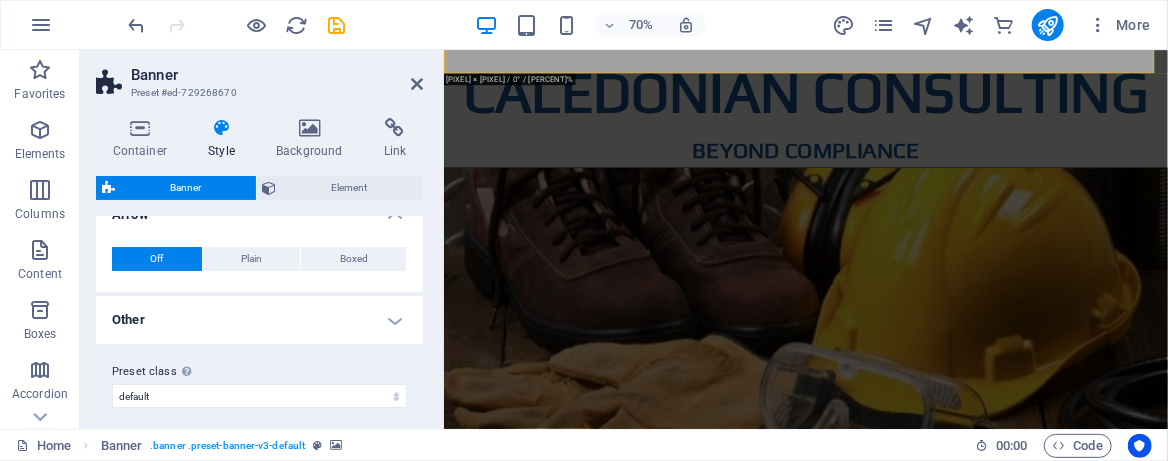 scroll, scrollTop: 35, scrollLeft: 0, axis: vertical 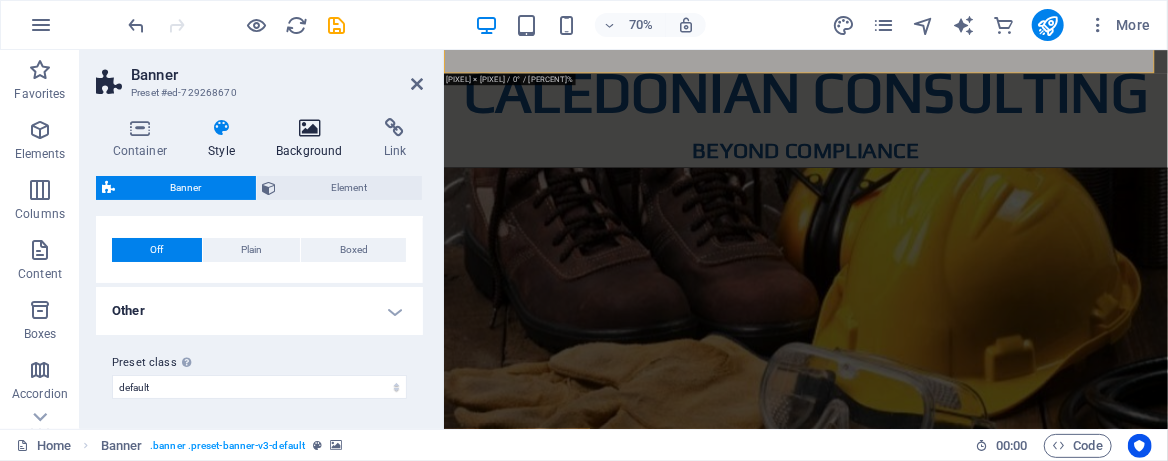 click on "Background" at bounding box center [314, 139] 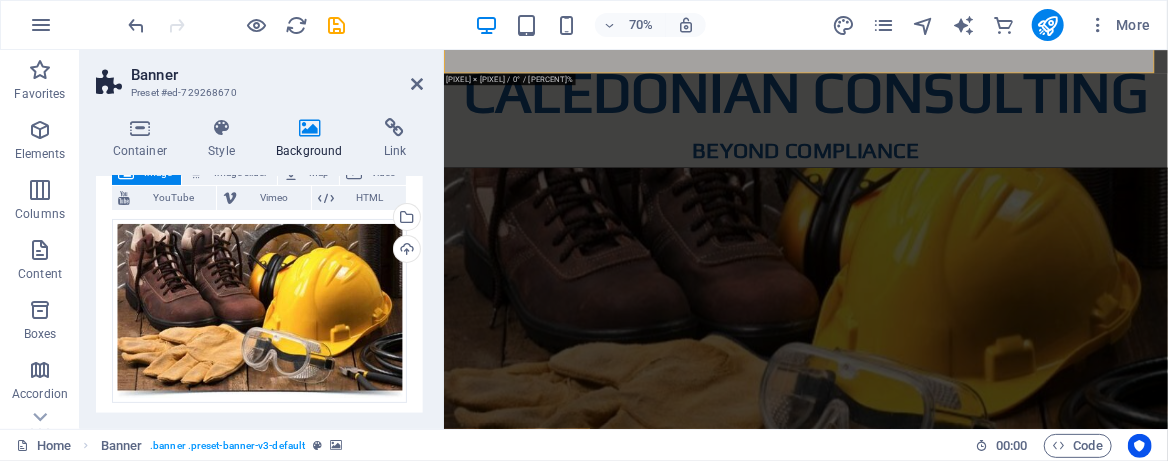 scroll, scrollTop: 0, scrollLeft: 0, axis: both 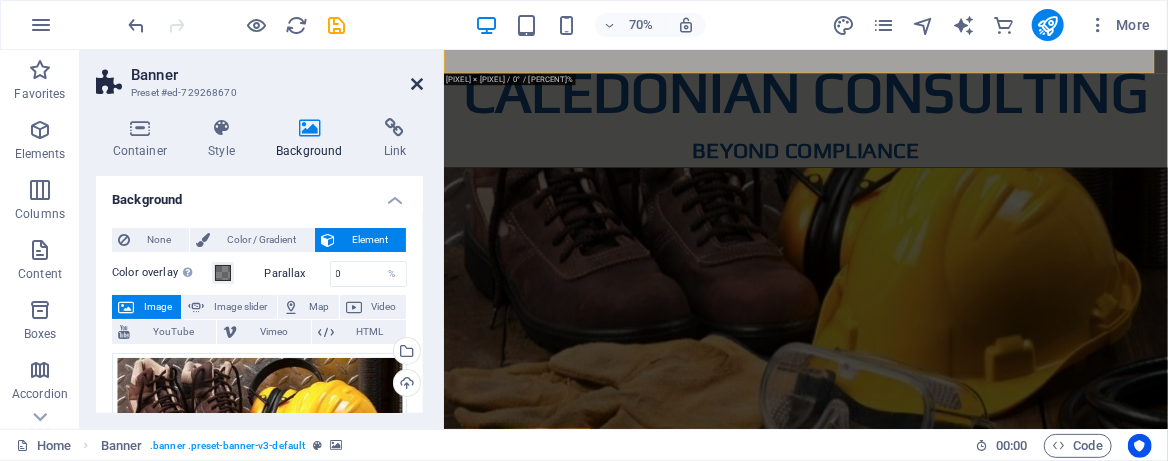 click at bounding box center [417, 84] 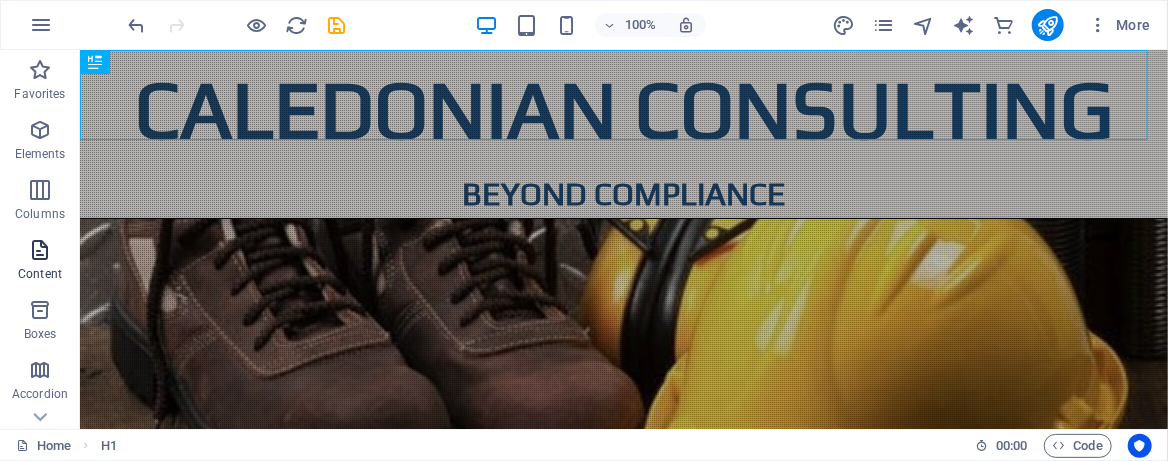 scroll, scrollTop: 133, scrollLeft: 0, axis: vertical 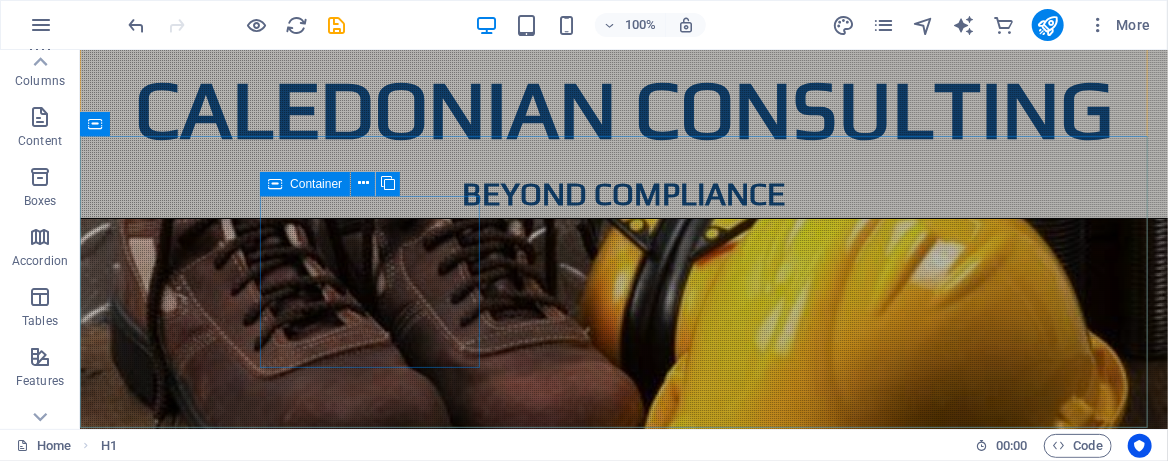click on "Container" at bounding box center (316, 184) 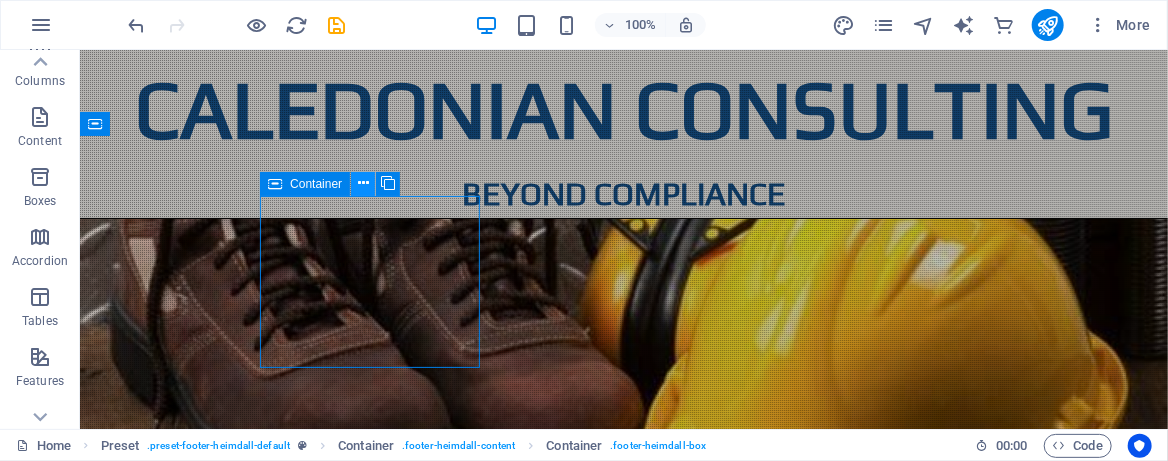 click at bounding box center [363, 183] 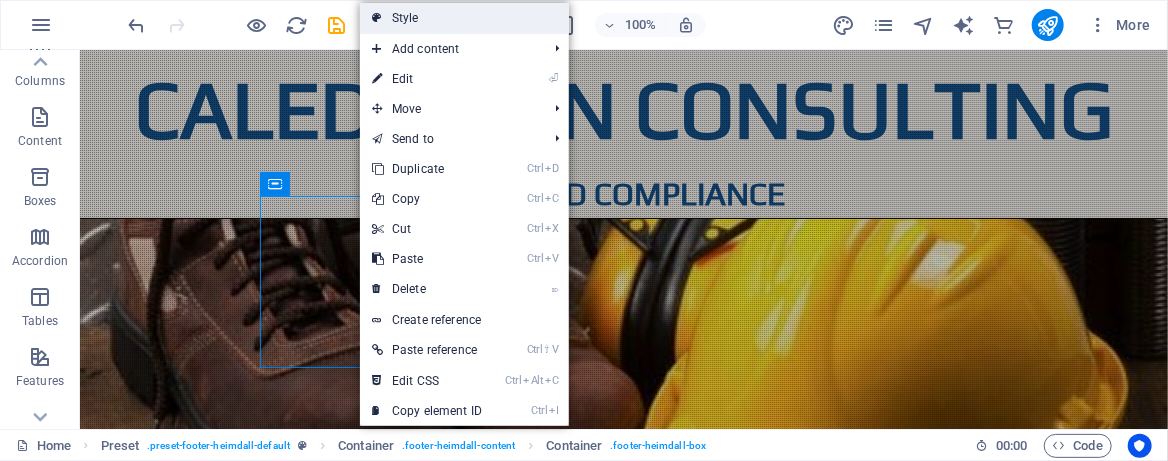 click on "Style" at bounding box center (464, 18) 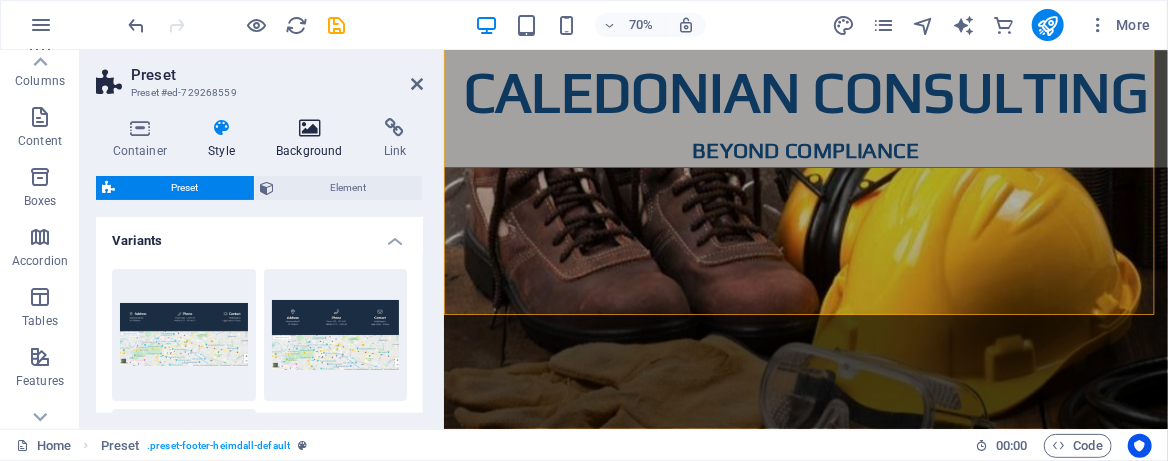 click at bounding box center [310, 128] 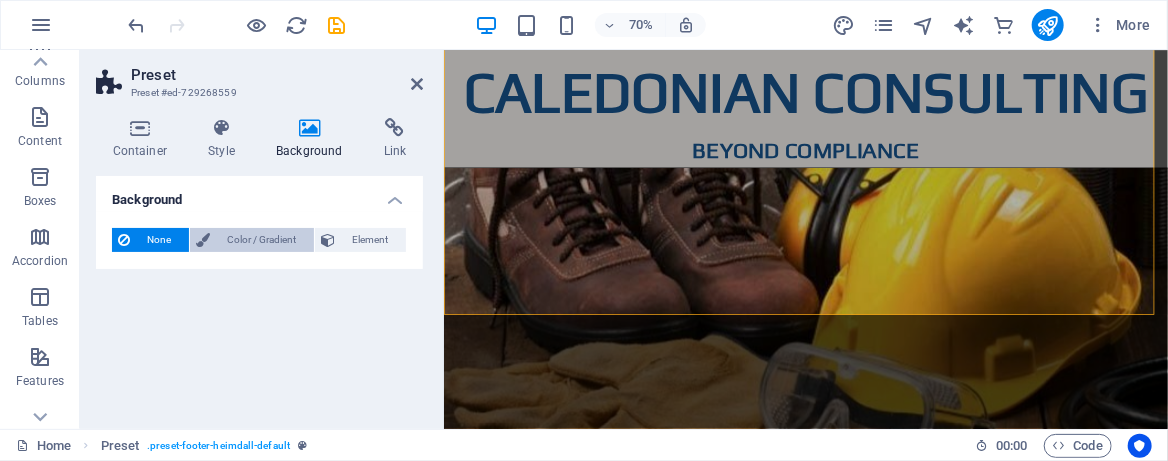 click on "Color / Gradient" at bounding box center (262, 240) 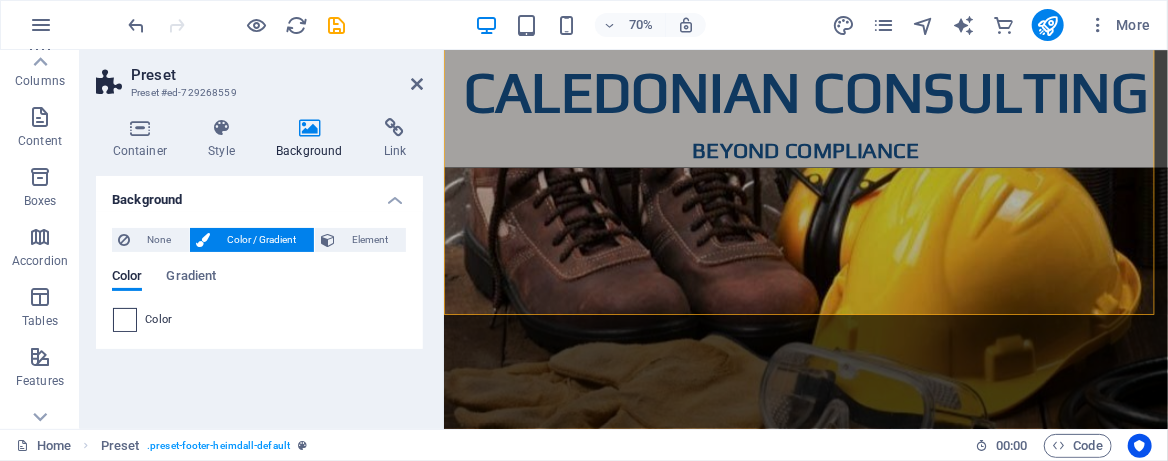 click at bounding box center (125, 320) 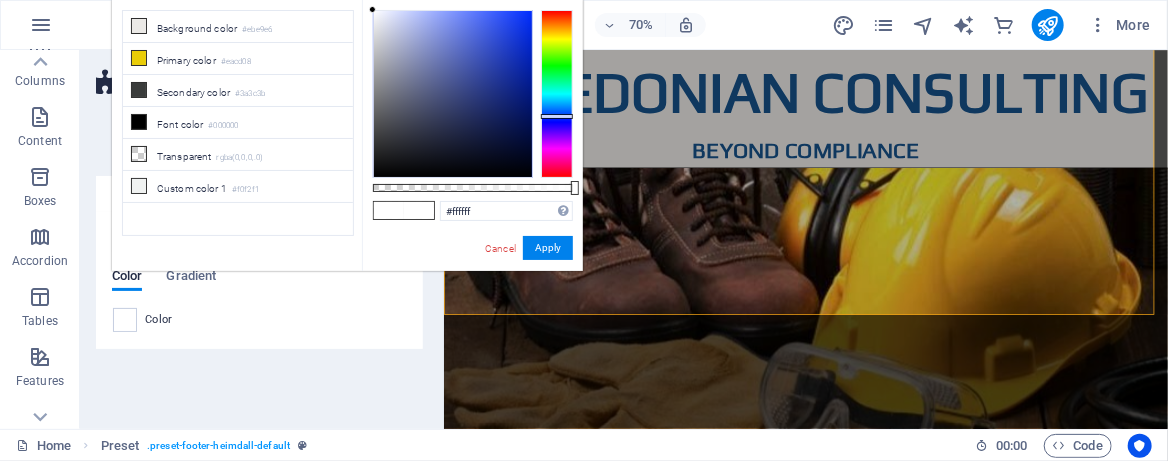 click at bounding box center [557, 94] 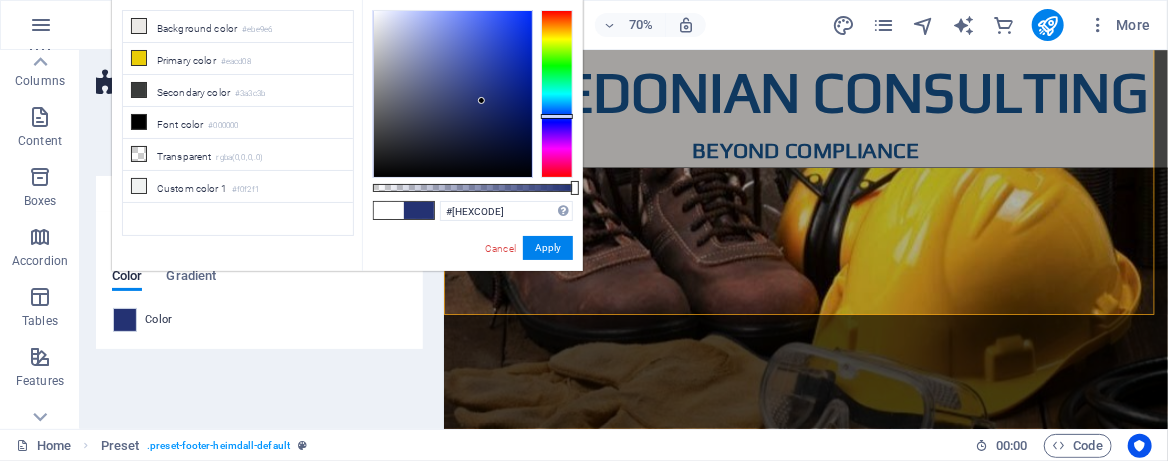 click at bounding box center [453, 94] 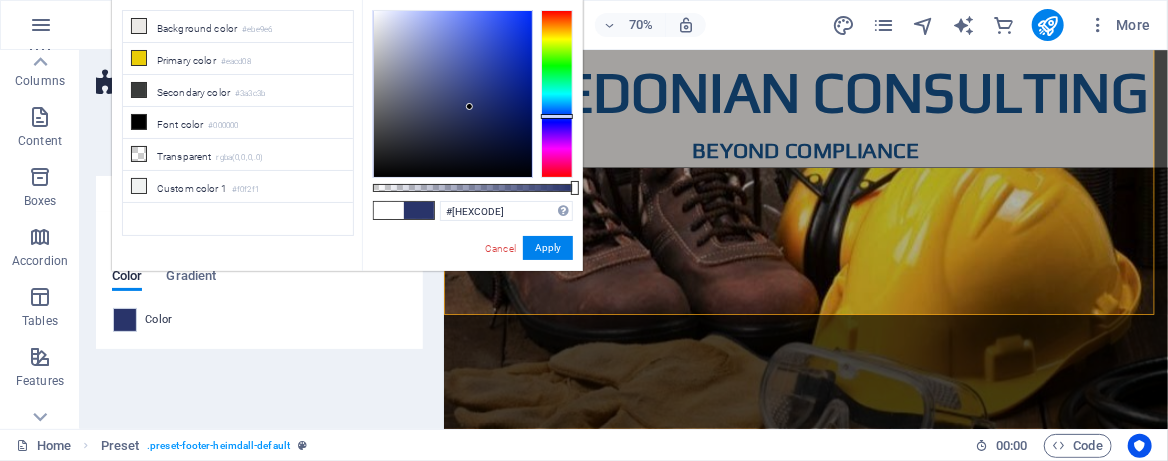 click at bounding box center (453, 94) 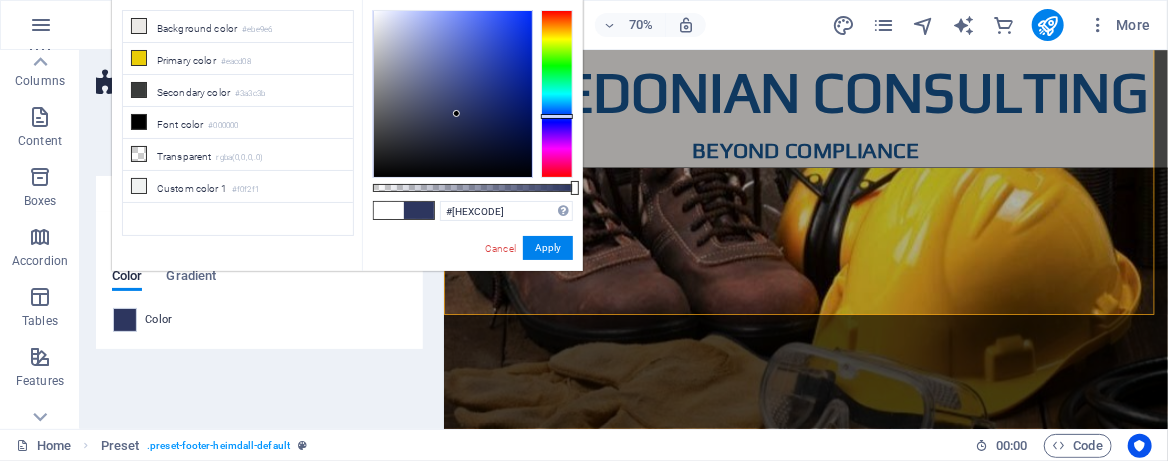 click at bounding box center (453, 94) 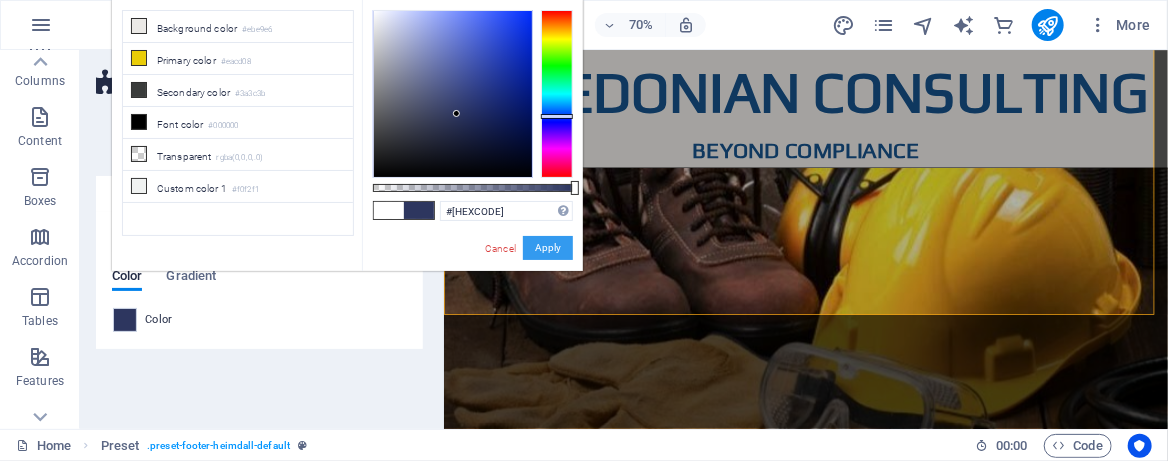 click on "Apply" at bounding box center [548, 248] 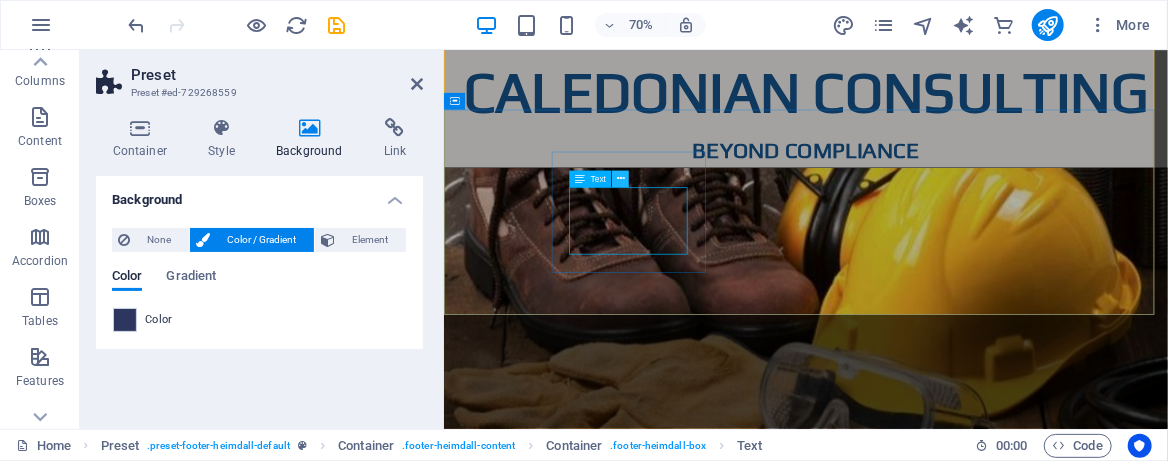 click at bounding box center [620, 178] 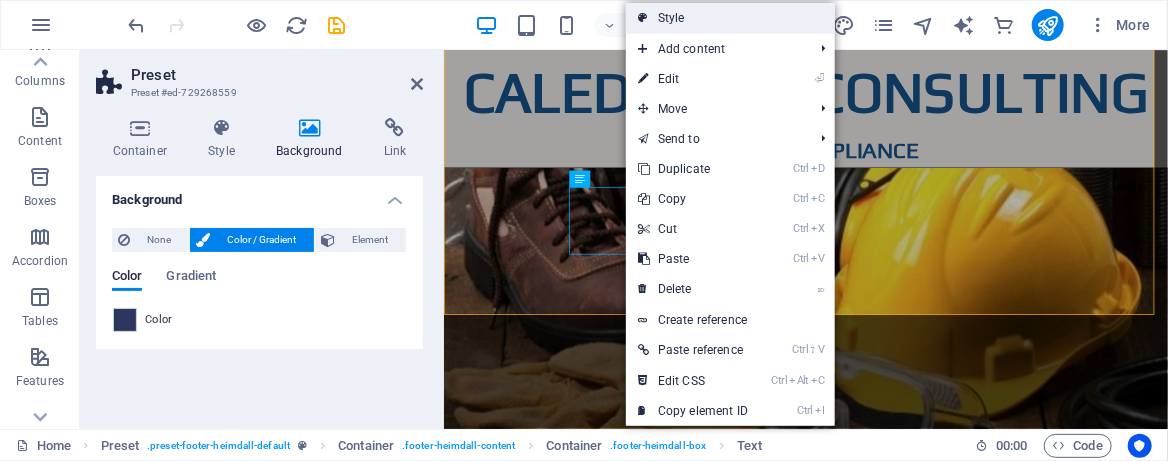 click on "Style" at bounding box center [730, 18] 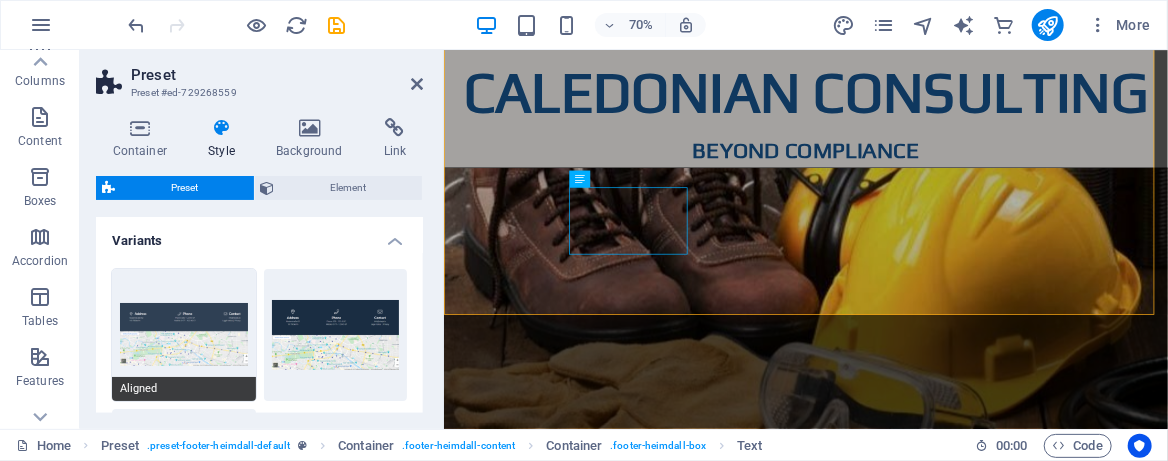 click on "Aligned" at bounding box center [184, 335] 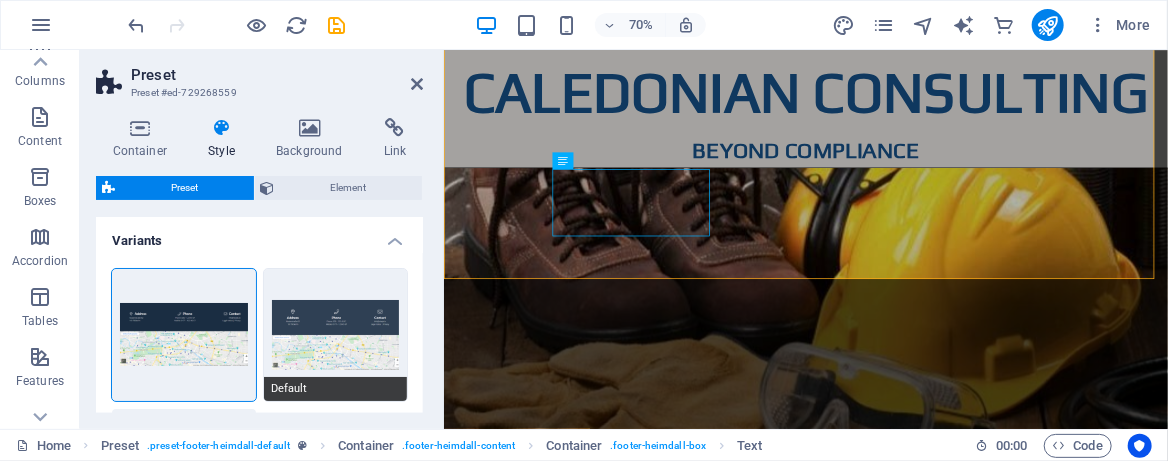 click on "Default" at bounding box center (336, 335) 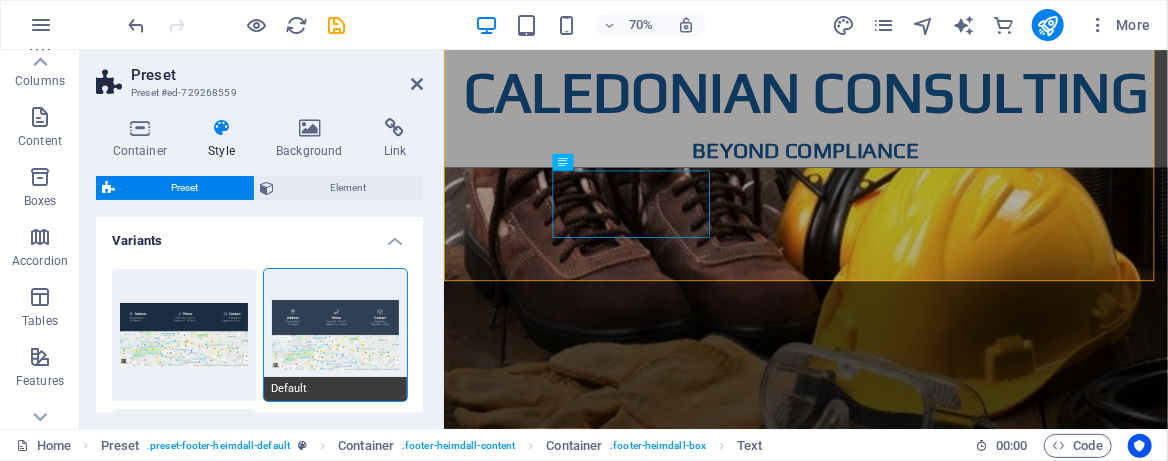 scroll, scrollTop: 133, scrollLeft: 0, axis: vertical 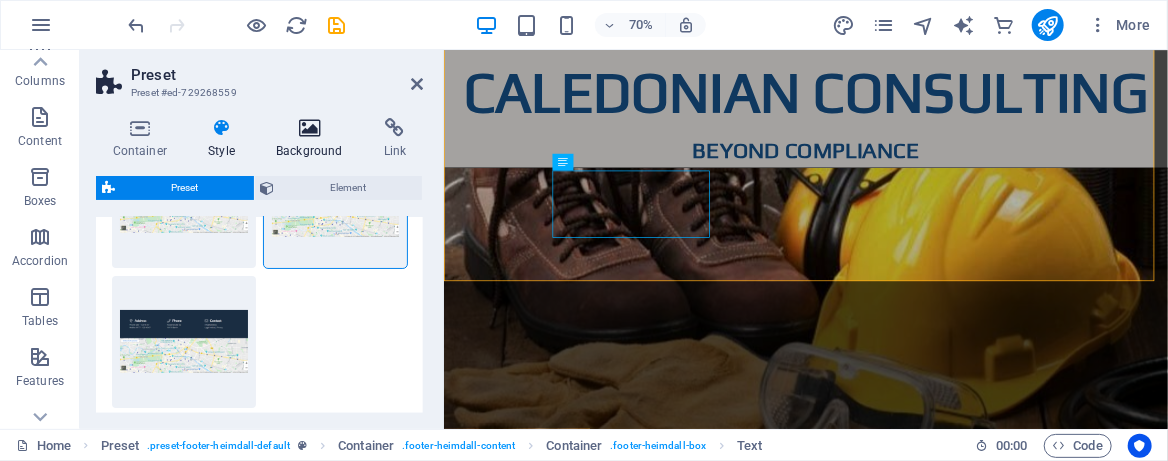 click at bounding box center [310, 128] 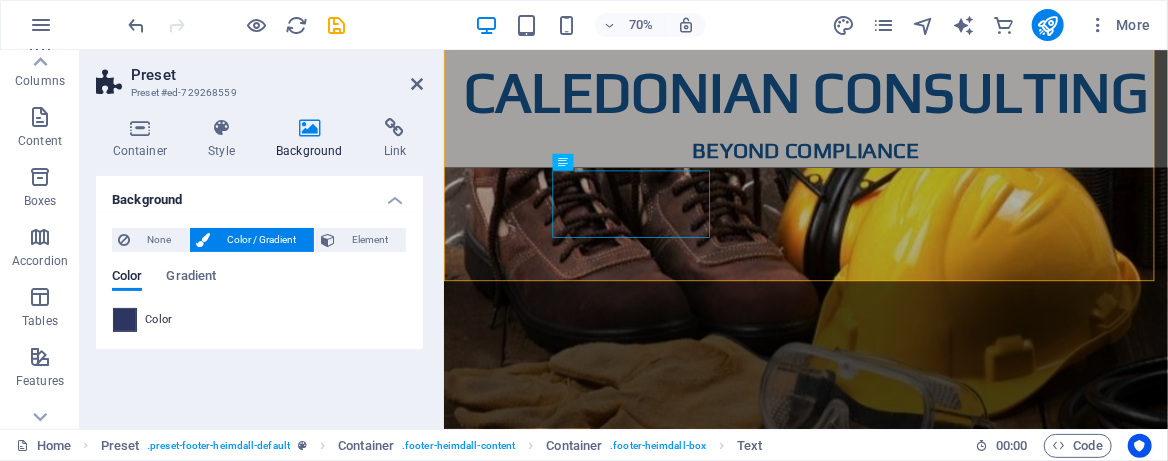 click at bounding box center [125, 320] 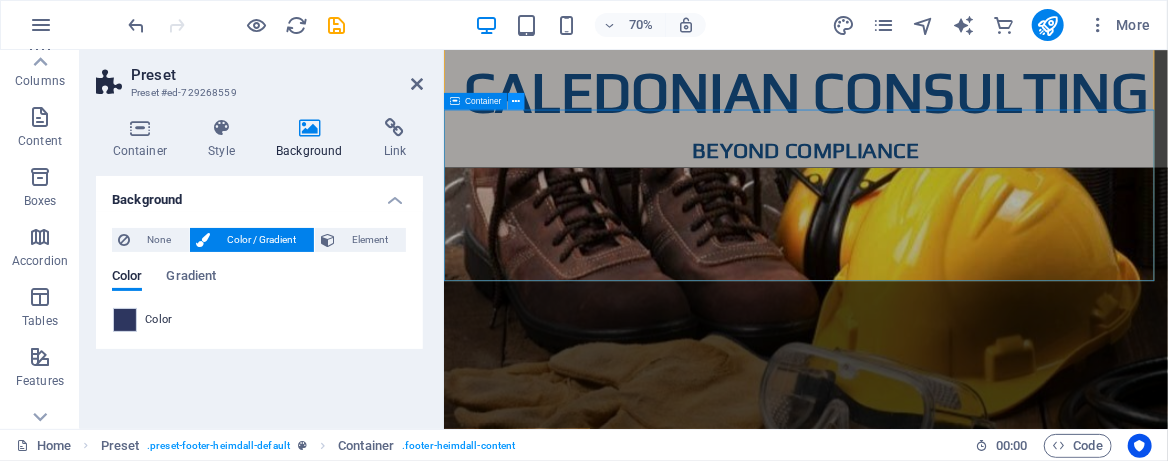 click at bounding box center [516, 101] 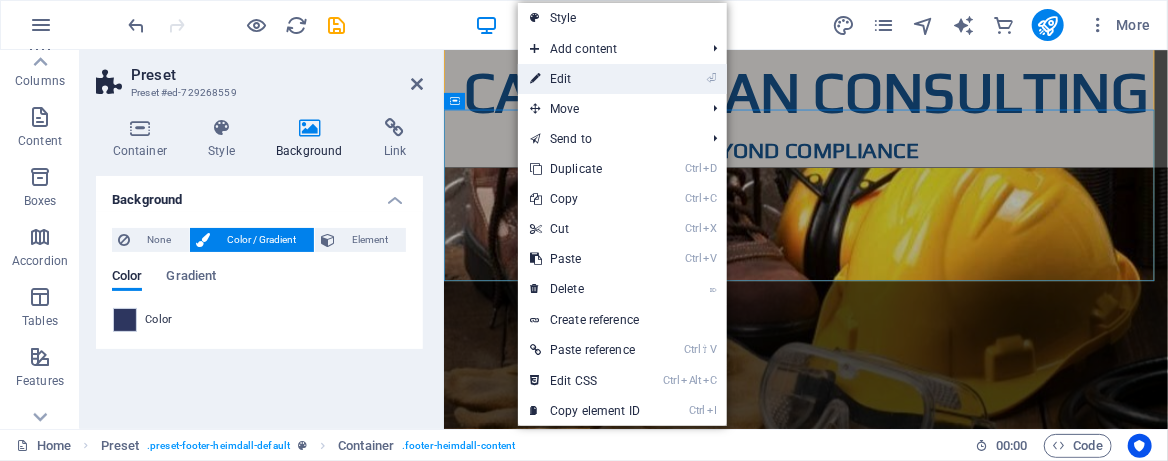 click on "⏎  Edit" at bounding box center (585, 79) 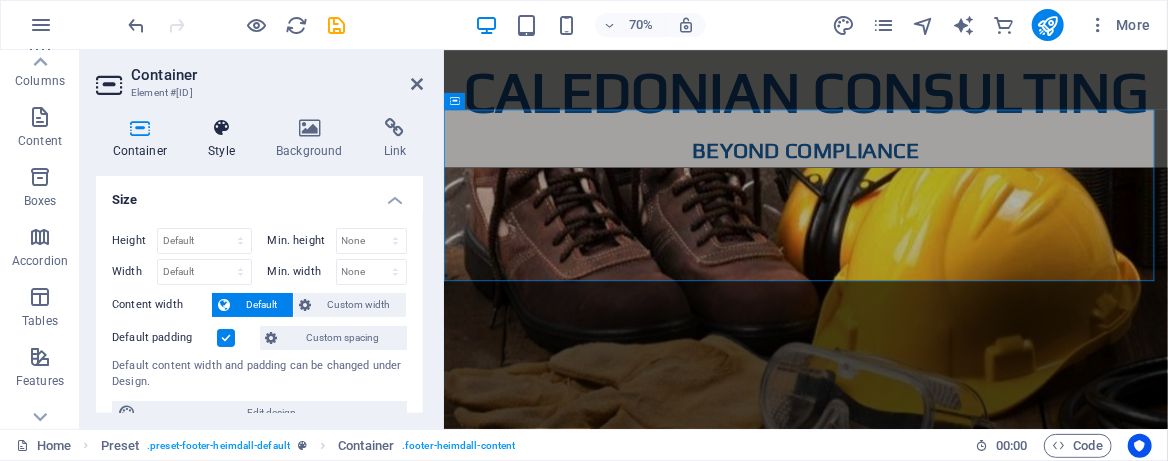 click at bounding box center (222, 128) 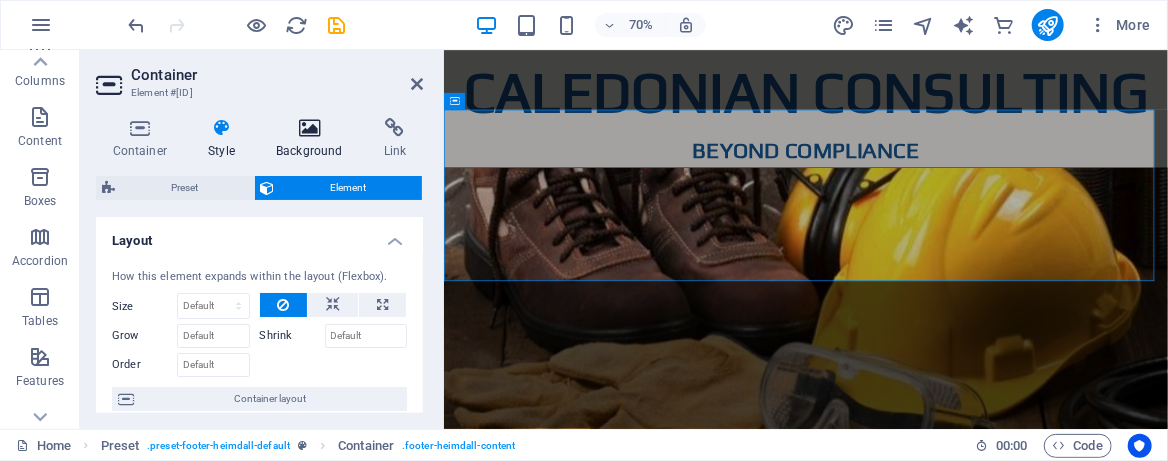 click at bounding box center [310, 128] 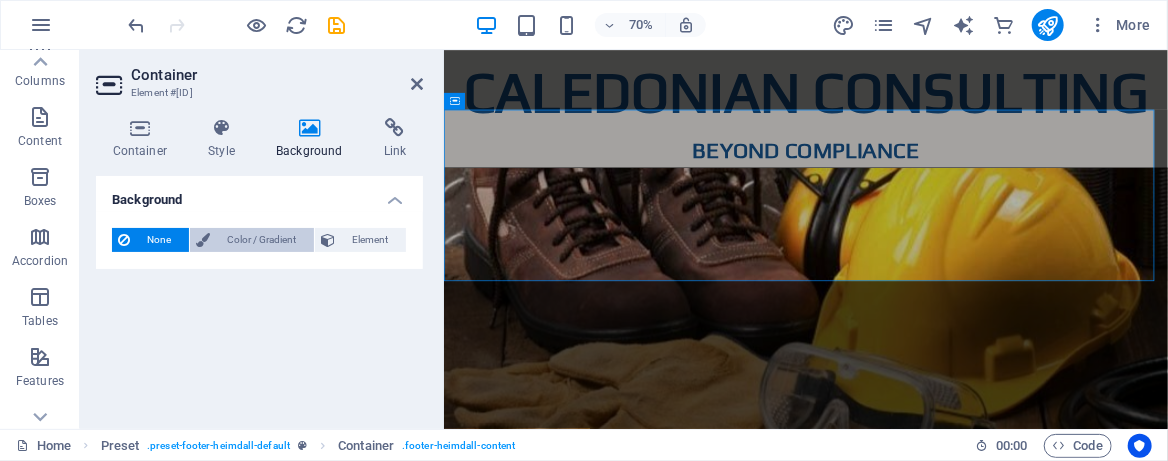 click on "Color / Gradient" at bounding box center [262, 240] 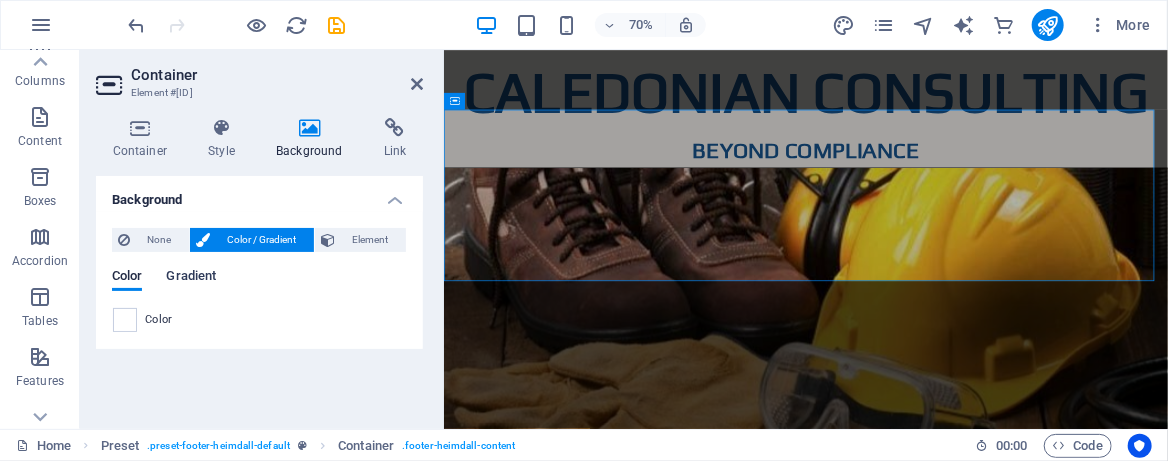 click on "Gradient" at bounding box center (191, 278) 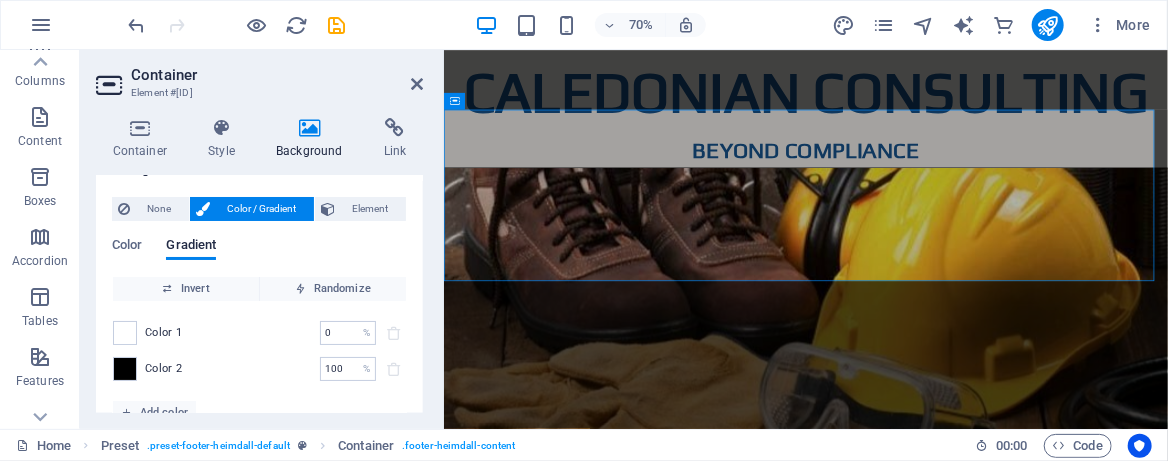 scroll, scrollTop: 0, scrollLeft: 0, axis: both 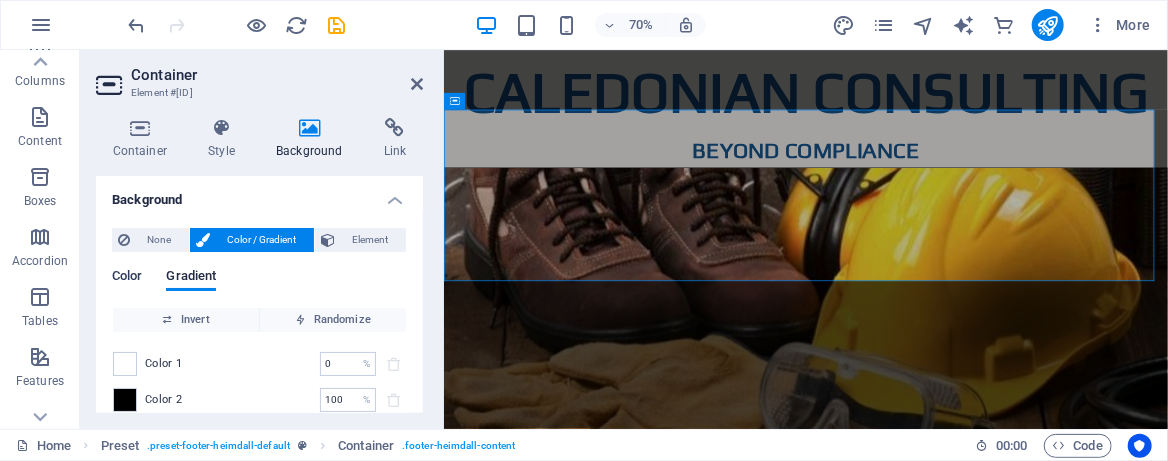 click on "Color" at bounding box center [127, 278] 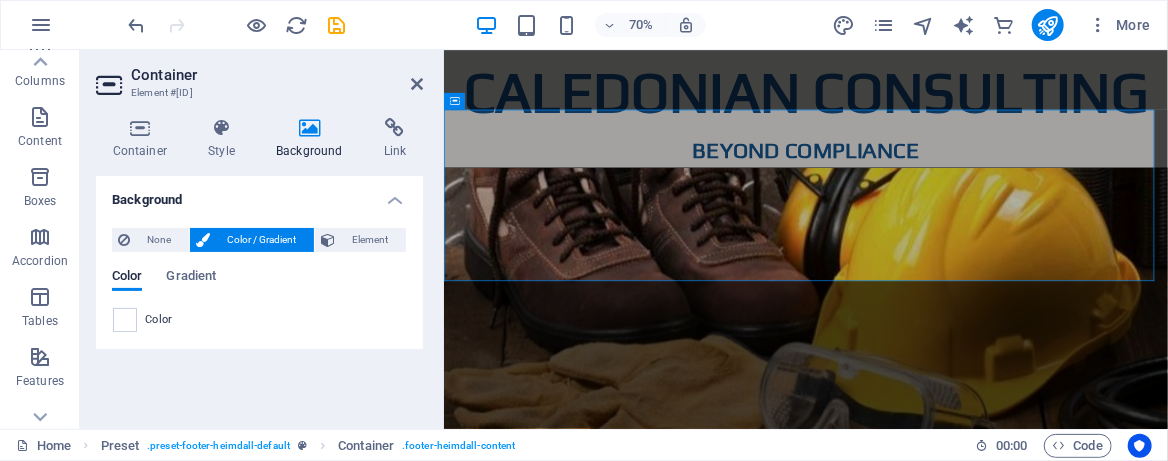click on "Color" at bounding box center [159, 320] 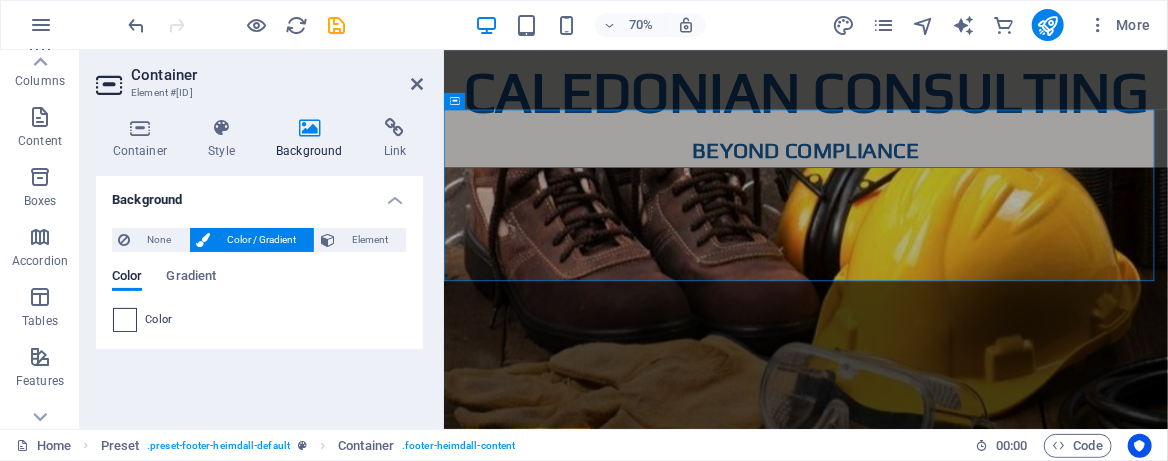 click at bounding box center [125, 320] 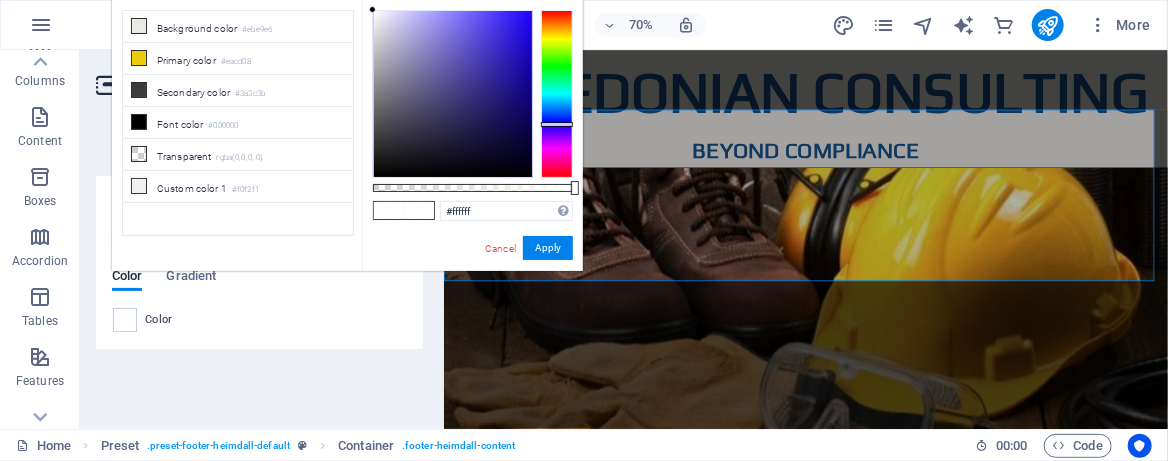 click at bounding box center (557, 94) 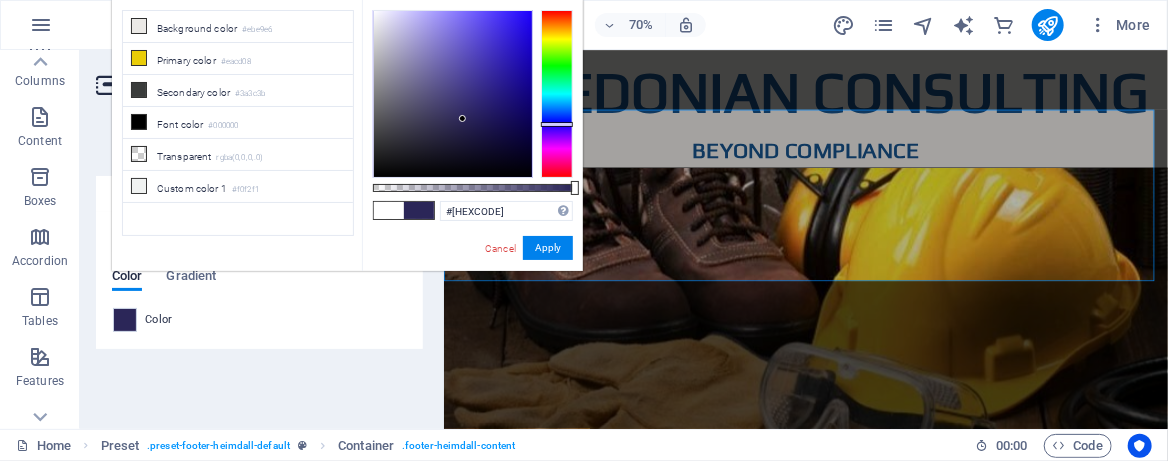 click at bounding box center [453, 94] 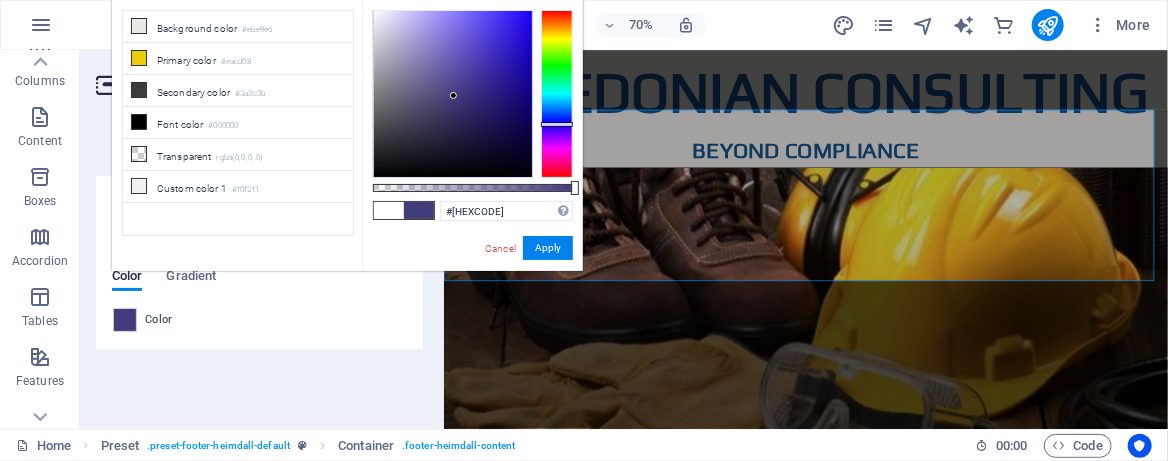click at bounding box center [453, 94] 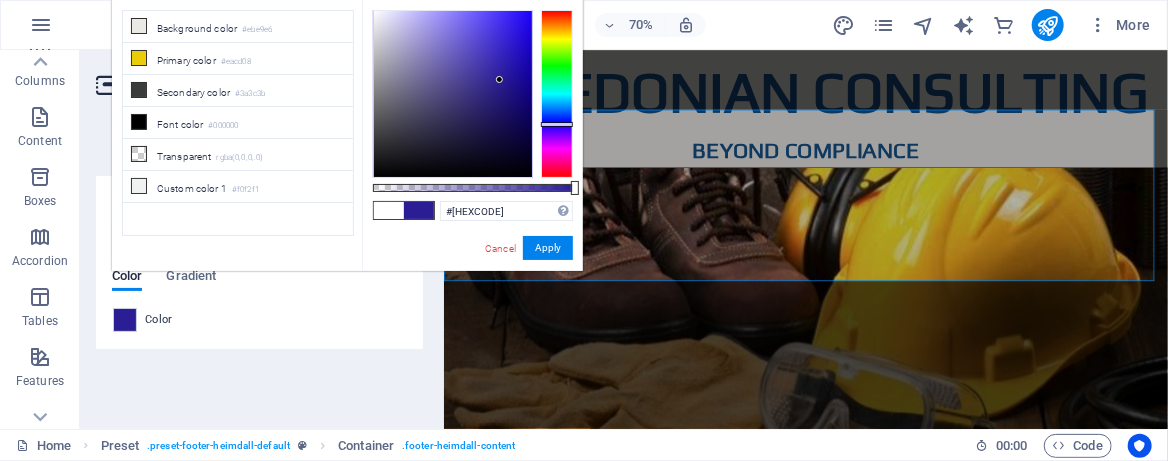 click at bounding box center [453, 94] 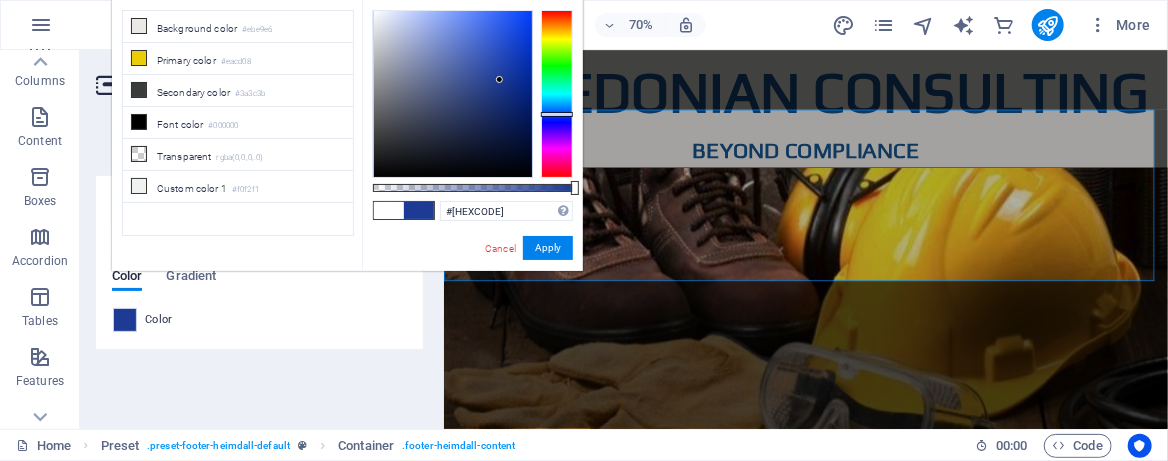 click at bounding box center [557, 94] 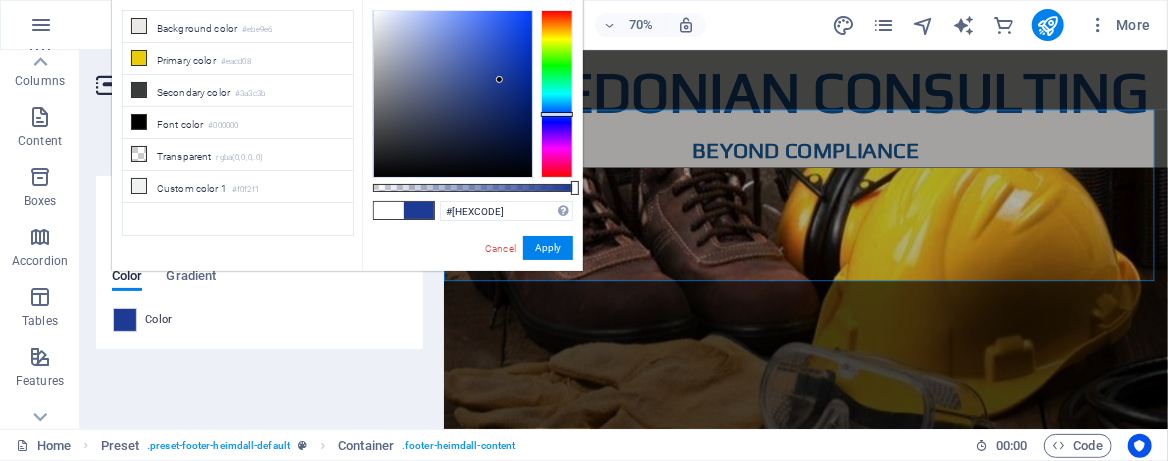 type on "#[HEXCODE]" 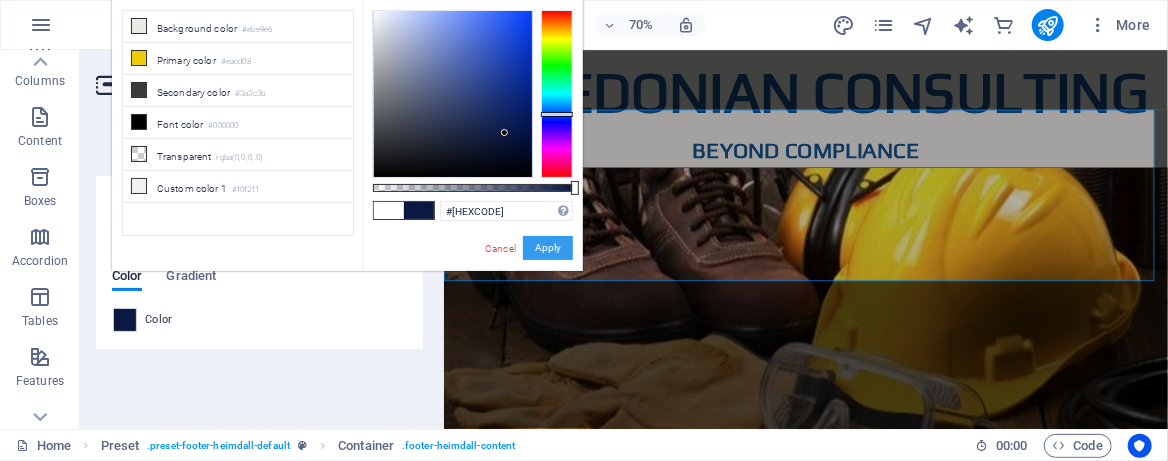 click on "Apply" at bounding box center [548, 248] 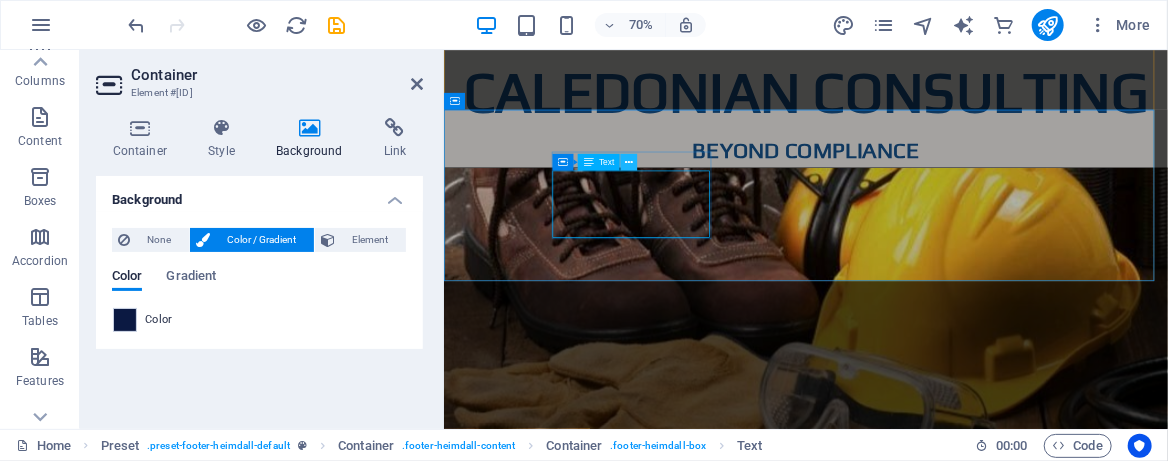 click at bounding box center [629, 162] 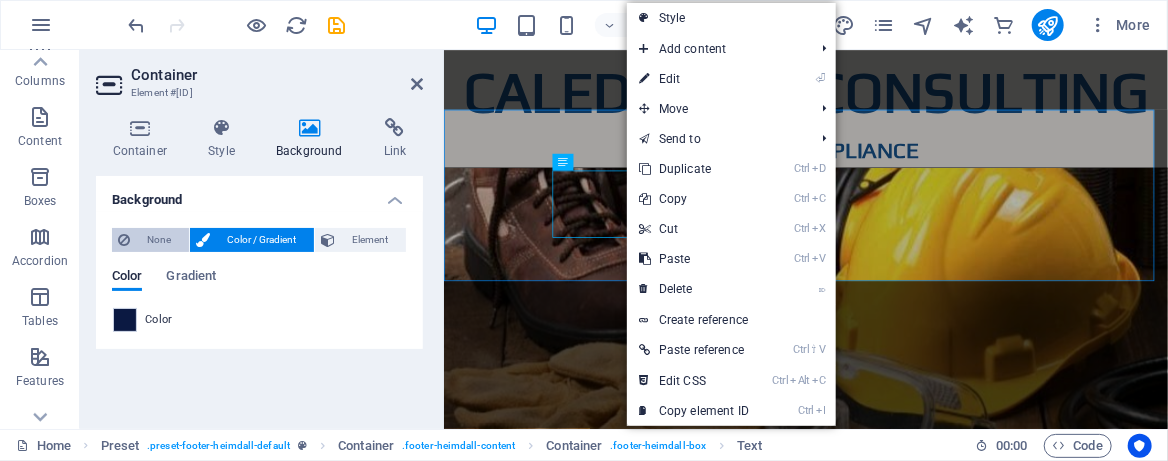 click on "None" at bounding box center [159, 240] 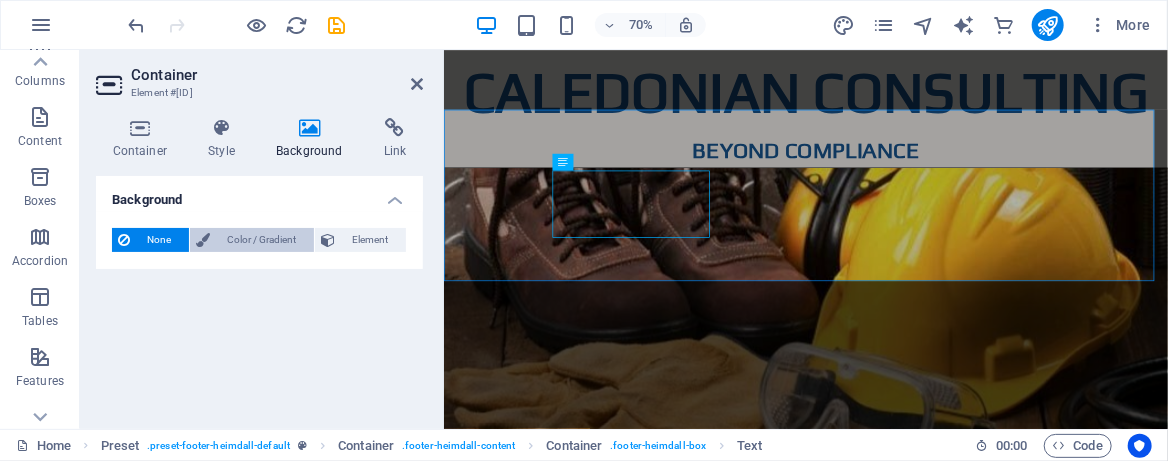click on "Color / Gradient" at bounding box center [262, 240] 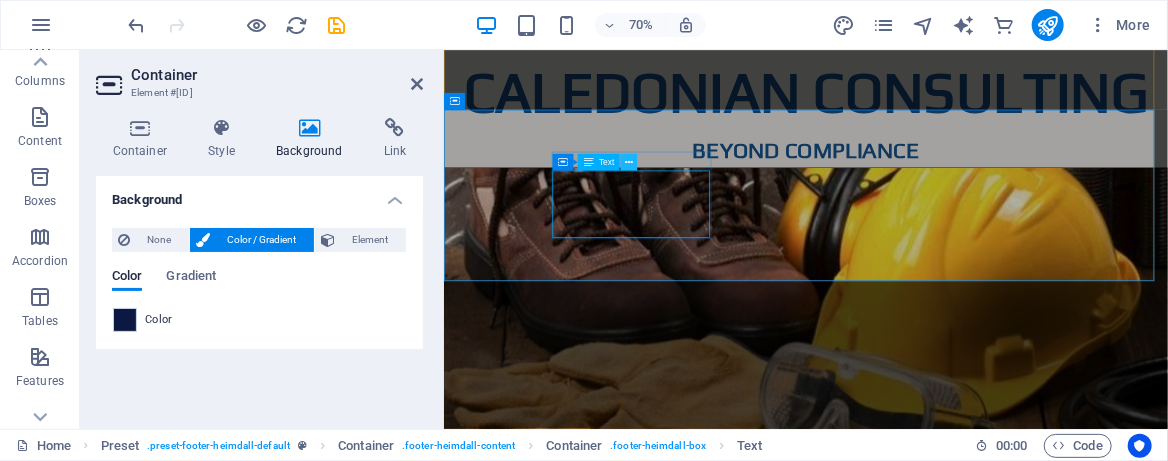 click at bounding box center [629, 162] 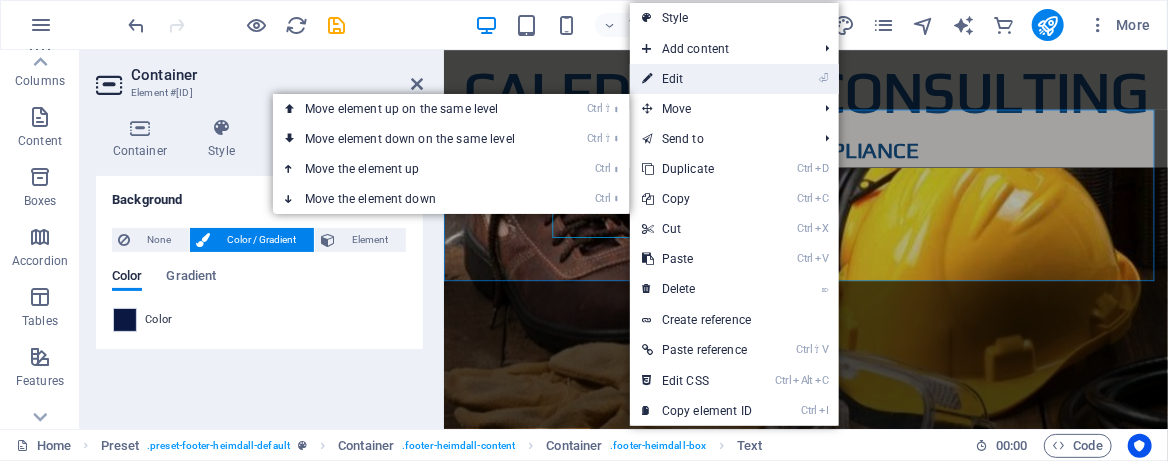 click on "⏎  Edit" at bounding box center (697, 79) 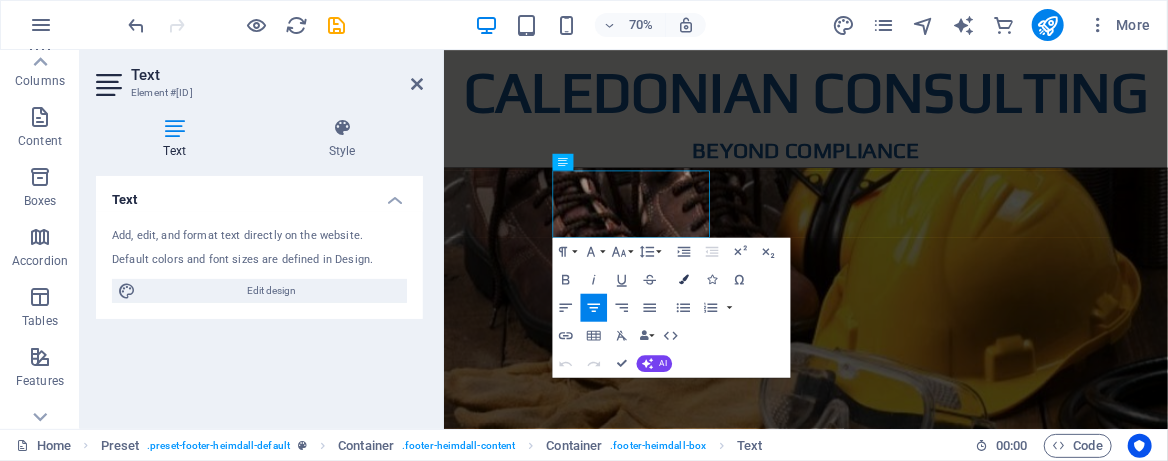 click at bounding box center [684, 280] 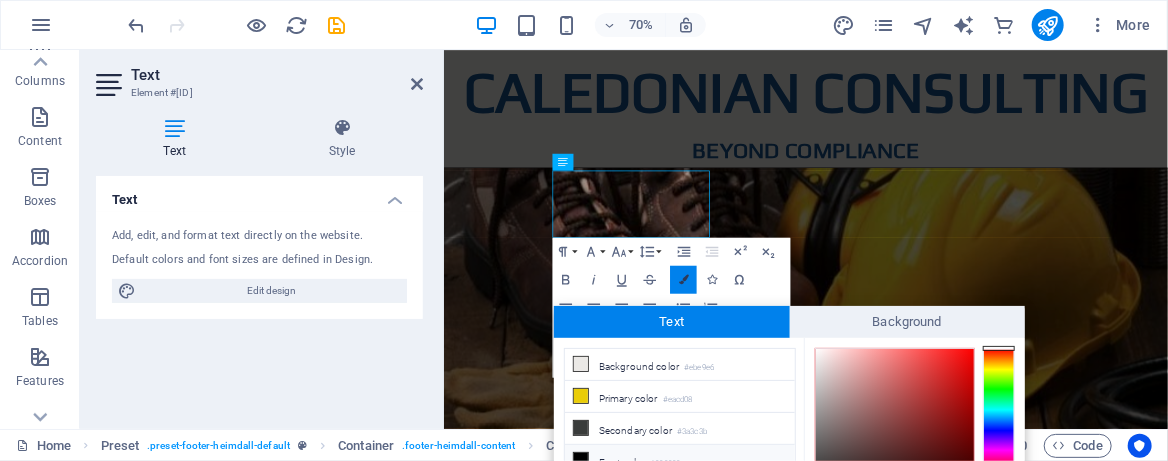 scroll, scrollTop: 123, scrollLeft: 0, axis: vertical 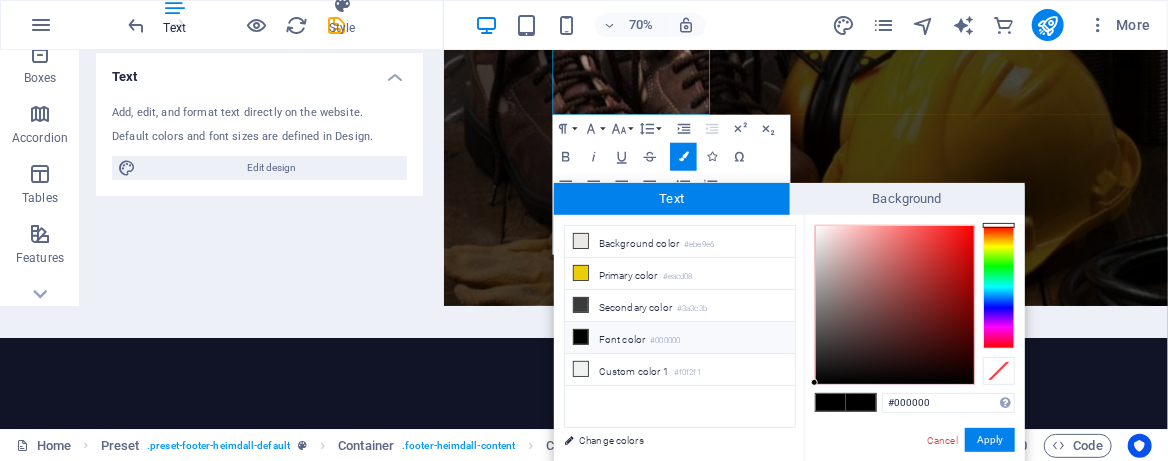 click on "Font color
#000000" at bounding box center [680, 338] 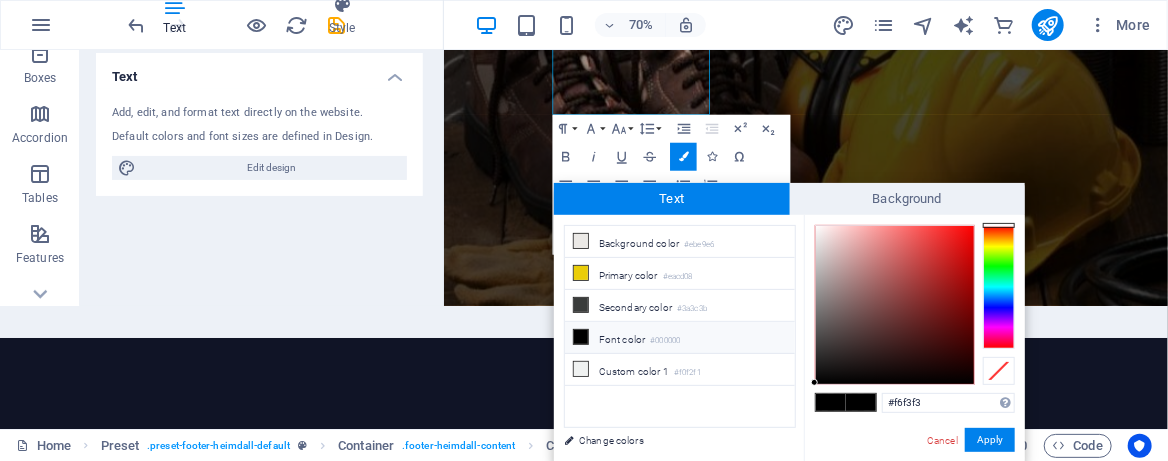 click at bounding box center (895, 305) 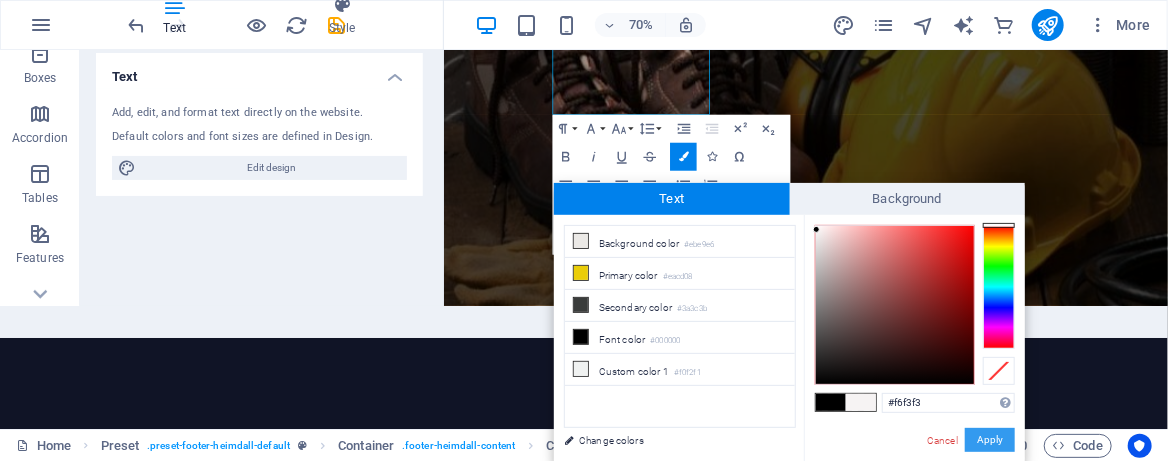 click on "Apply" at bounding box center (990, 440) 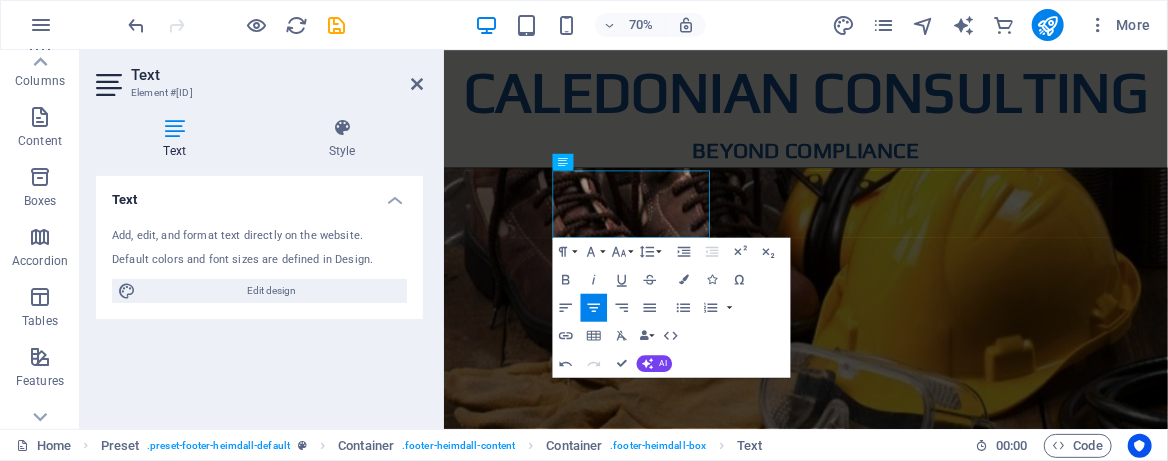 scroll, scrollTop: 0, scrollLeft: 0, axis: both 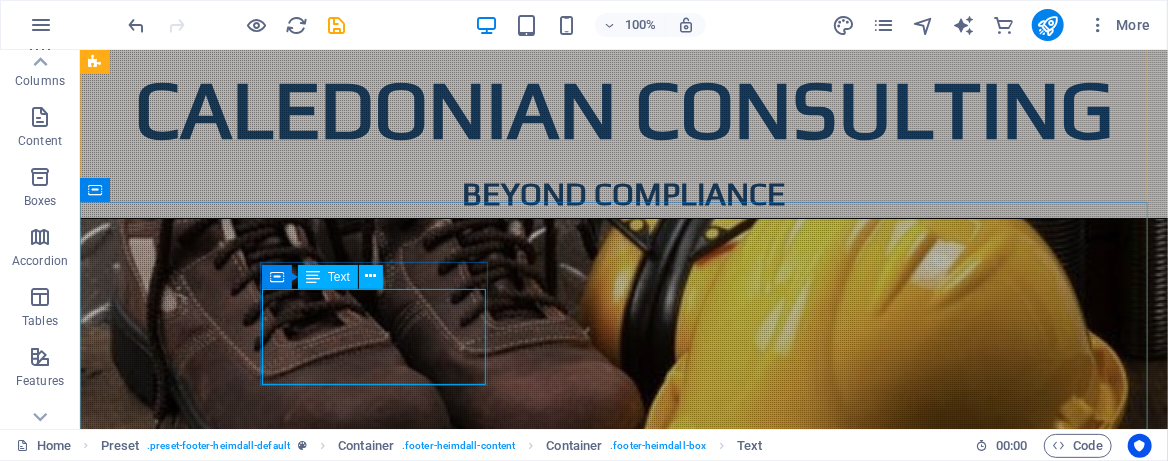 click on "Text" at bounding box center [339, 277] 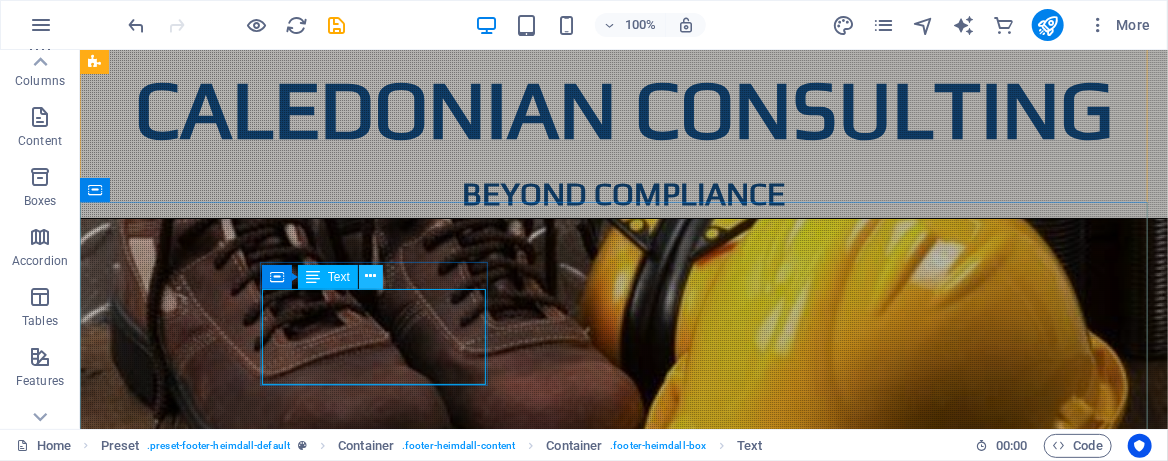 click at bounding box center (371, 277) 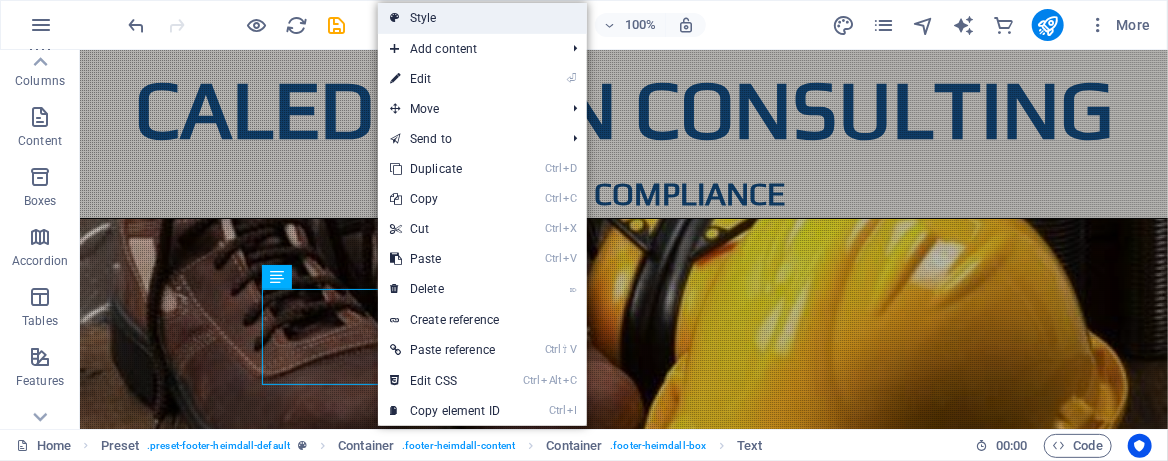 click on "Style" at bounding box center (482, 18) 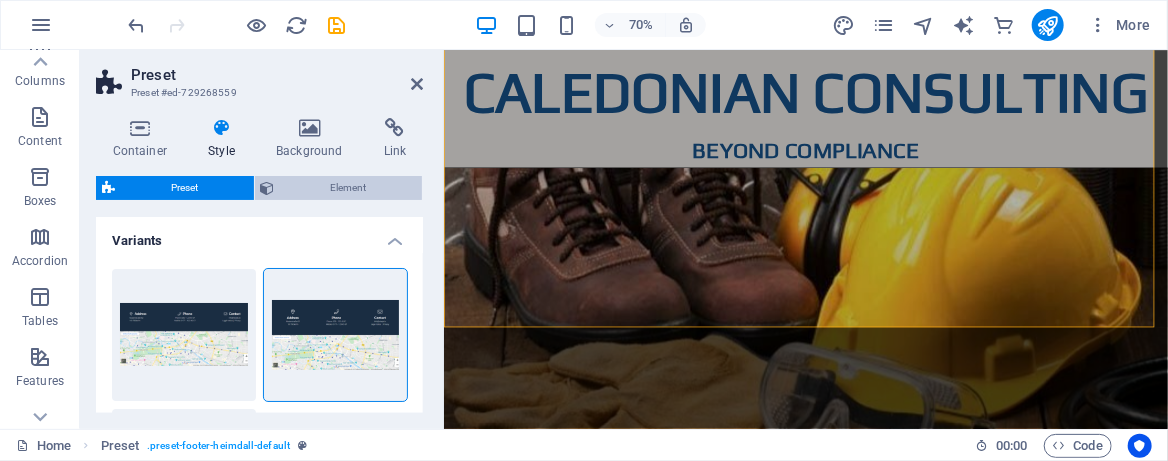 click on "Element" at bounding box center (349, 188) 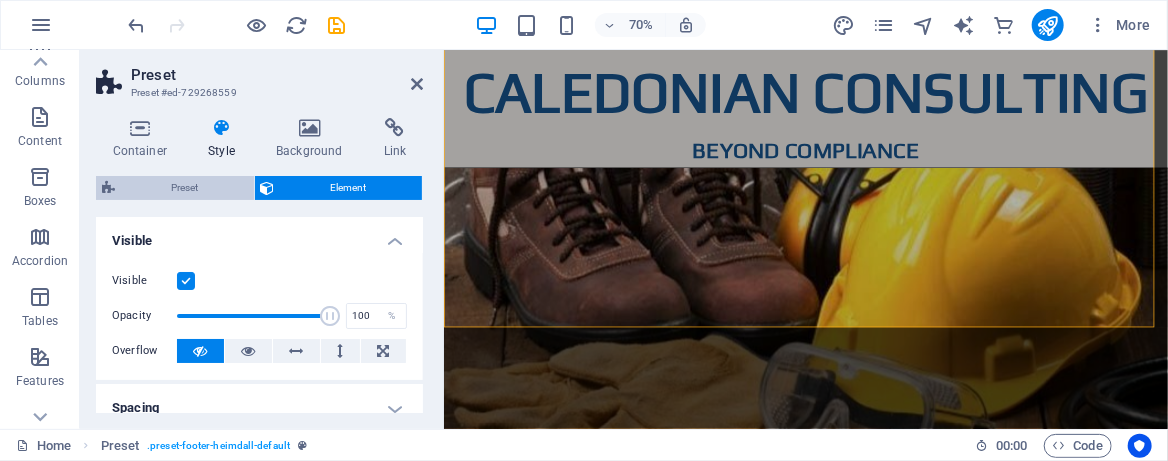 click on "Preset" at bounding box center [184, 188] 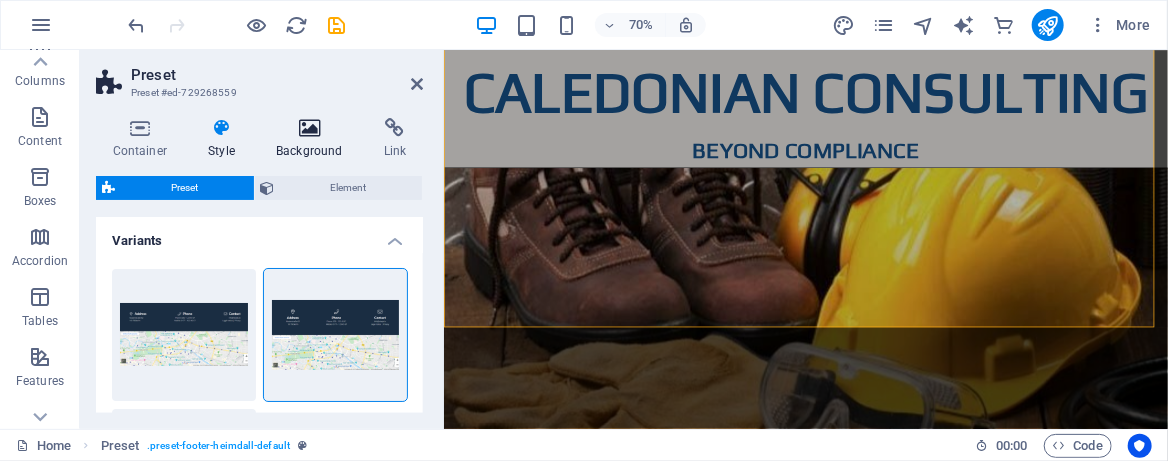 click at bounding box center (310, 128) 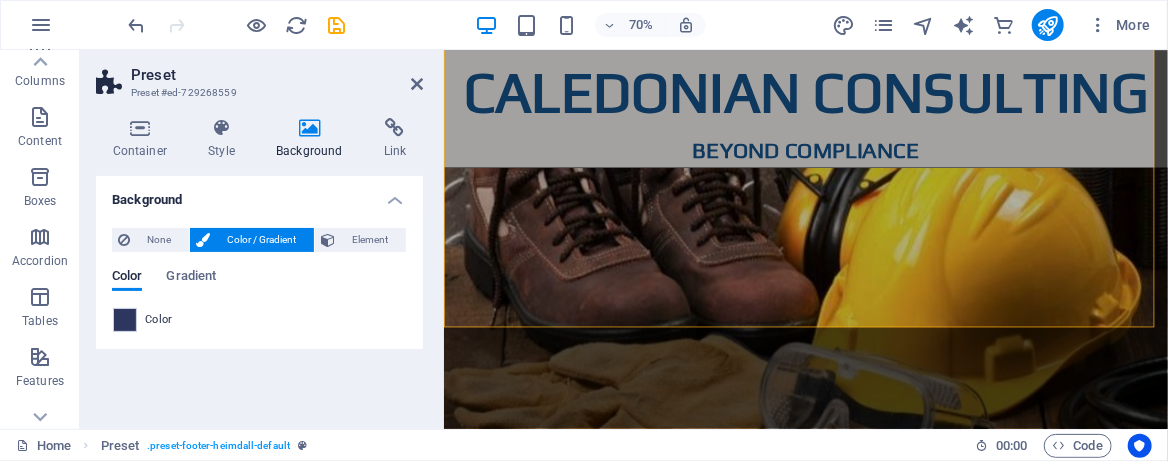 click on "Color" at bounding box center [159, 320] 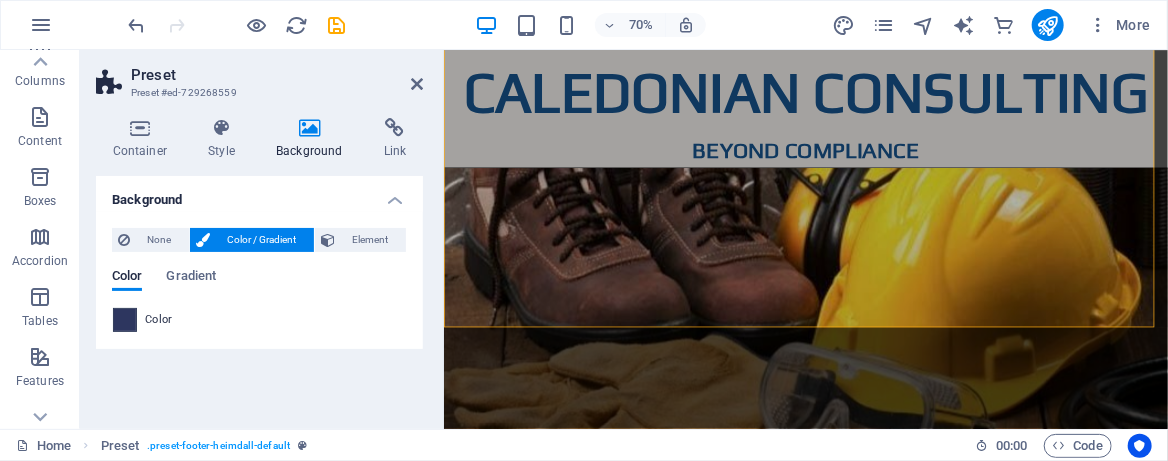click at bounding box center [125, 320] 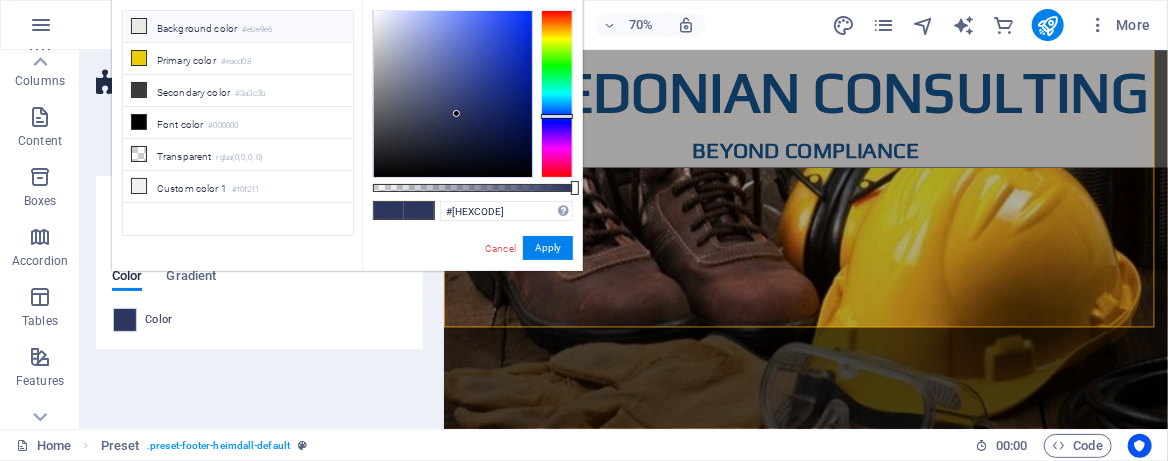 click on "Background color
#[HEXCODE]" at bounding box center (238, 27) 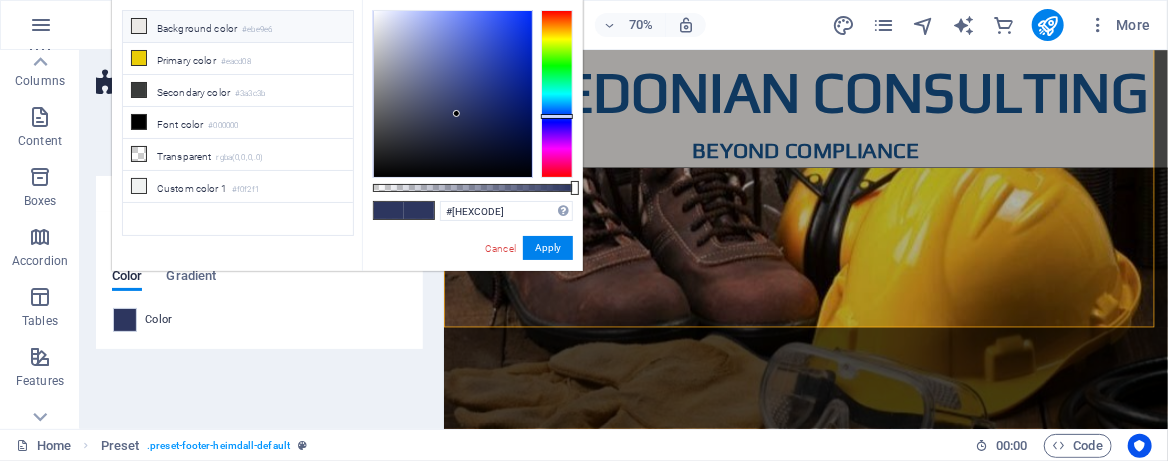 type on "#ebe9e6" 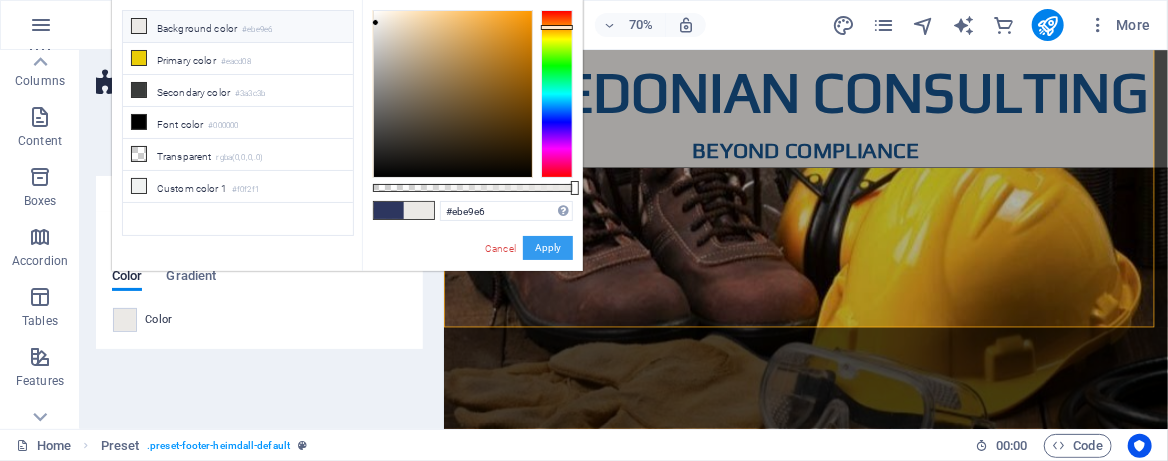 click on "Apply" at bounding box center [548, 248] 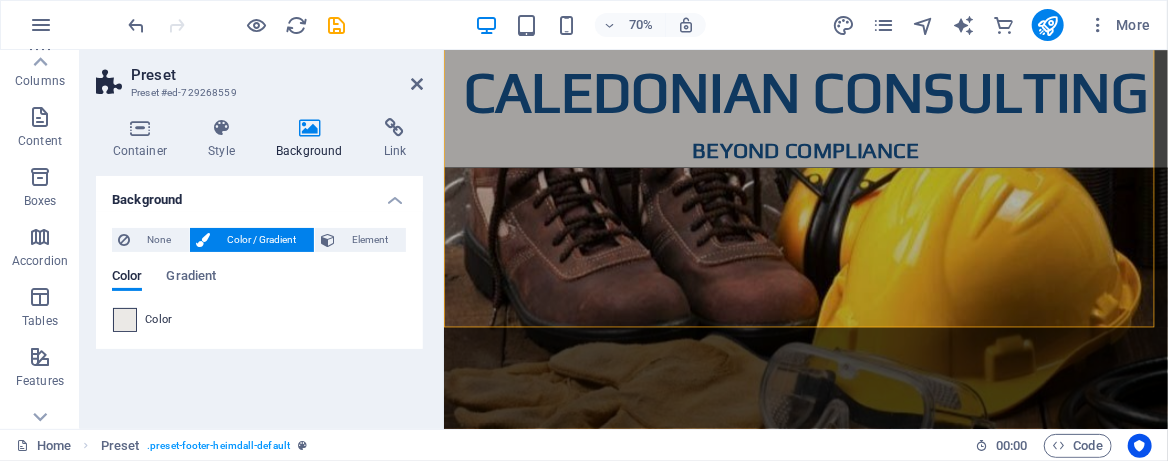 click at bounding box center (125, 320) 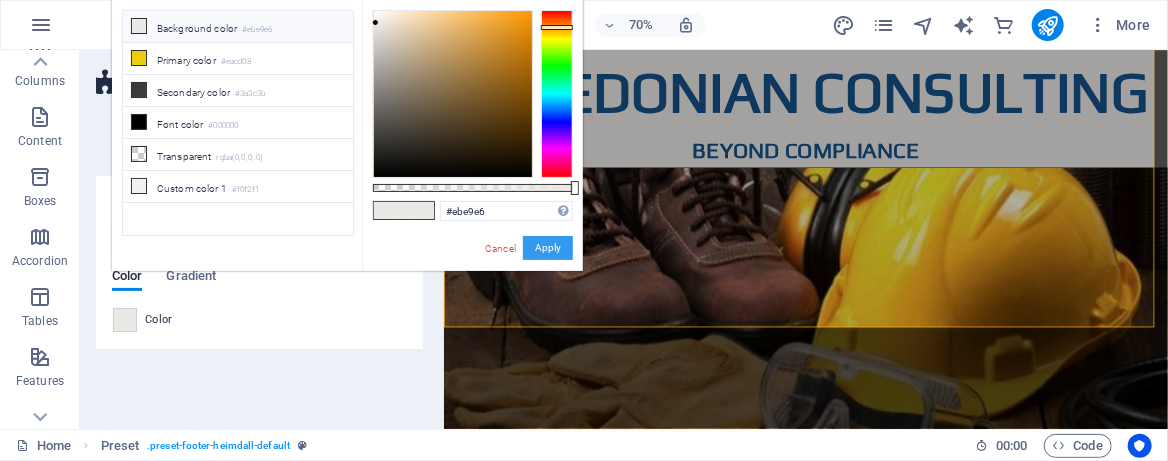 click on "Apply" at bounding box center (548, 248) 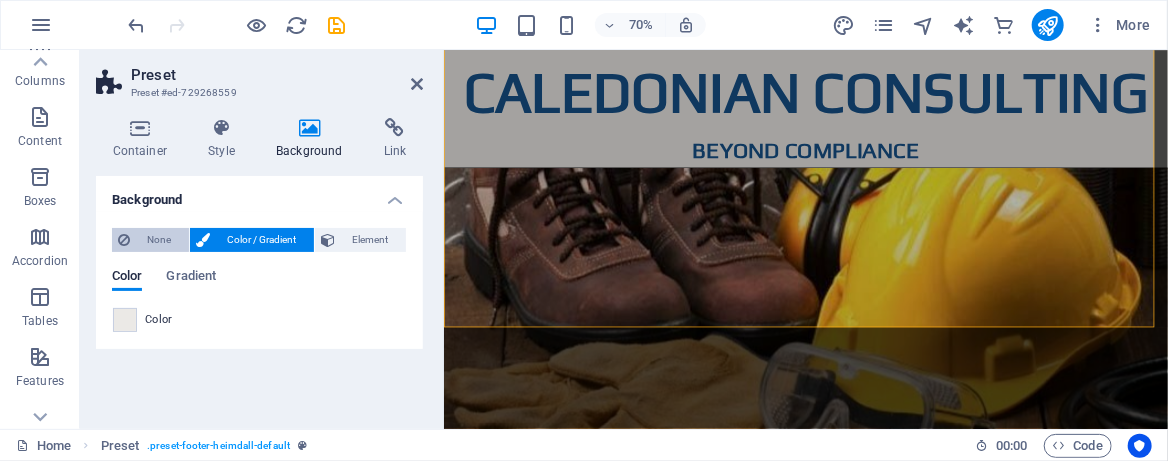 click on "None" at bounding box center (159, 240) 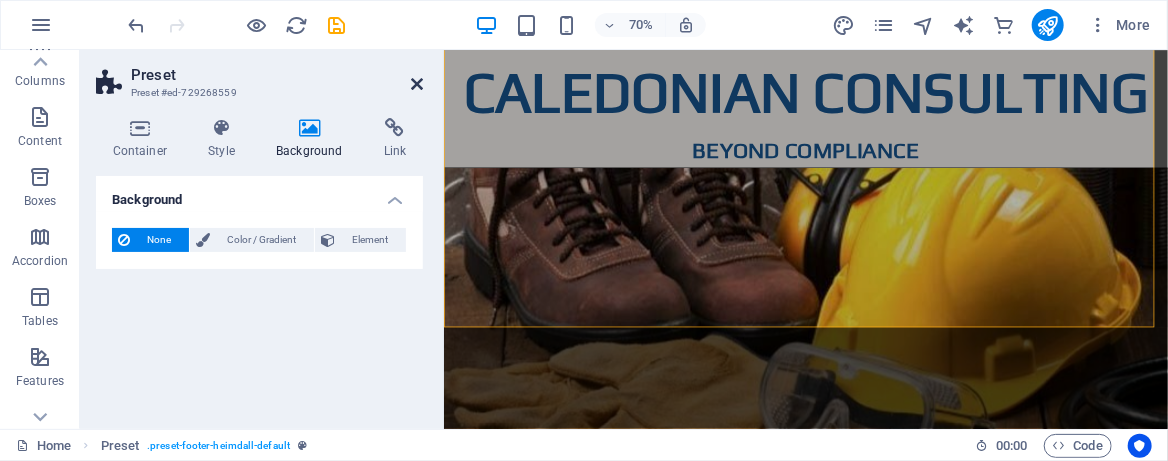 click at bounding box center [417, 84] 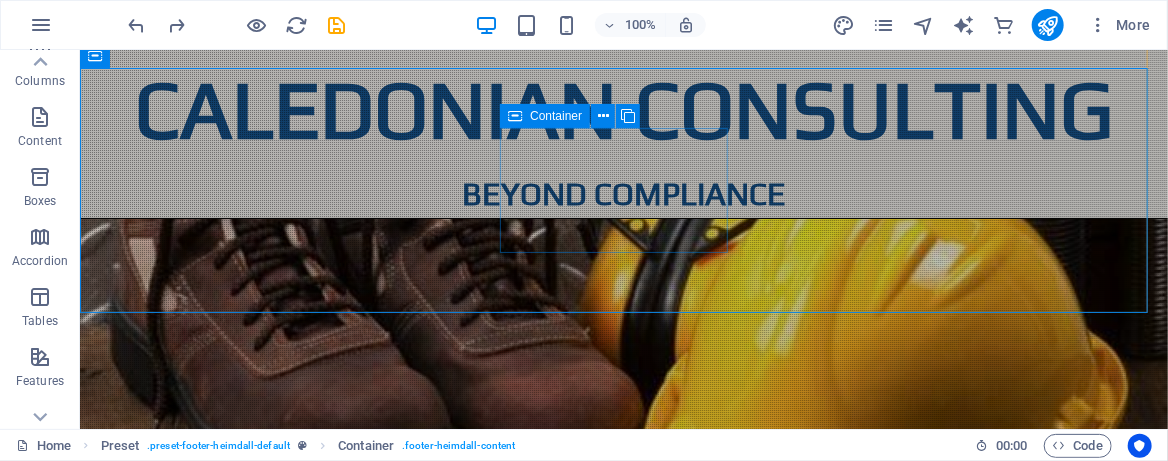 click on "Container" at bounding box center (545, 116) 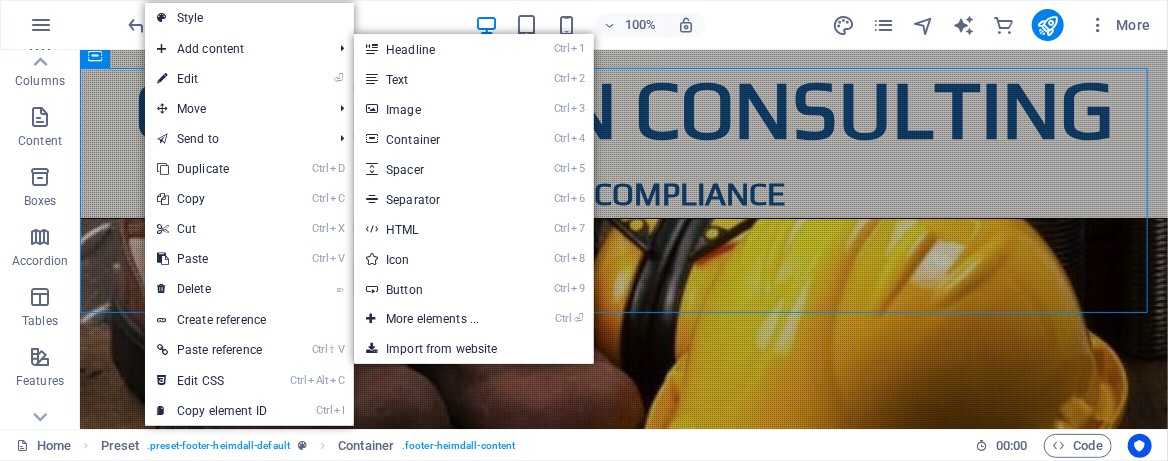 click on "Ctrl 3  Image" at bounding box center [436, 109] 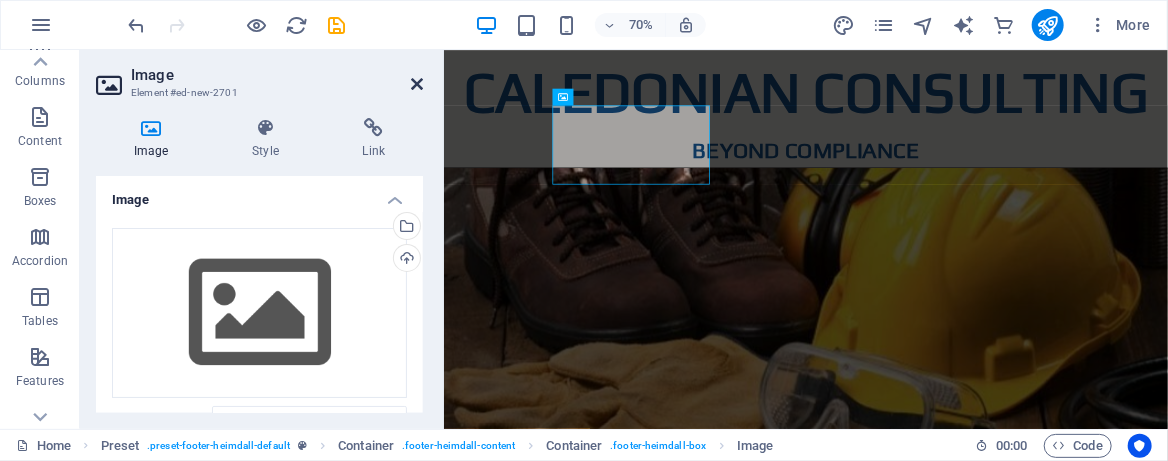 click at bounding box center [417, 84] 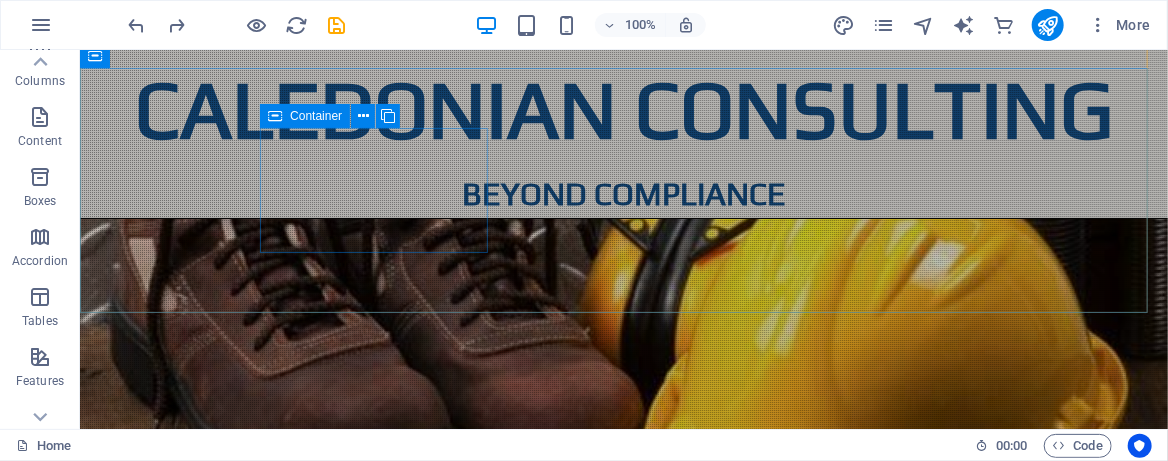 click at bounding box center (275, 116) 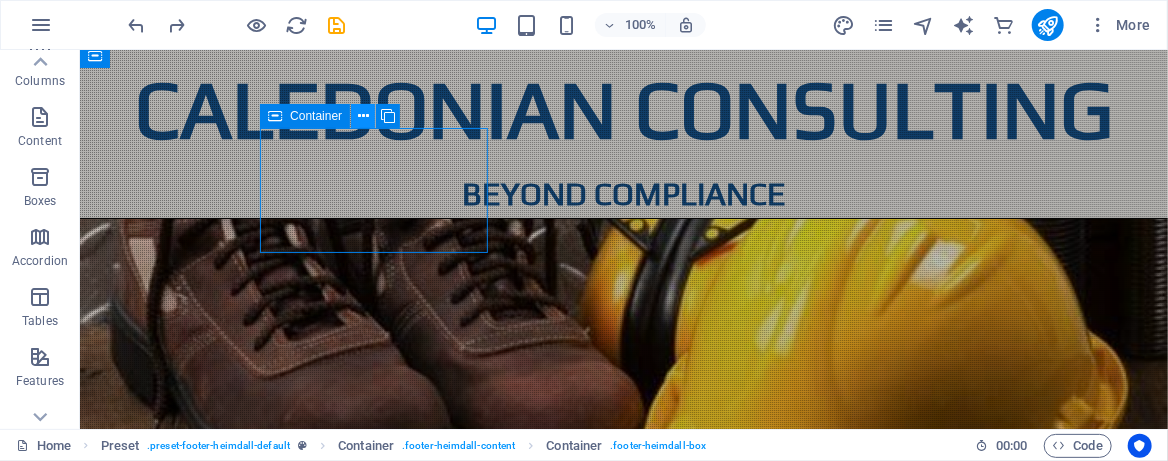 click at bounding box center (363, 116) 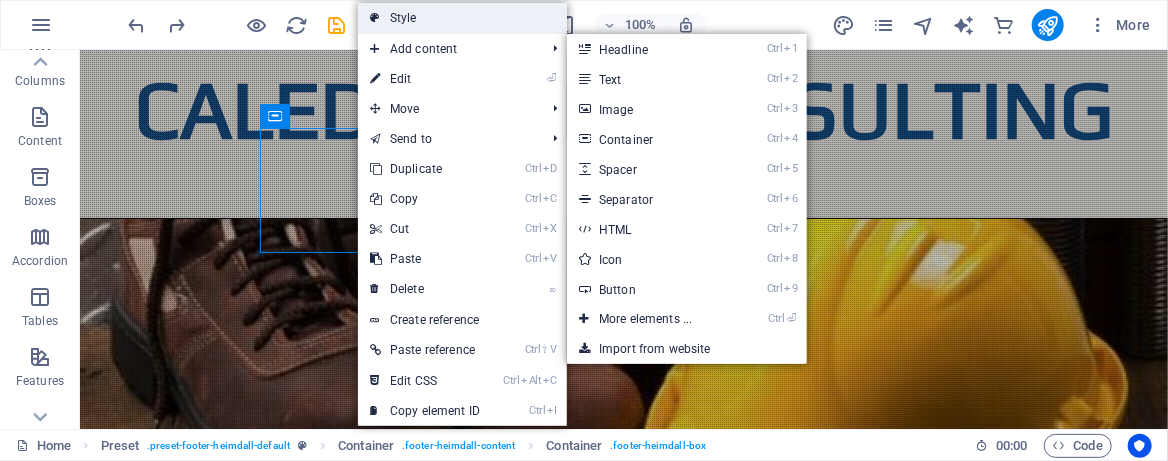 click on "Style" at bounding box center [462, 18] 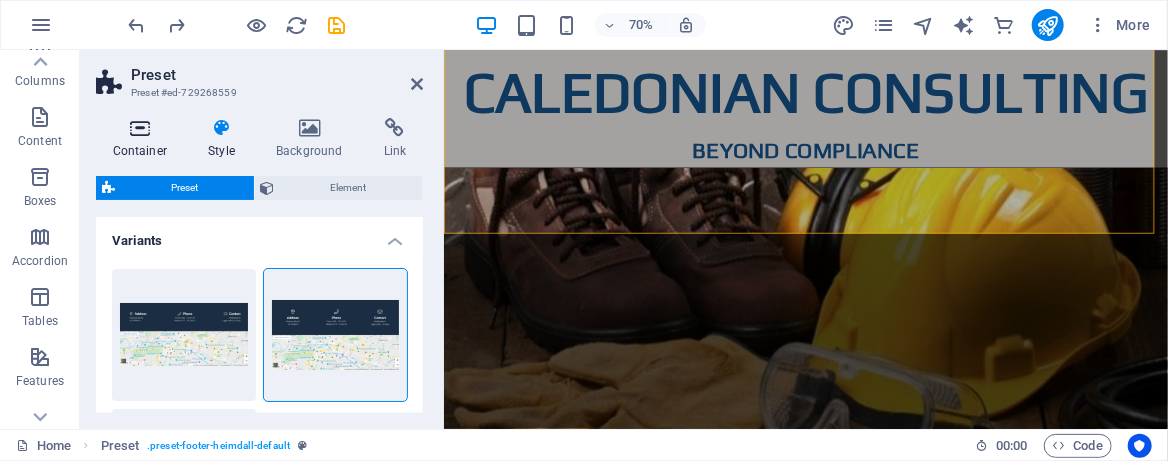 click on "Container" at bounding box center [144, 139] 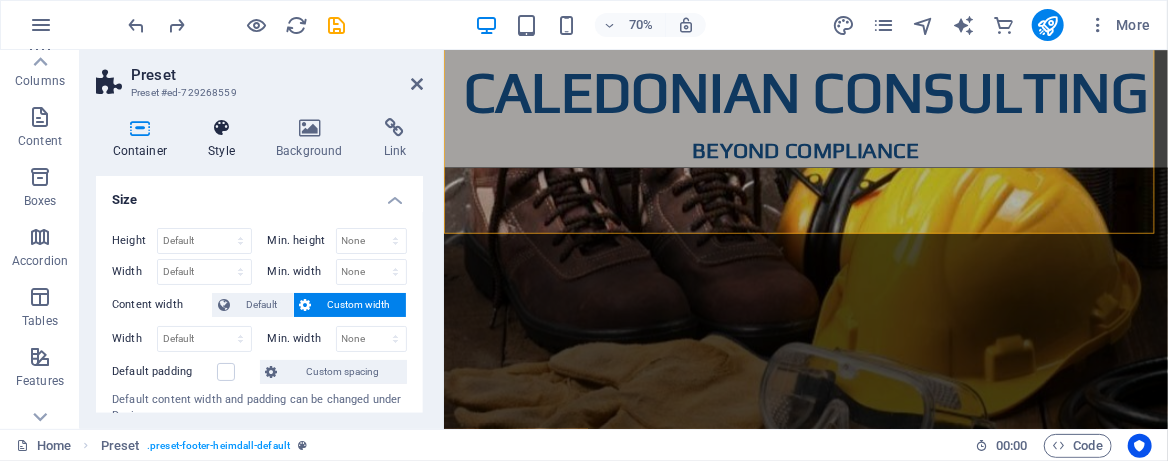 click on "Style" at bounding box center (226, 139) 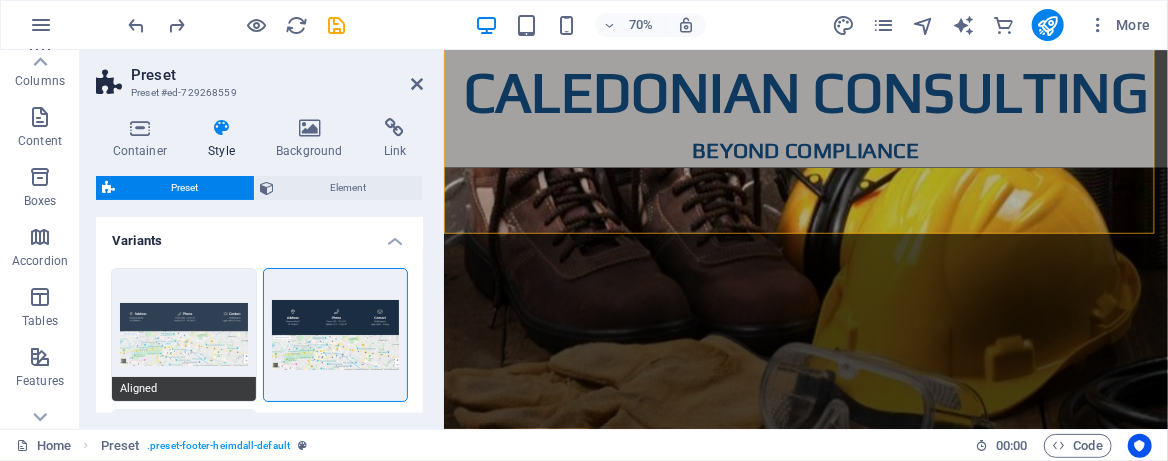 click on "Aligned" at bounding box center [184, 335] 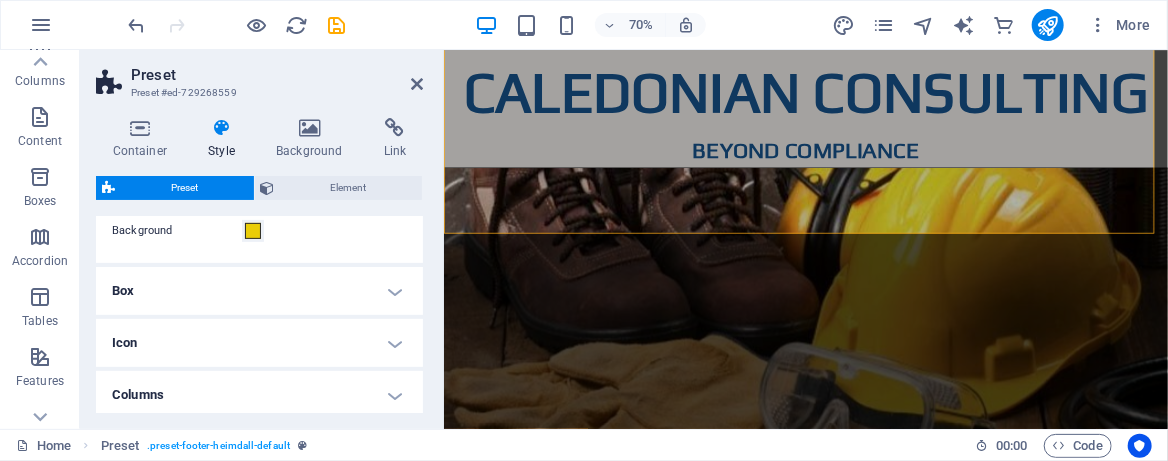 scroll, scrollTop: 400, scrollLeft: 0, axis: vertical 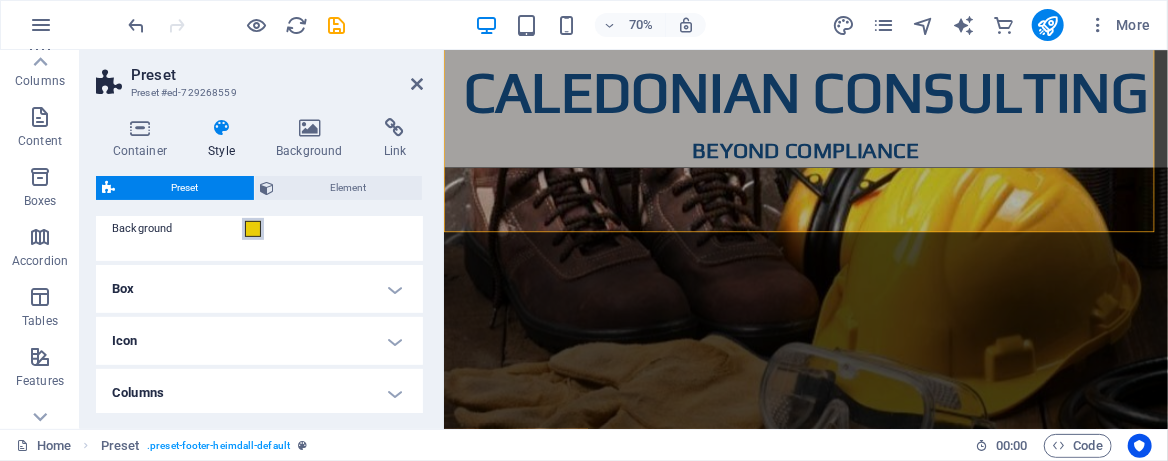 click at bounding box center (253, 229) 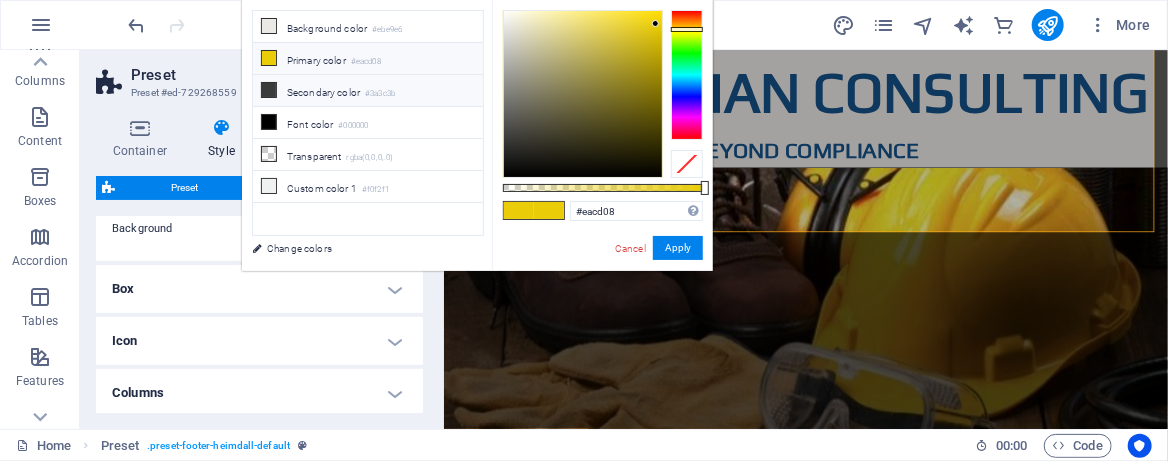 click at bounding box center [269, 90] 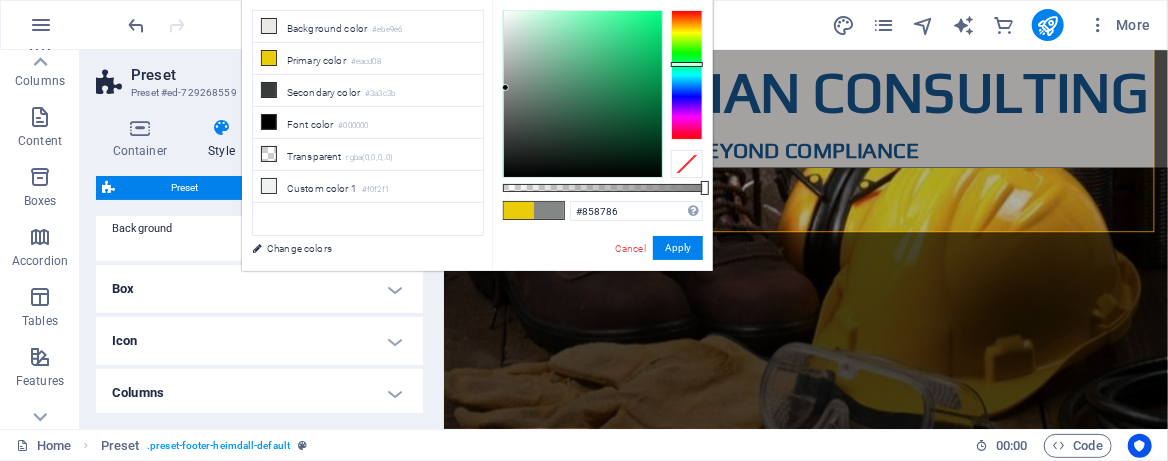 click at bounding box center (583, 94) 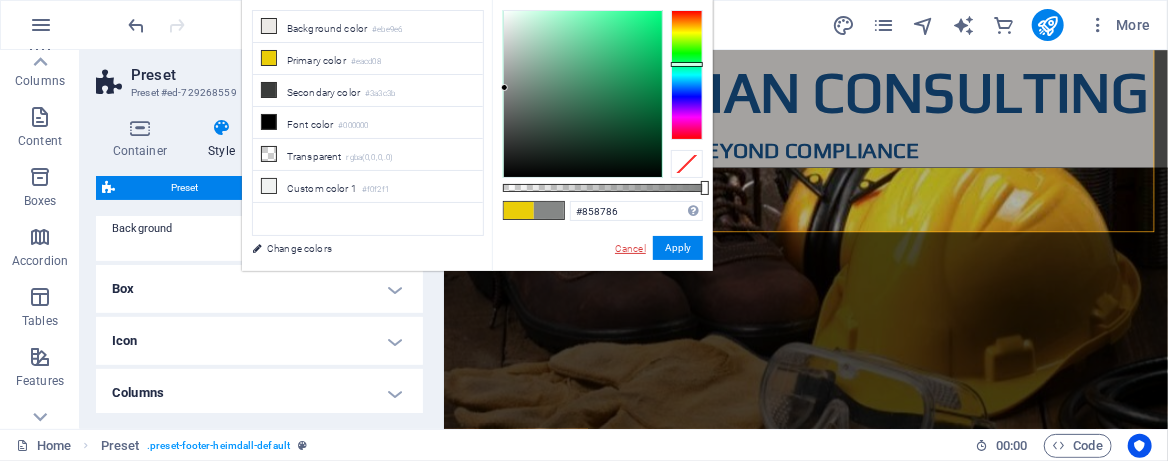 click on "Cancel" at bounding box center (630, 248) 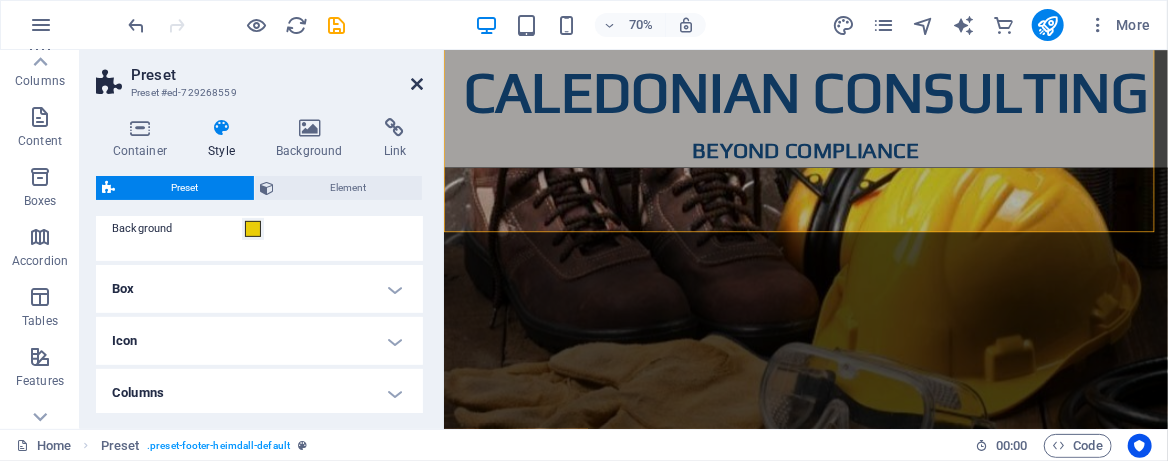 click at bounding box center [417, 84] 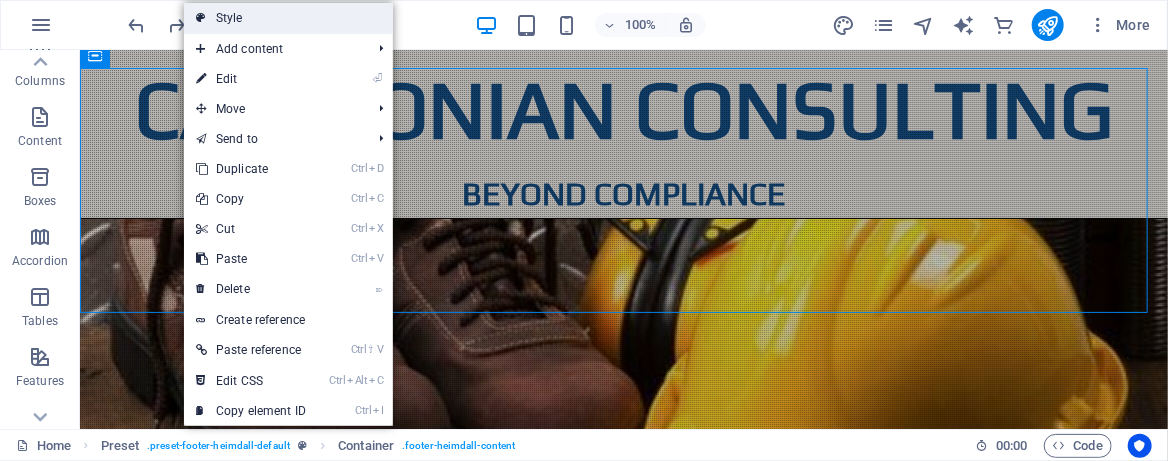 click on "Style" at bounding box center (288, 18) 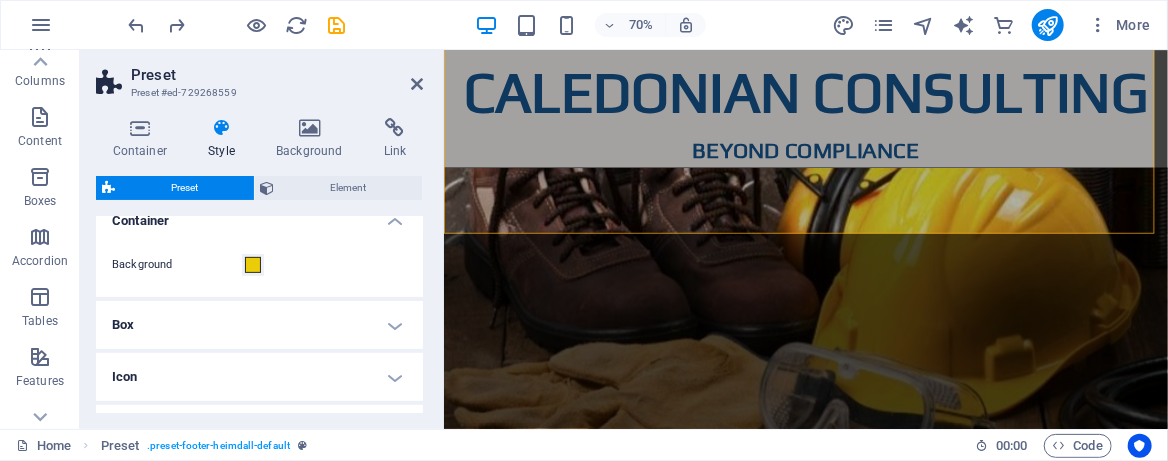 scroll, scrollTop: 400, scrollLeft: 0, axis: vertical 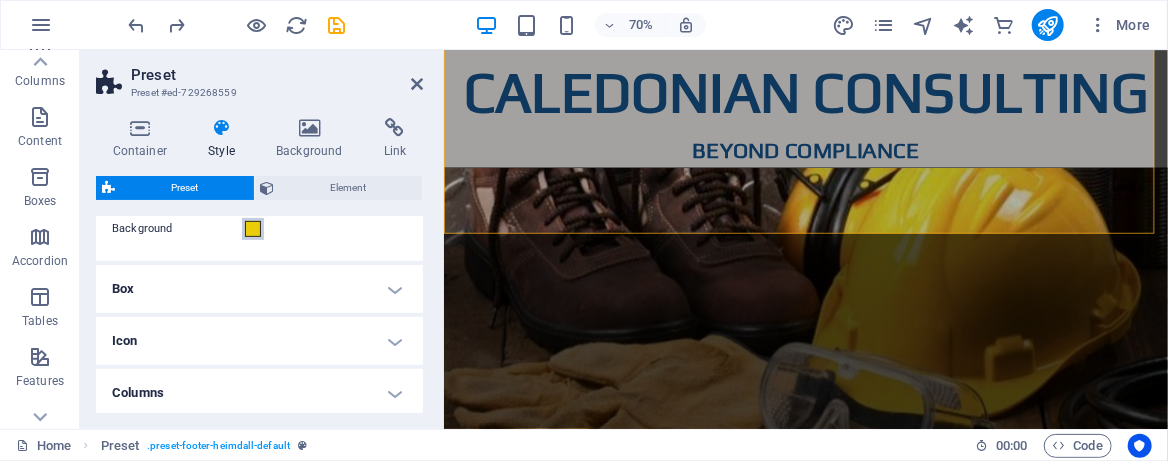 click at bounding box center [253, 229] 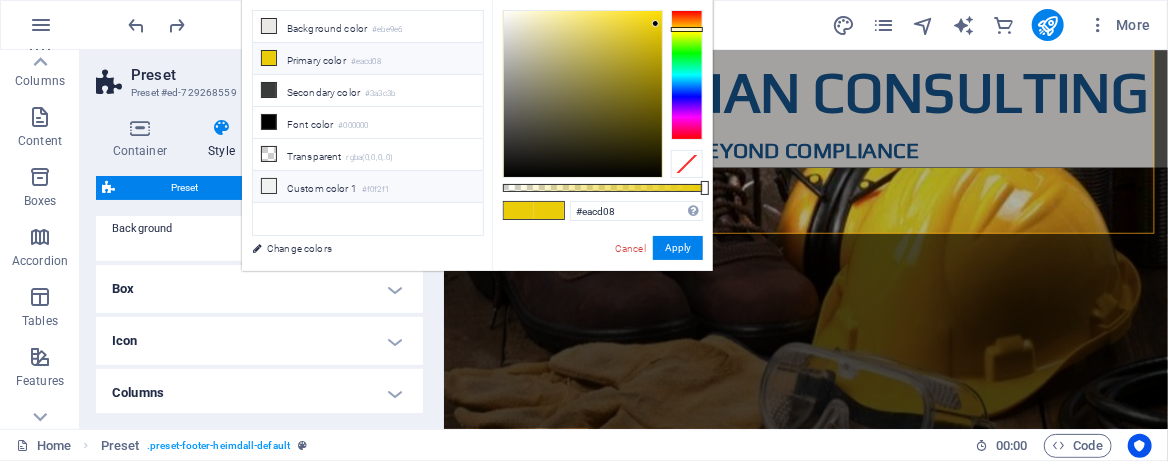 click at bounding box center [269, 186] 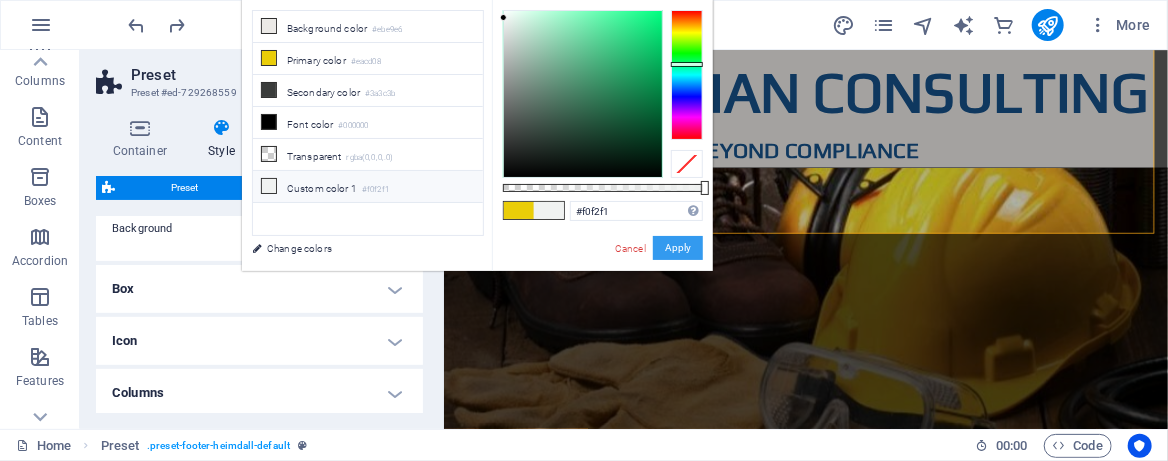 click on "Apply" at bounding box center (678, 248) 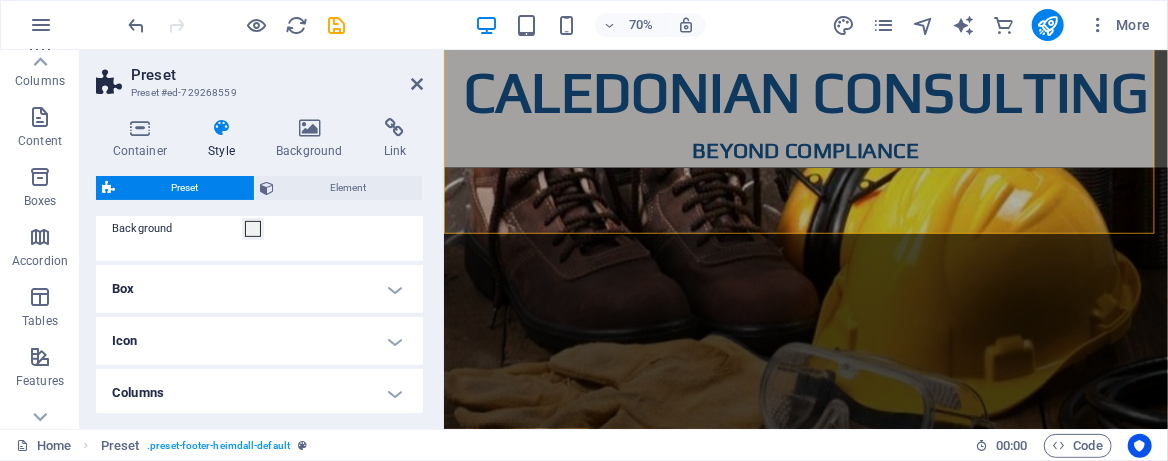 click on "Box" at bounding box center (259, 289) 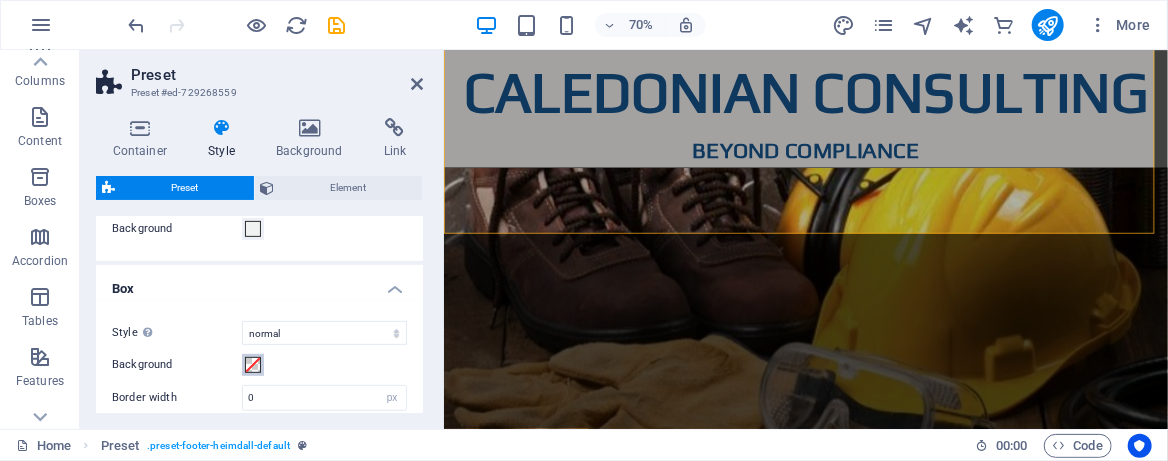 click at bounding box center (253, 365) 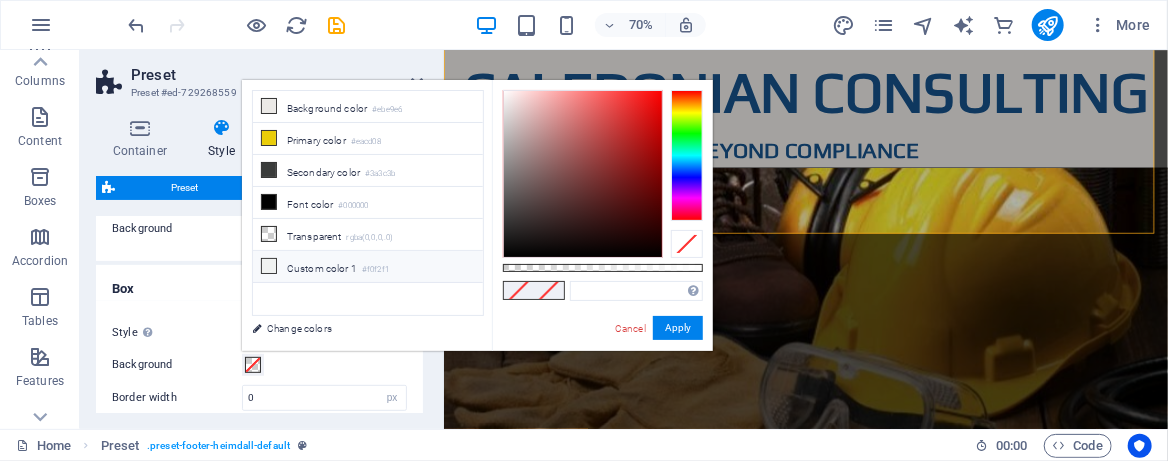 click at bounding box center (269, 266) 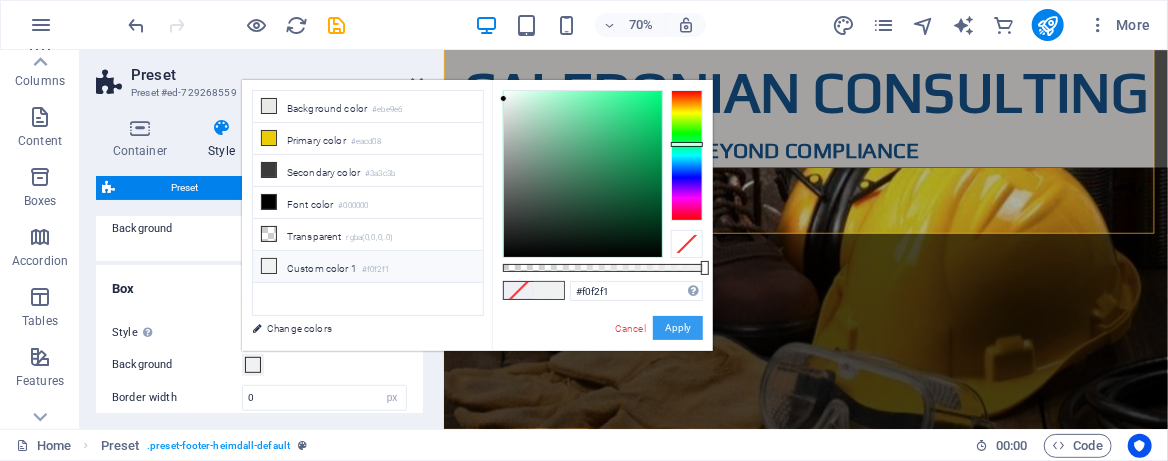 click on "Apply" at bounding box center (678, 328) 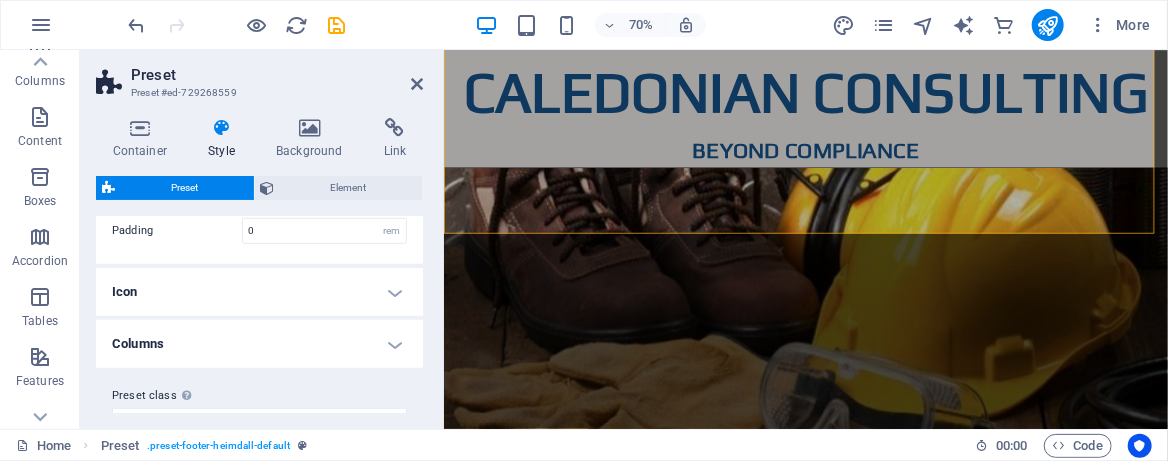 scroll, scrollTop: 666, scrollLeft: 0, axis: vertical 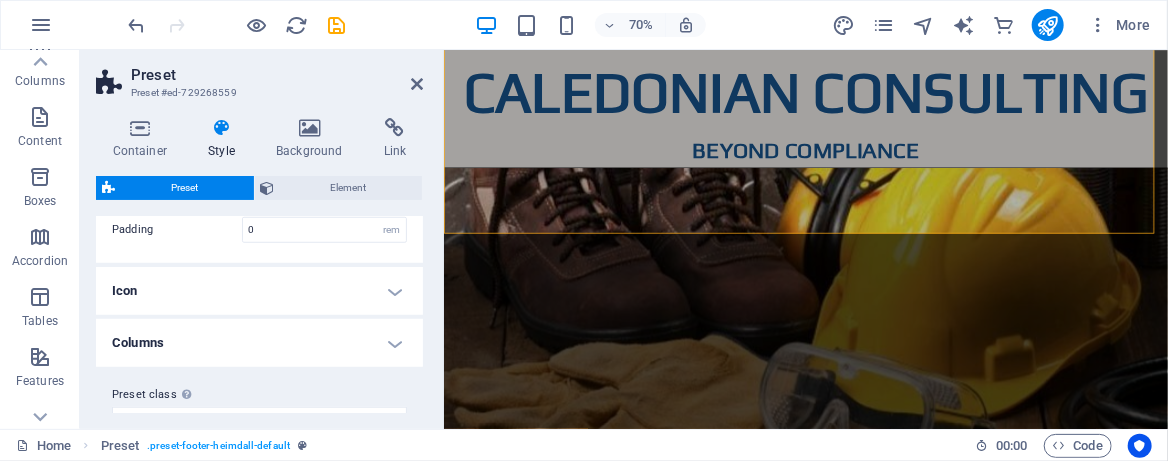 click on "Icon" at bounding box center (259, 291) 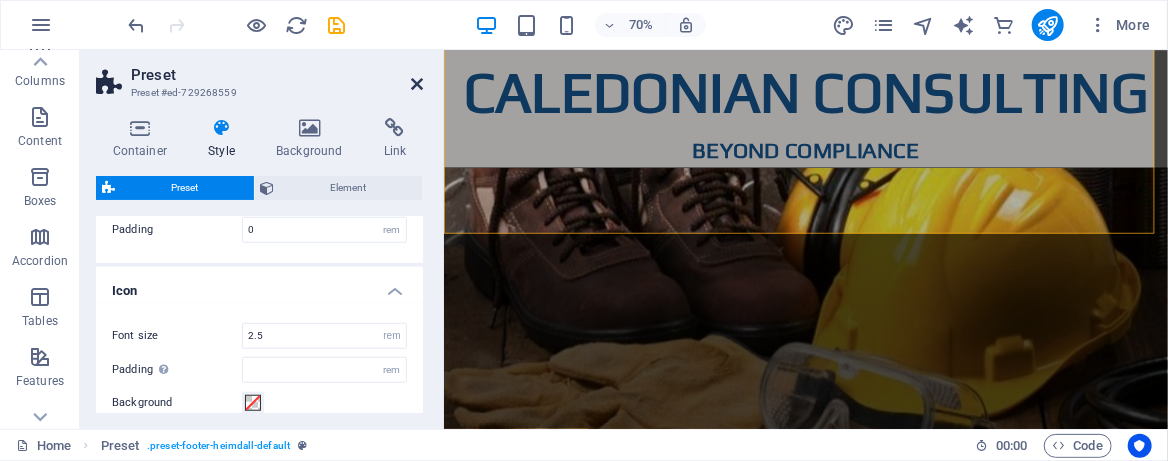 click at bounding box center (417, 84) 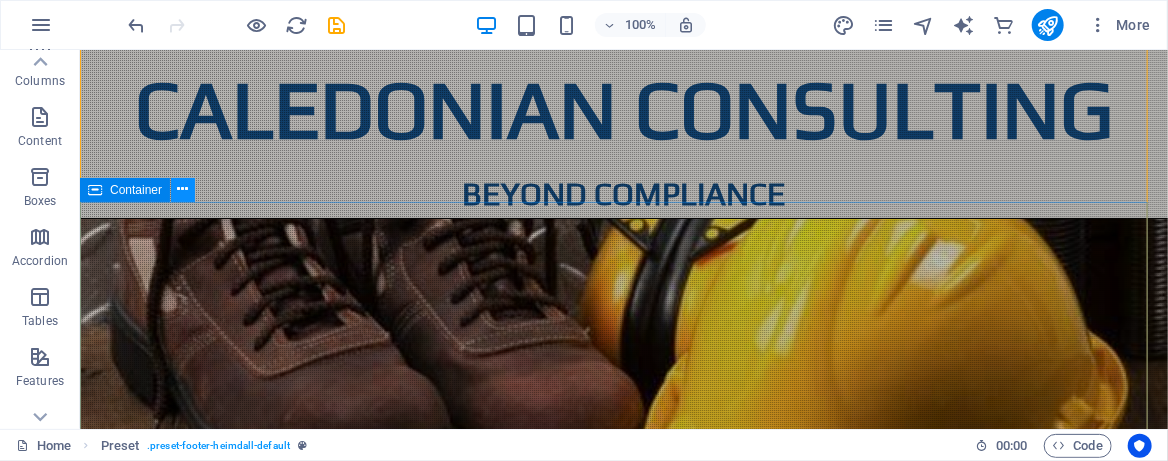 click at bounding box center [183, 189] 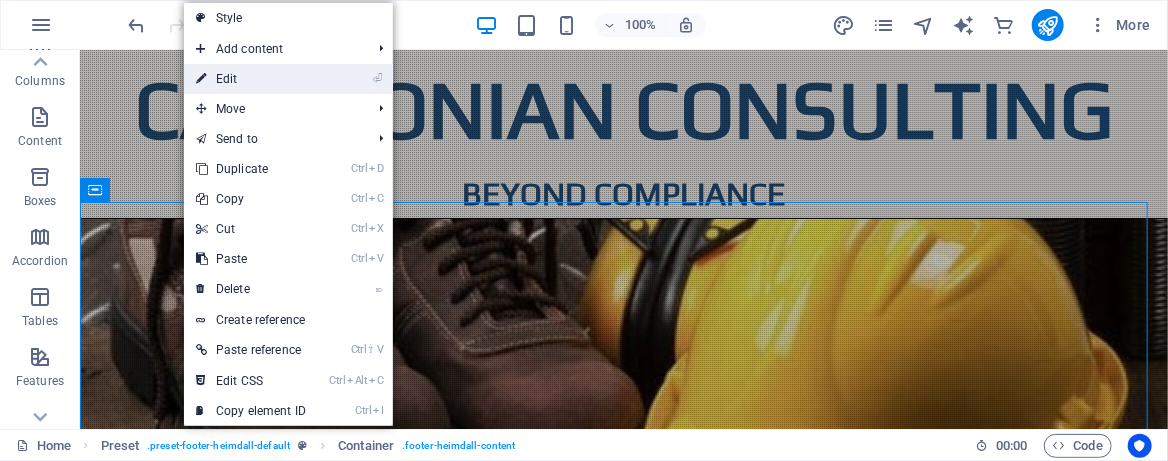 click on "⏎  Edit" at bounding box center (251, 79) 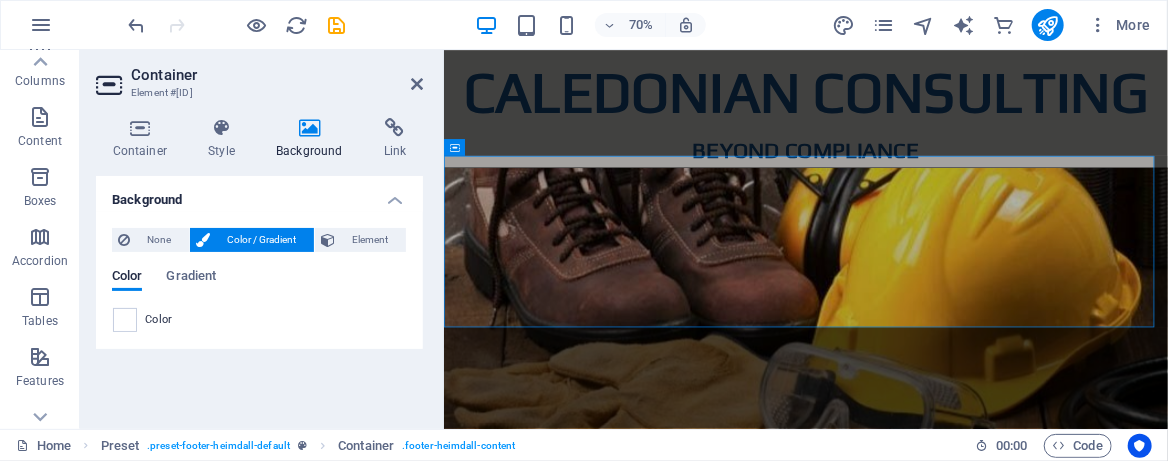 click on "Color" at bounding box center (159, 320) 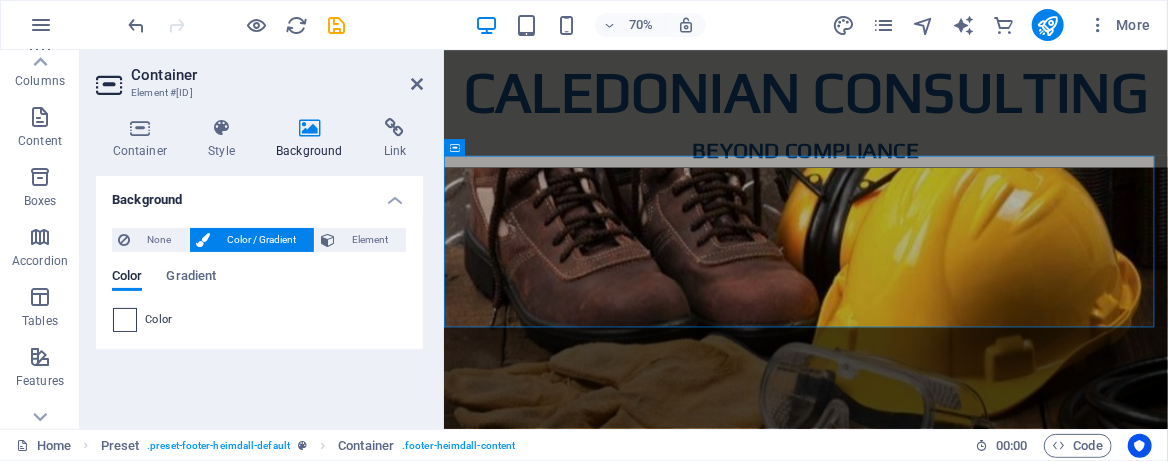 click at bounding box center [125, 320] 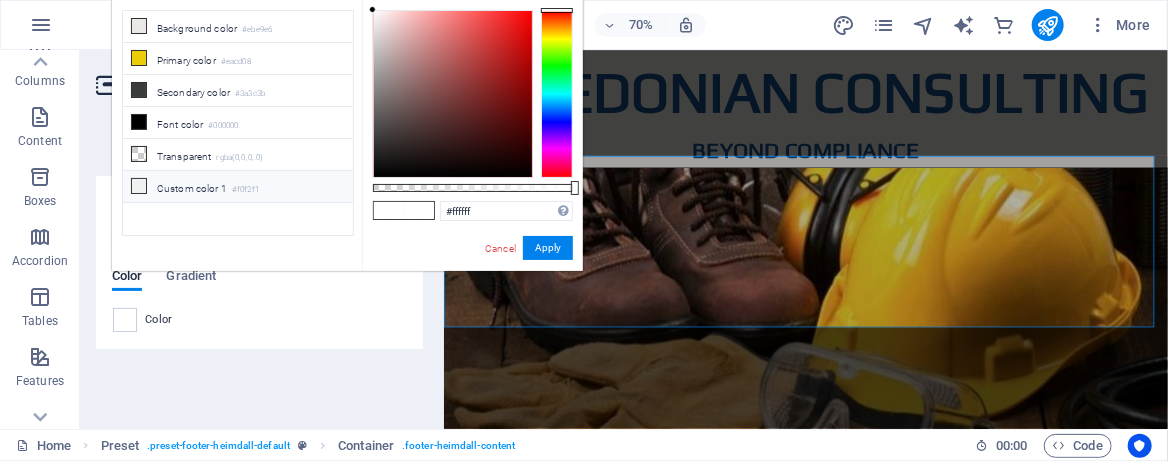 click at bounding box center (139, 186) 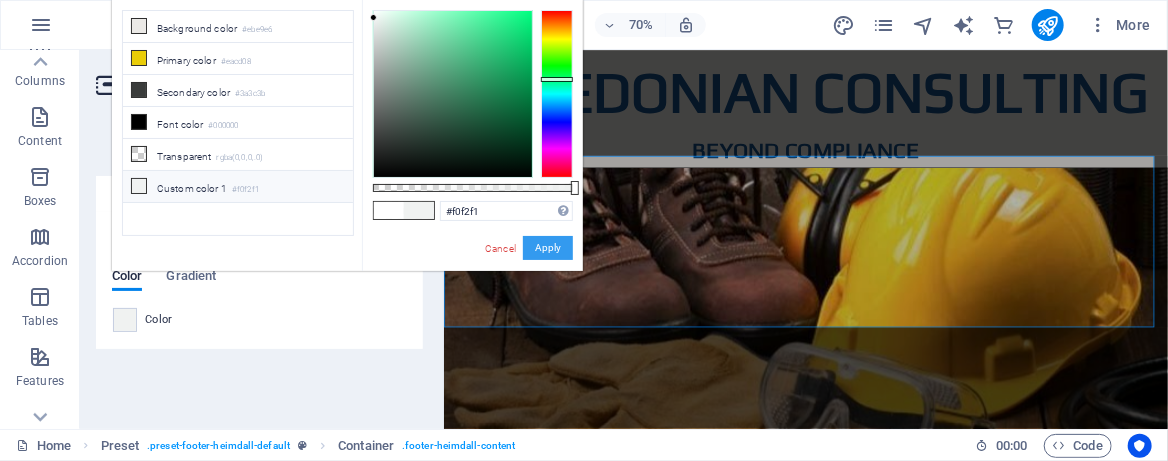 click on "Apply" at bounding box center (548, 248) 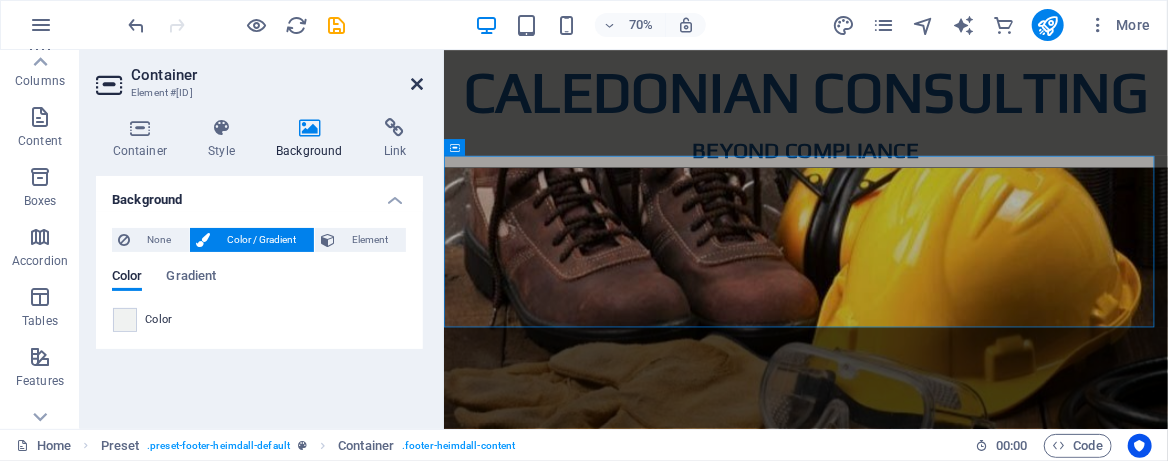 click at bounding box center (417, 84) 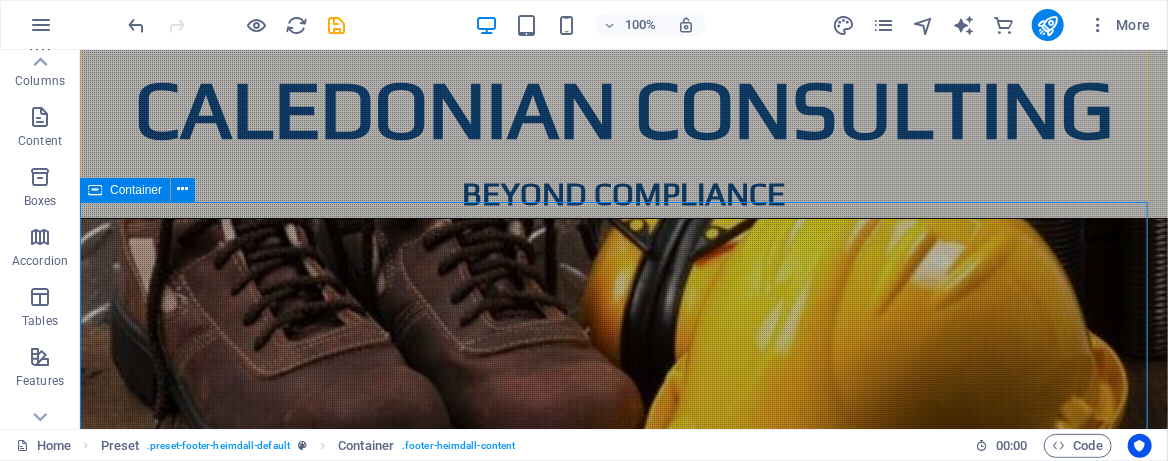 click on "Container" at bounding box center [136, 190] 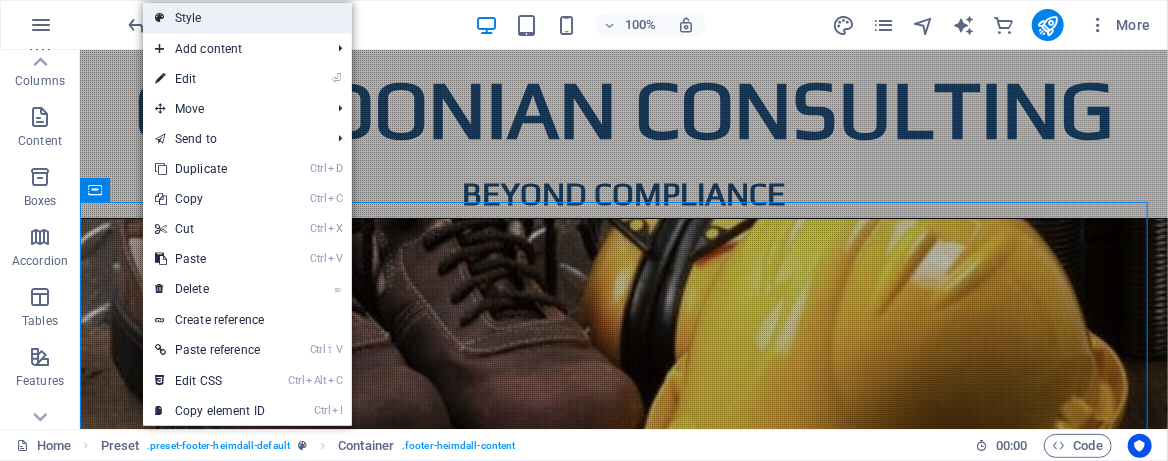 click on "Style" at bounding box center [247, 18] 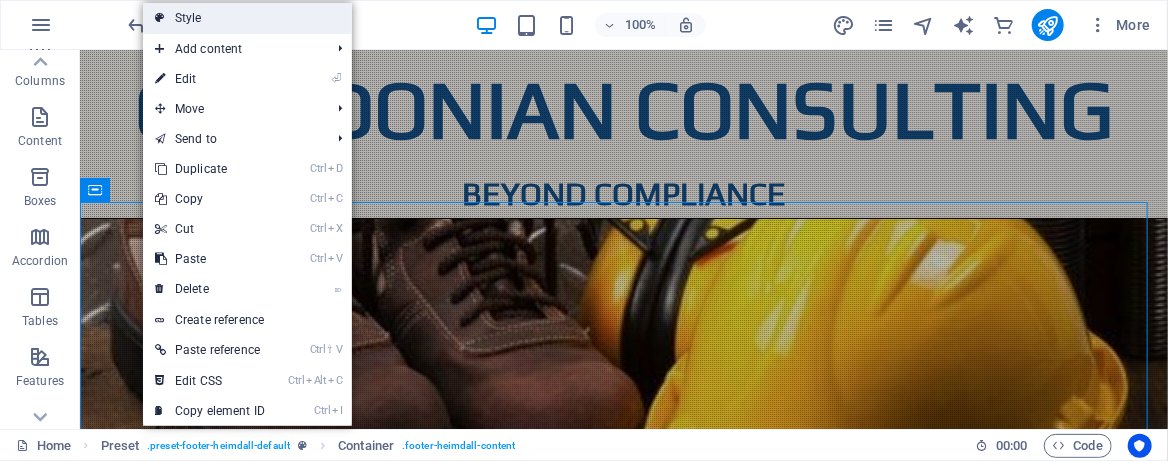 select on "px" 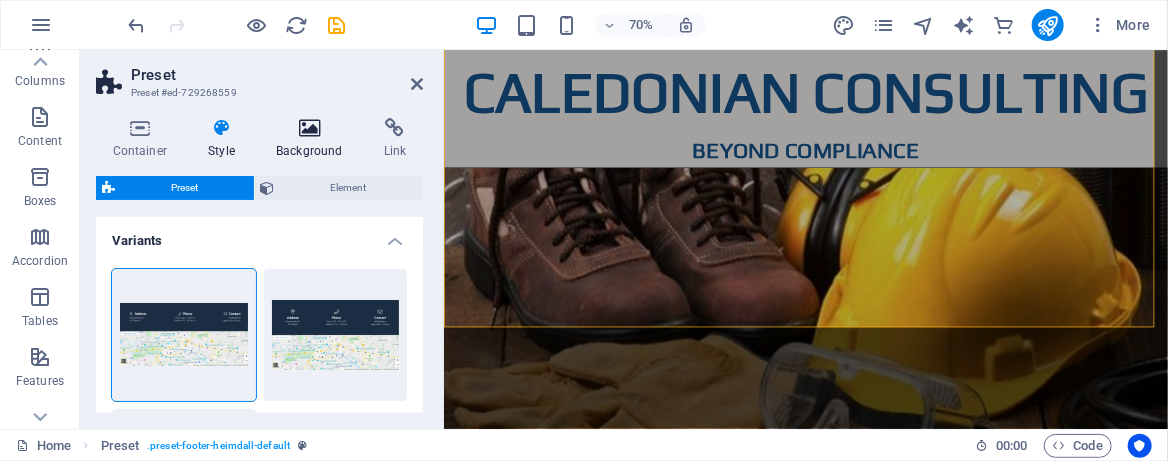 click at bounding box center [310, 128] 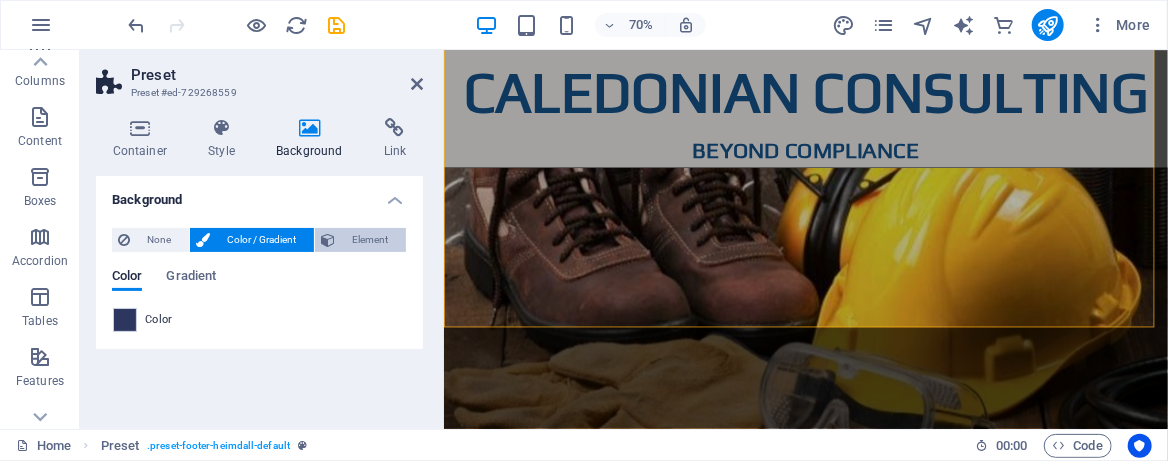 click at bounding box center (328, 240) 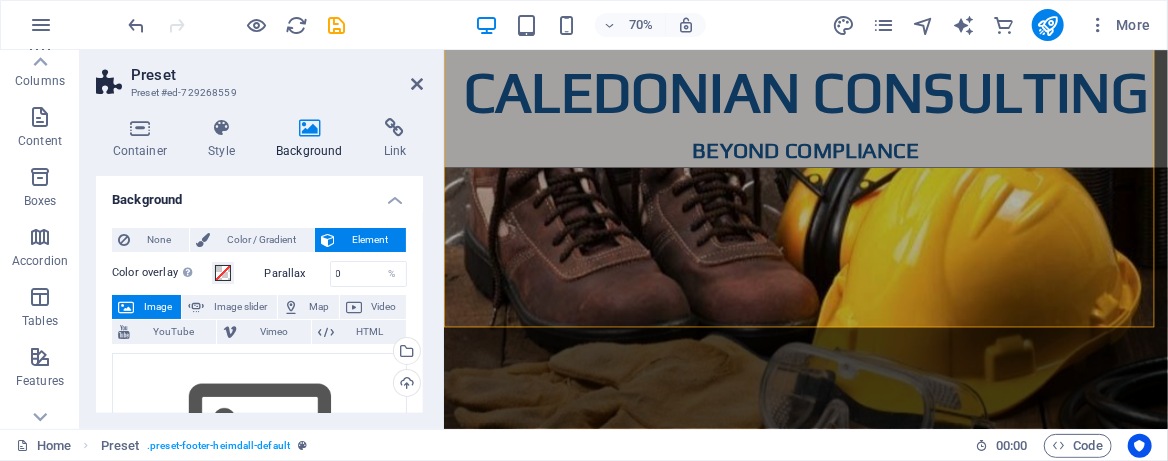 scroll, scrollTop: 133, scrollLeft: 0, axis: vertical 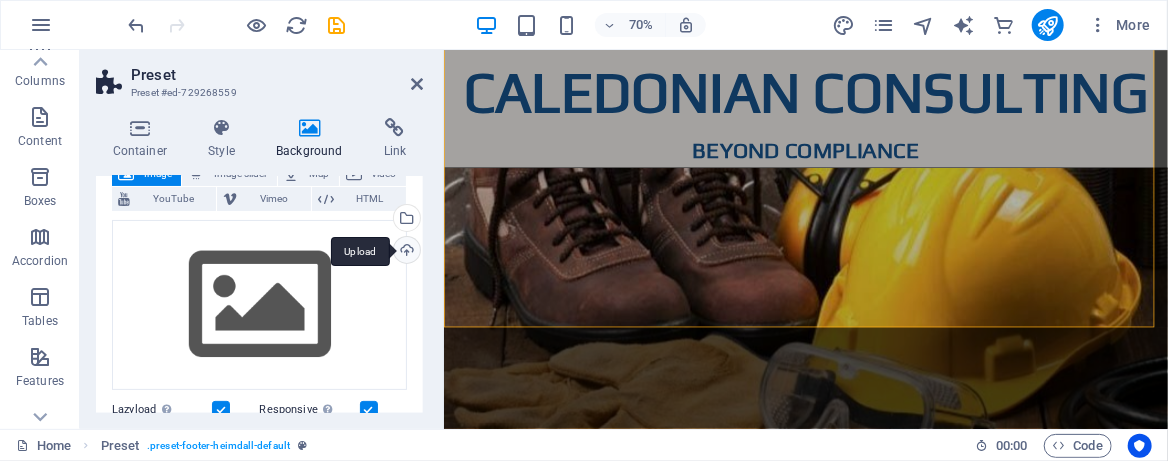 click on "Upload" at bounding box center (405, 252) 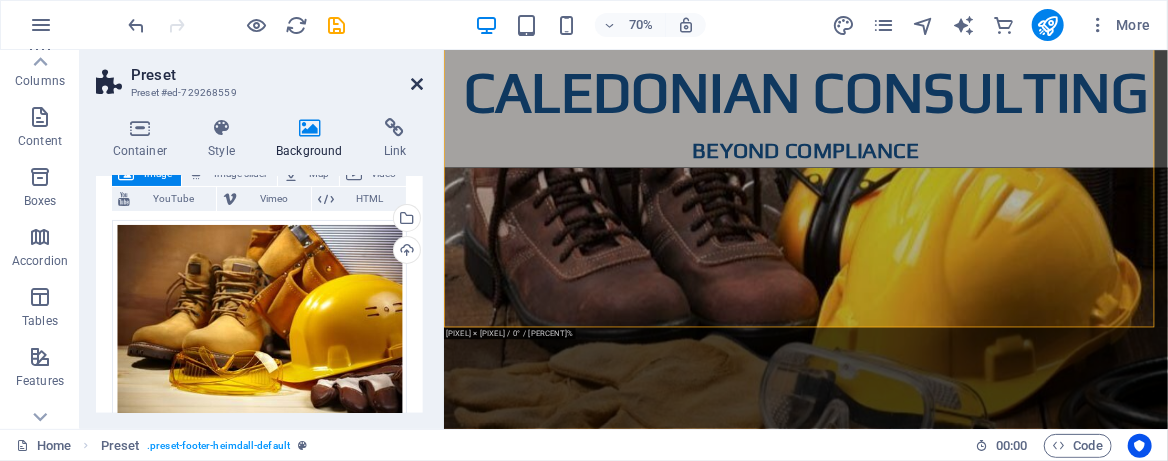 click at bounding box center (417, 84) 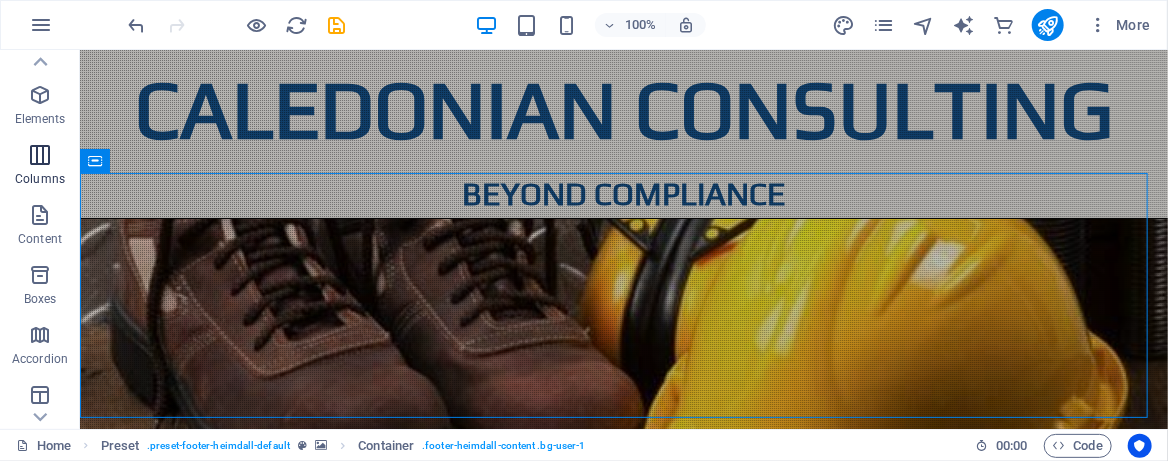 scroll, scrollTop: 0, scrollLeft: 0, axis: both 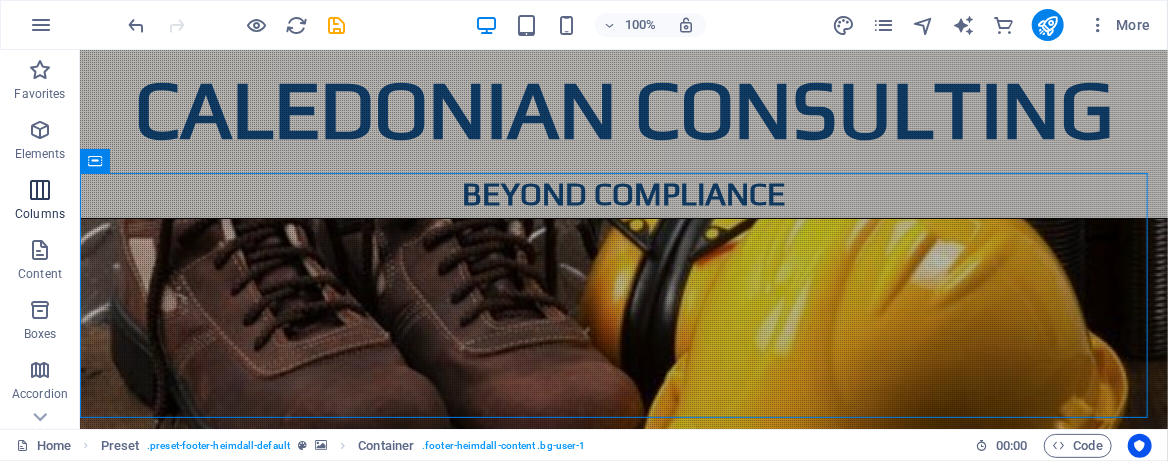 click at bounding box center (40, 130) 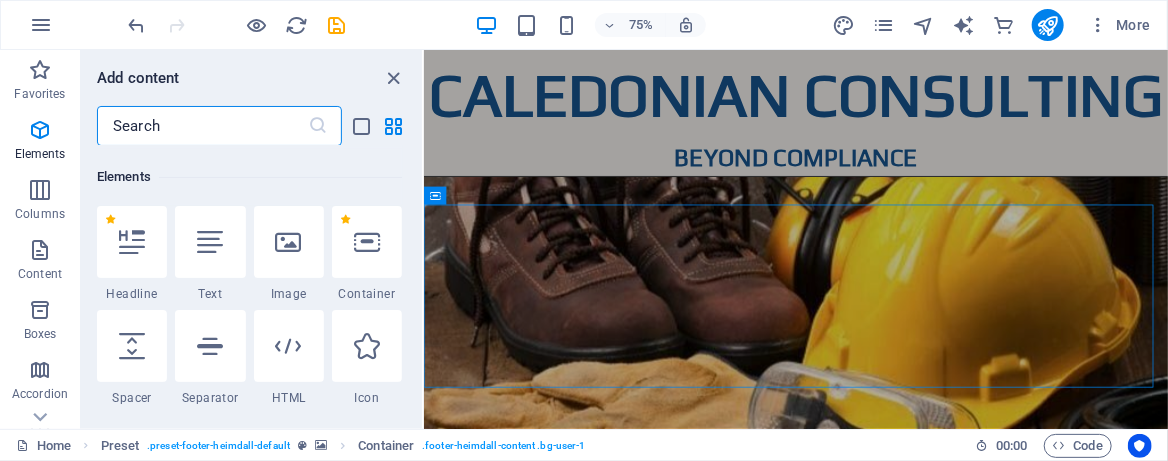 scroll, scrollTop: 212, scrollLeft: 0, axis: vertical 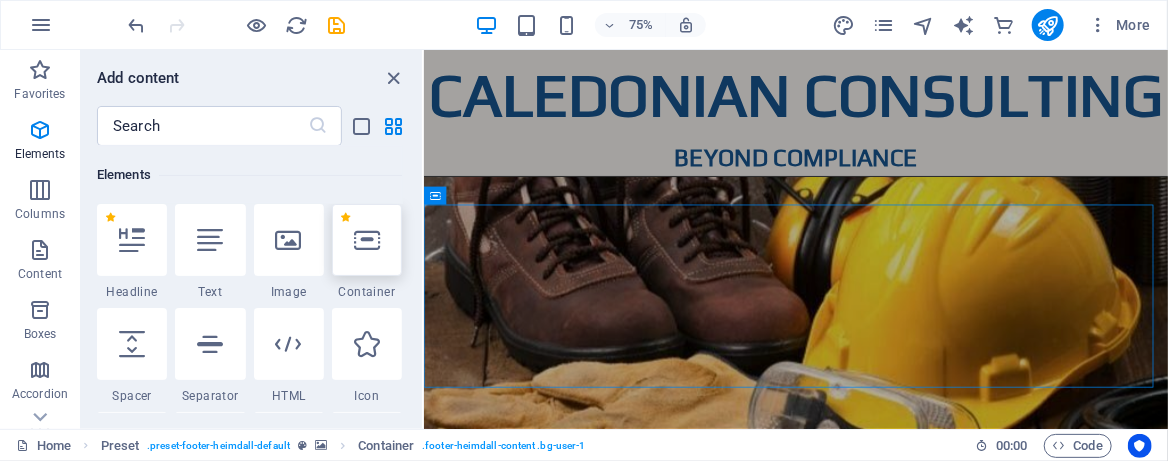 click at bounding box center [367, 240] 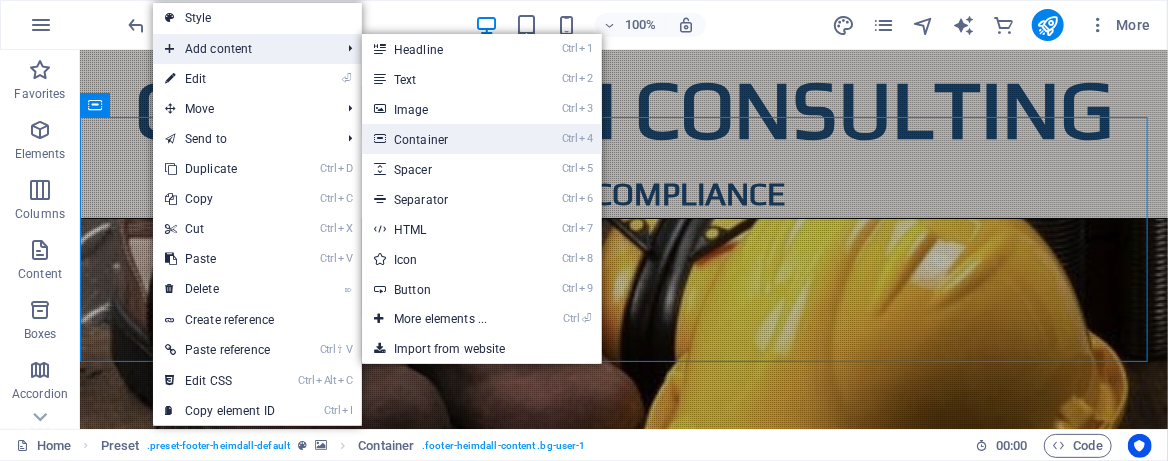 click on "Ctrl 4  Container" at bounding box center [444, 139] 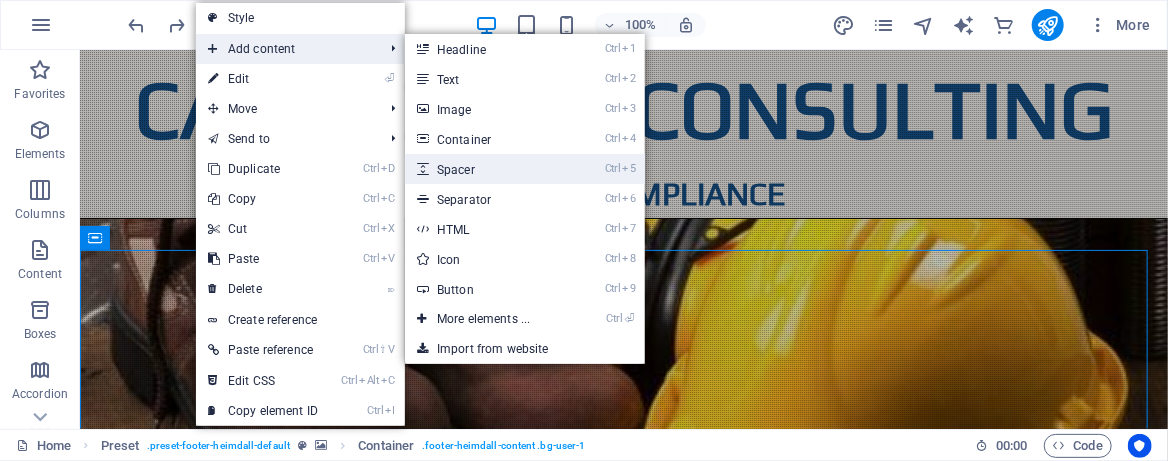 click on "Ctrl 5  Spacer" at bounding box center (487, 169) 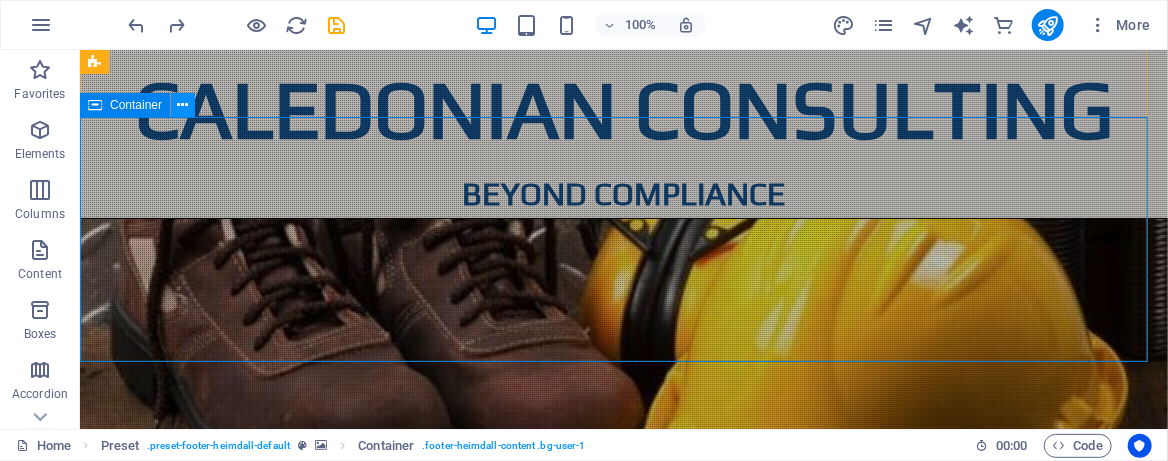 click at bounding box center (183, 105) 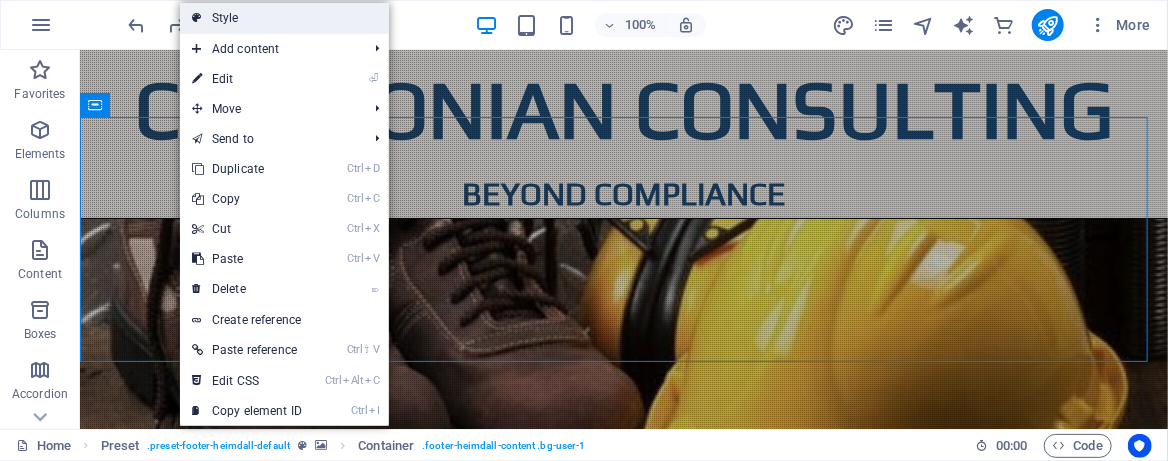 click on "Style" at bounding box center (284, 18) 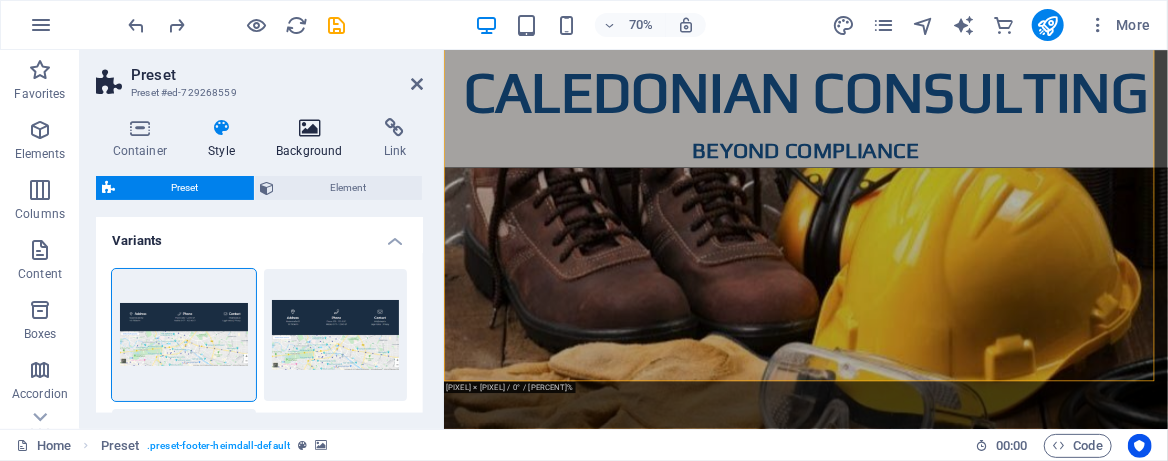 click at bounding box center (310, 128) 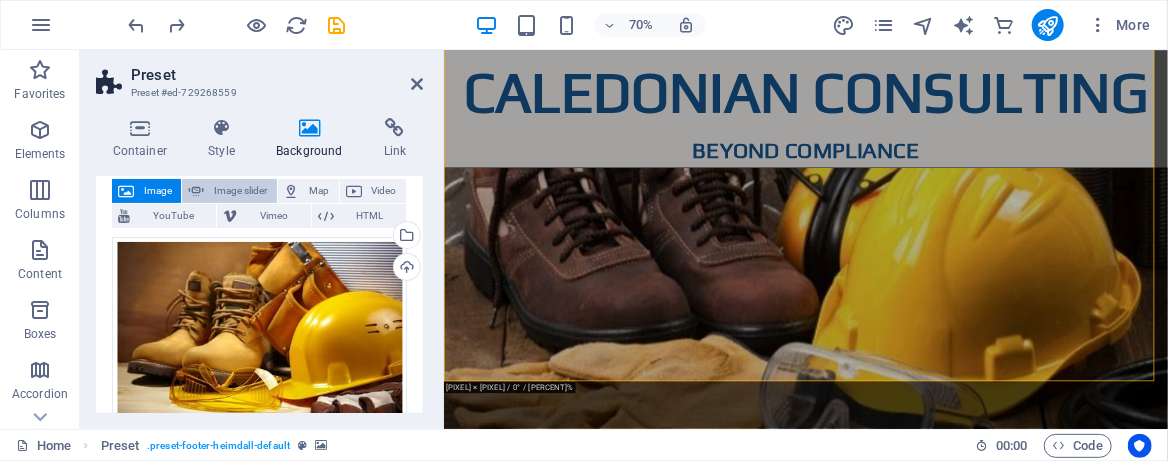 scroll, scrollTop: 133, scrollLeft: 0, axis: vertical 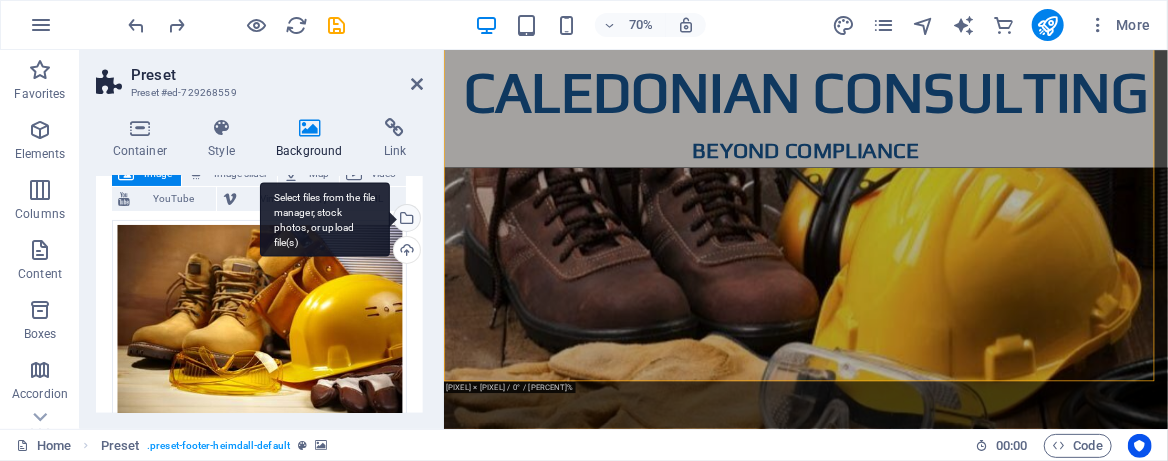 click on "Select files from the file manager, stock photos, or upload file(s)" at bounding box center [405, 220] 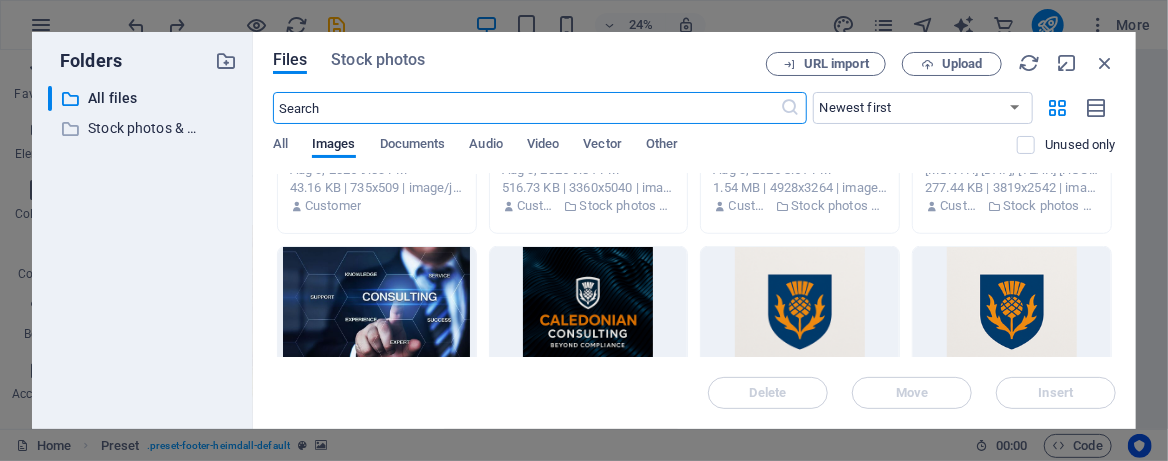 scroll, scrollTop: 666, scrollLeft: 0, axis: vertical 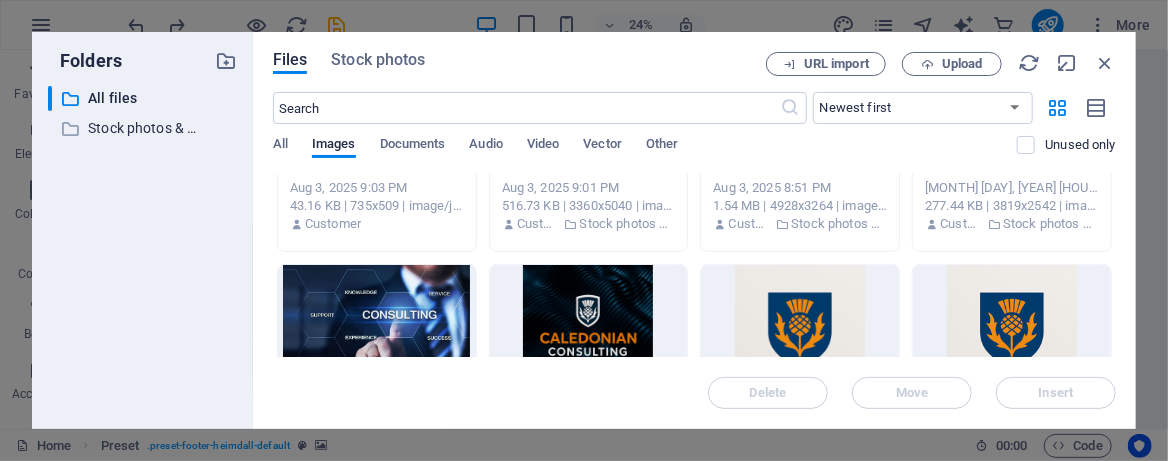 click at bounding box center (800, 330) 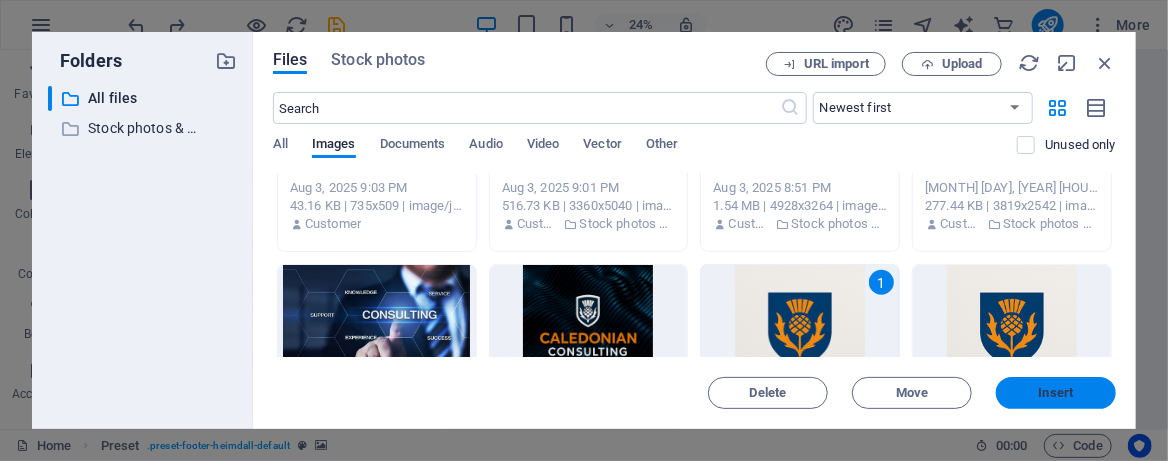 click on "Insert" at bounding box center (1056, 393) 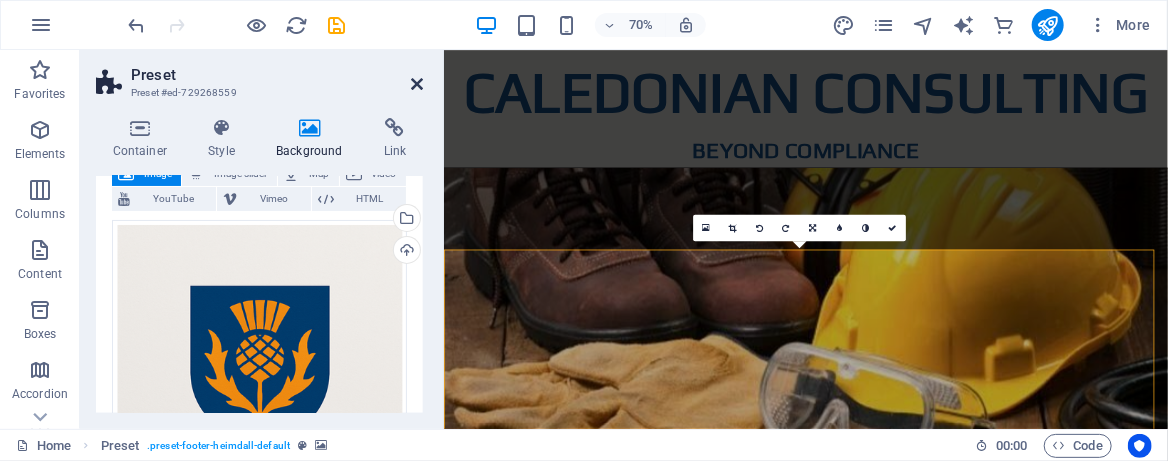 click at bounding box center [417, 84] 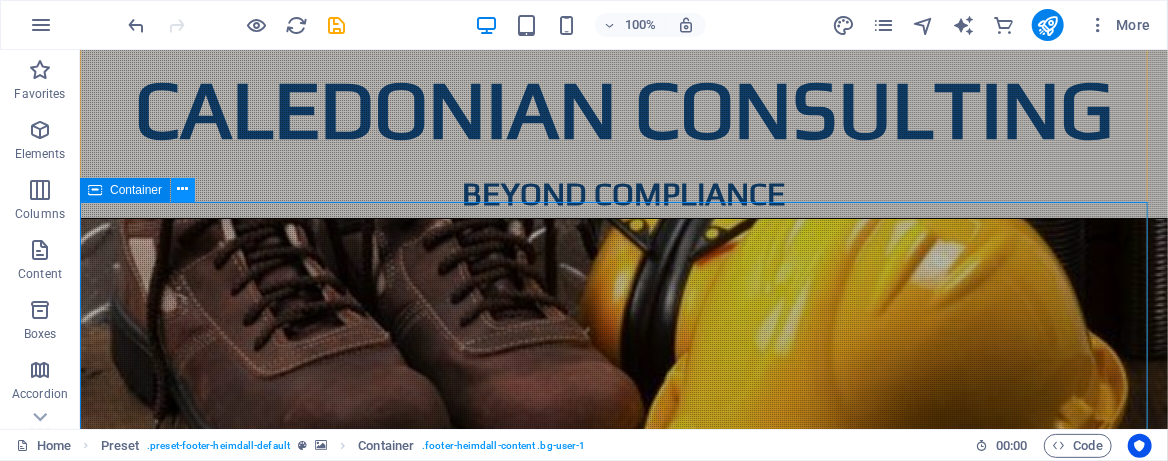 click at bounding box center (183, 189) 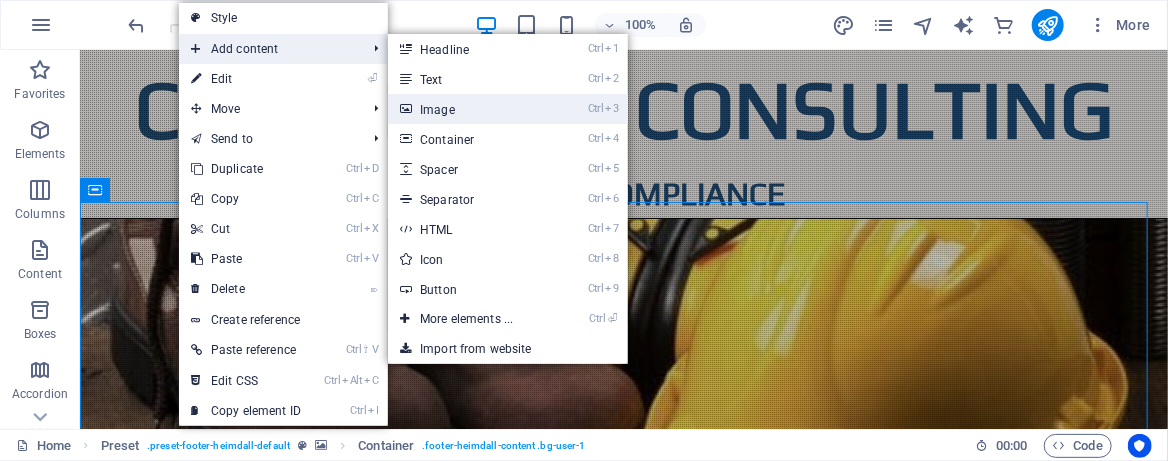 click on "Ctrl 3  Image" at bounding box center (470, 109) 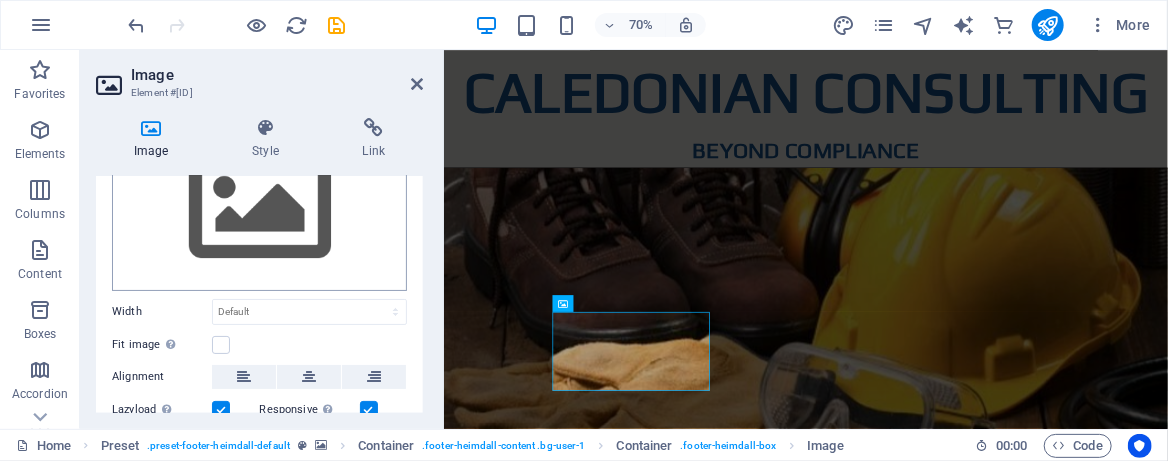 scroll, scrollTop: 241, scrollLeft: 0, axis: vertical 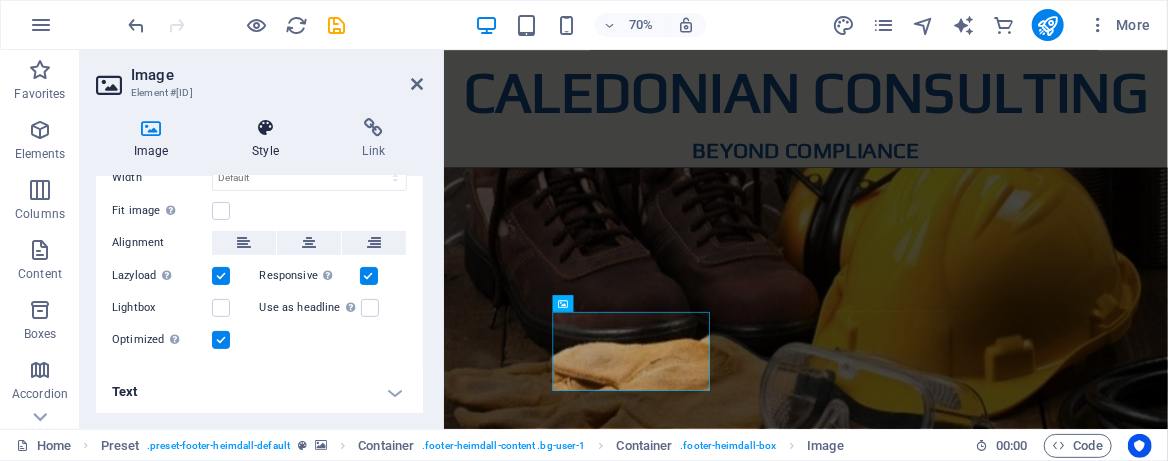 click on "Style" at bounding box center (269, 139) 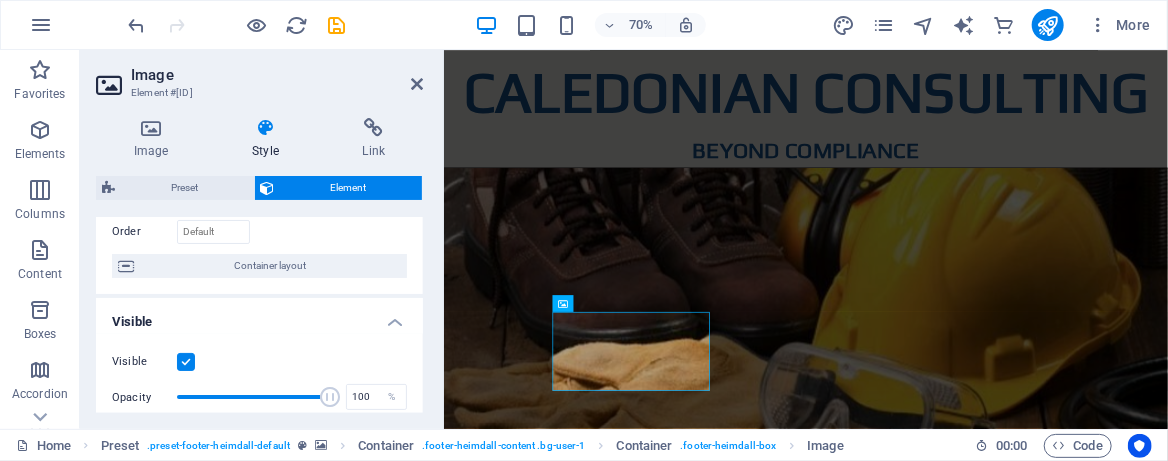 scroll, scrollTop: 0, scrollLeft: 0, axis: both 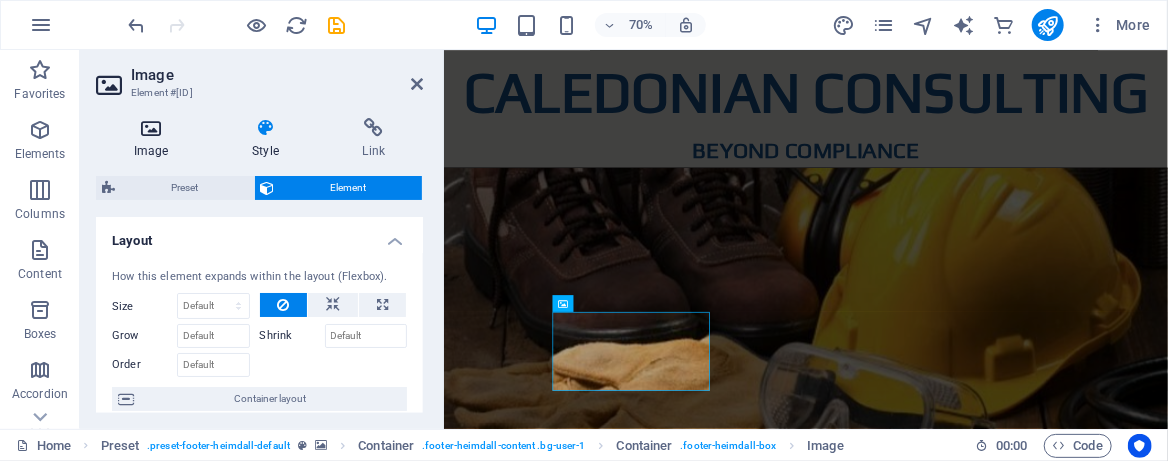 click on "Image" at bounding box center [155, 139] 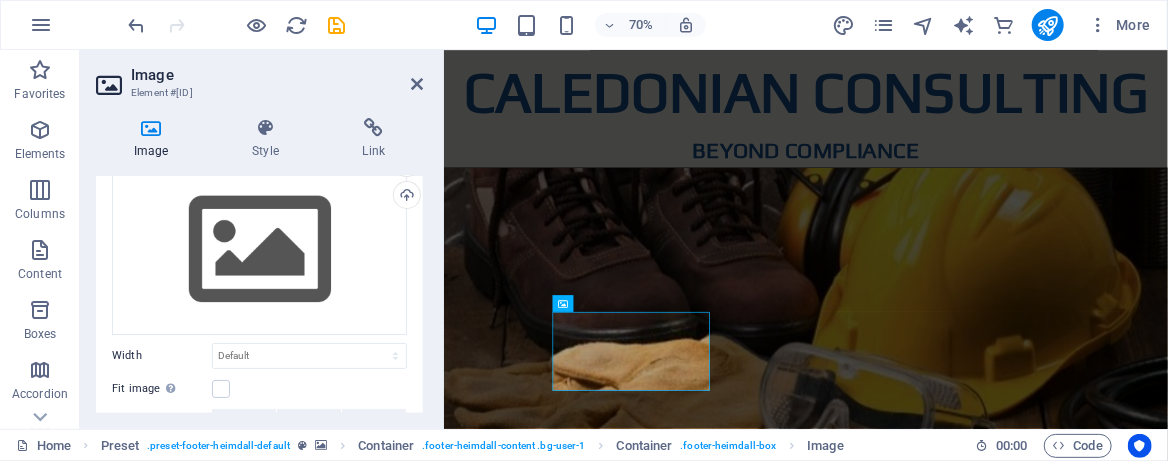 scroll, scrollTop: 0, scrollLeft: 0, axis: both 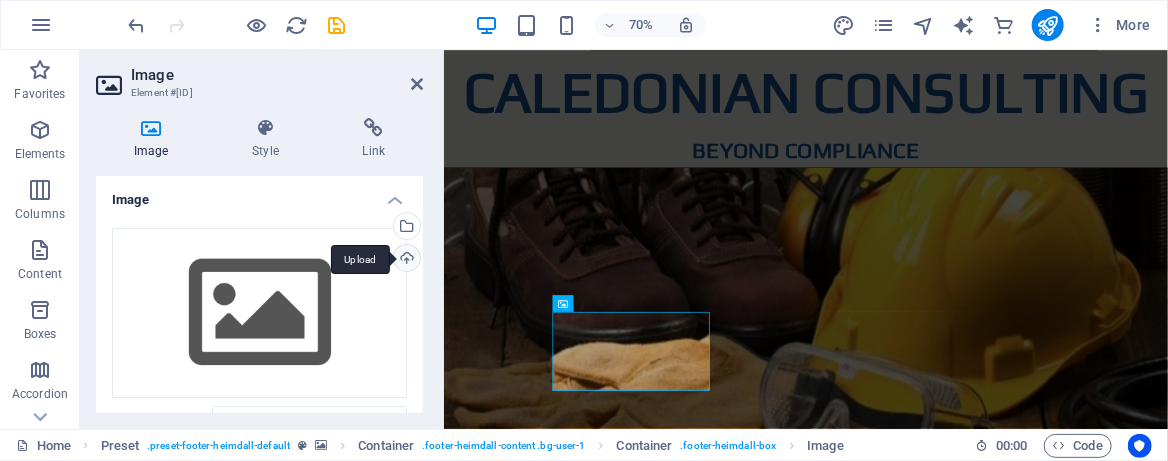 click on "Upload" at bounding box center (405, 260) 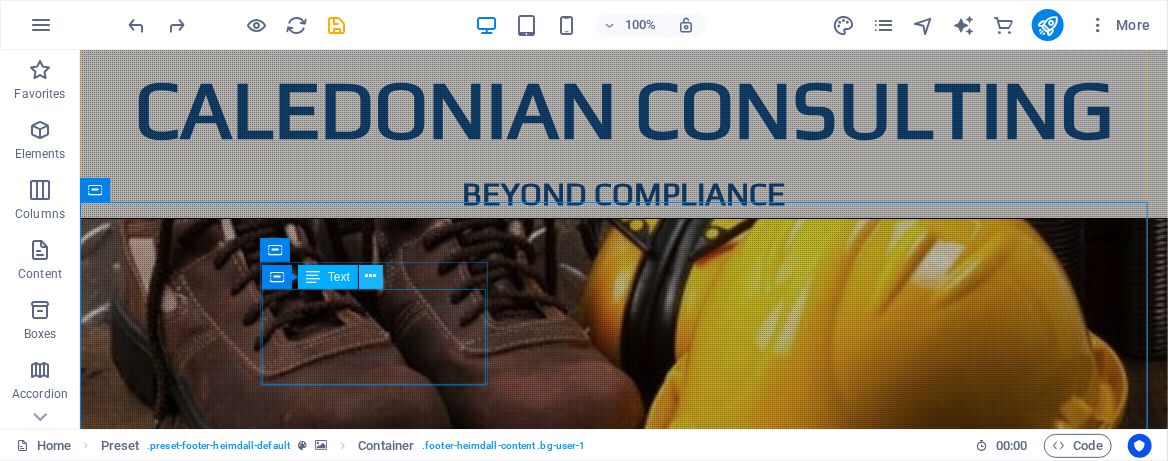 click at bounding box center (370, 276) 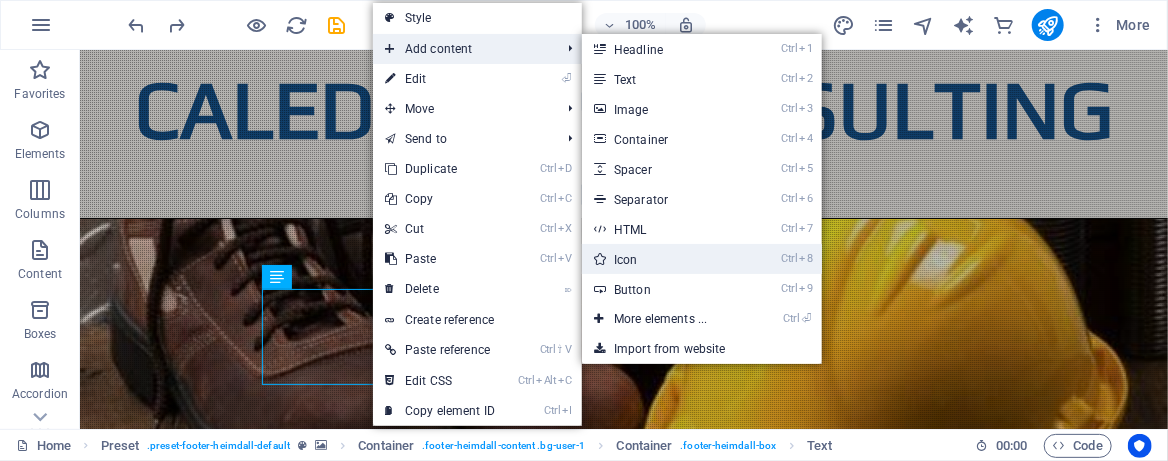 click on "Ctrl 8  Icon" at bounding box center [664, 259] 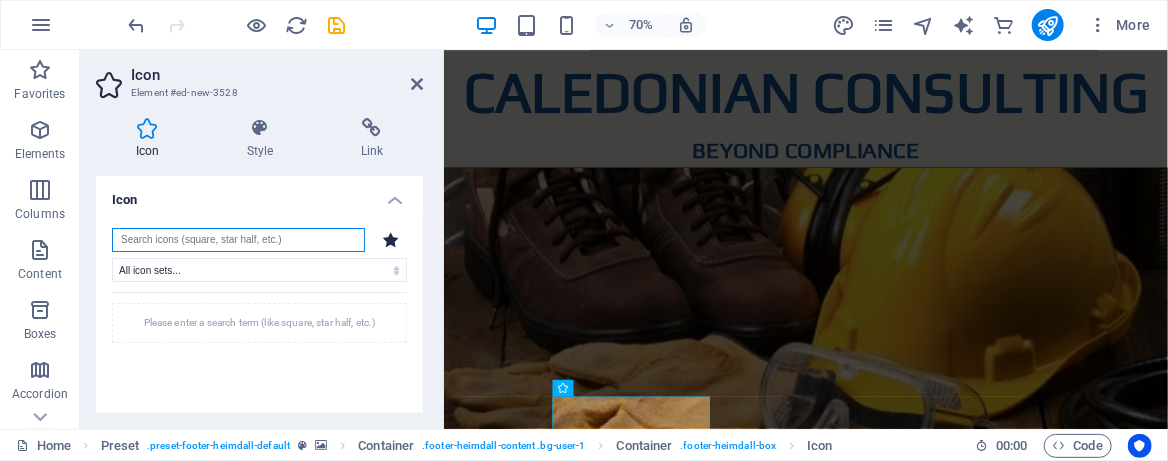 click at bounding box center [238, 240] 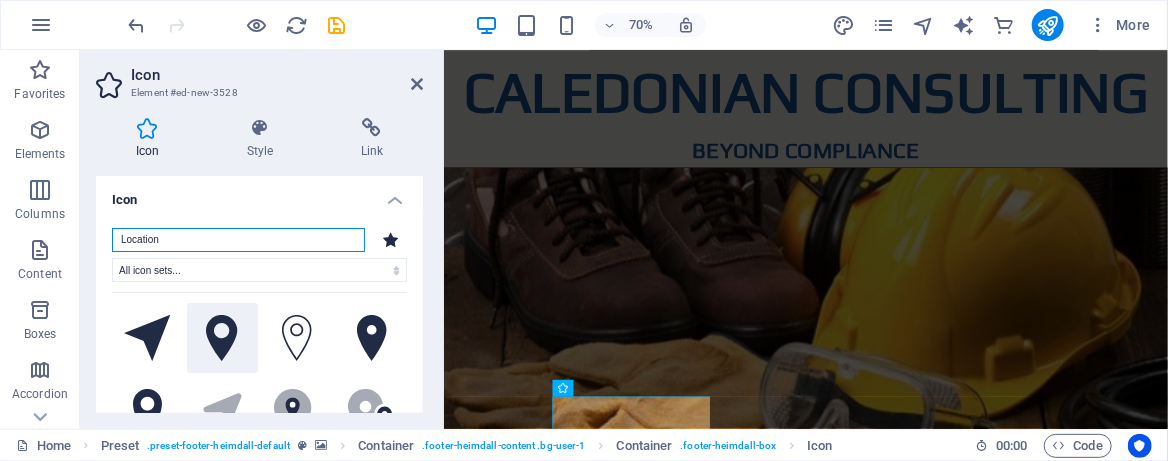 type on "Location" 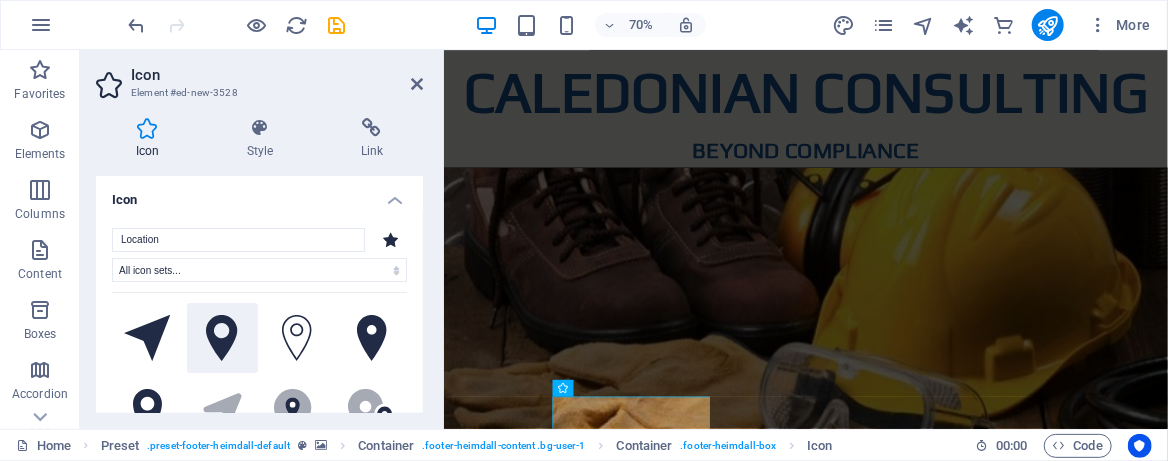 click 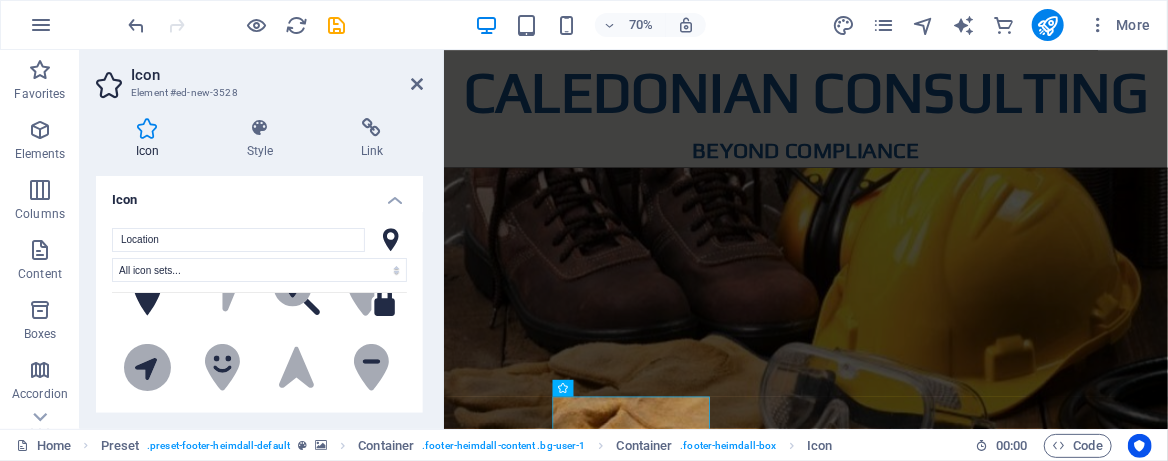 scroll, scrollTop: 133, scrollLeft: 0, axis: vertical 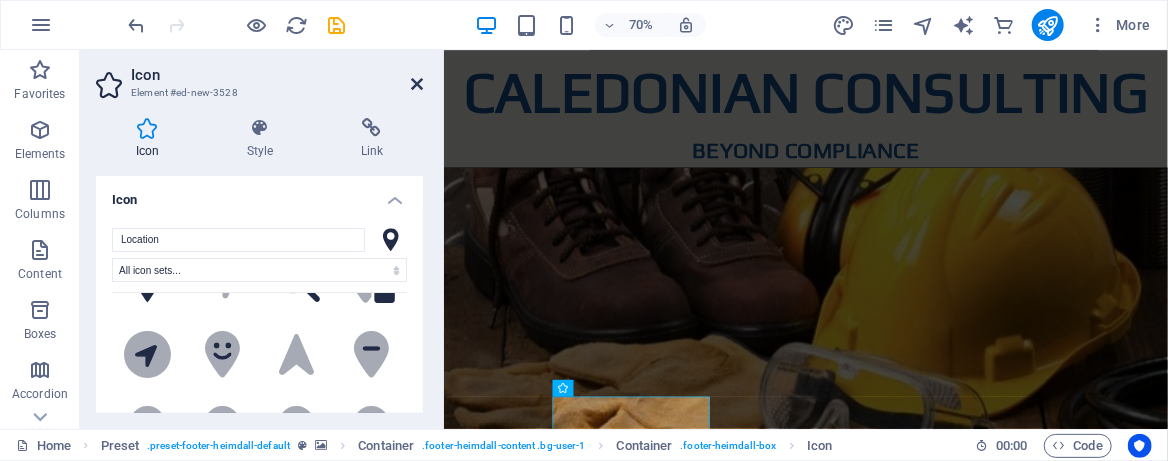 click at bounding box center (417, 84) 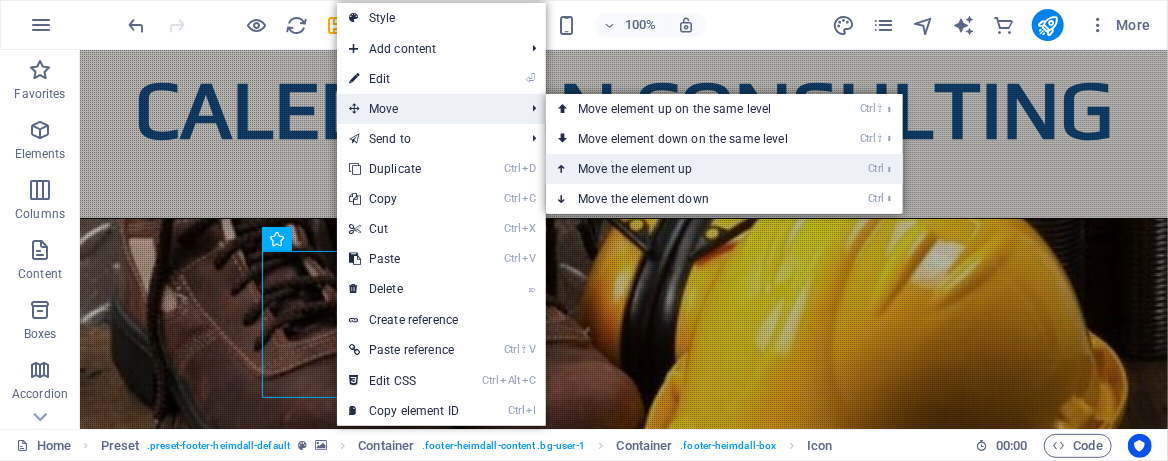 click on "Ctrl ⬆  Move the element up" at bounding box center [687, 169] 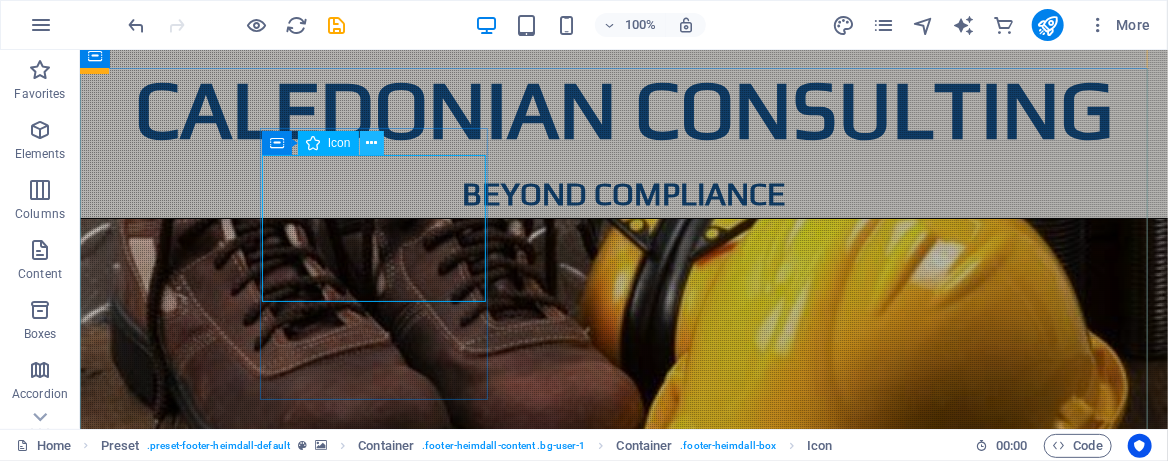 click at bounding box center [372, 143] 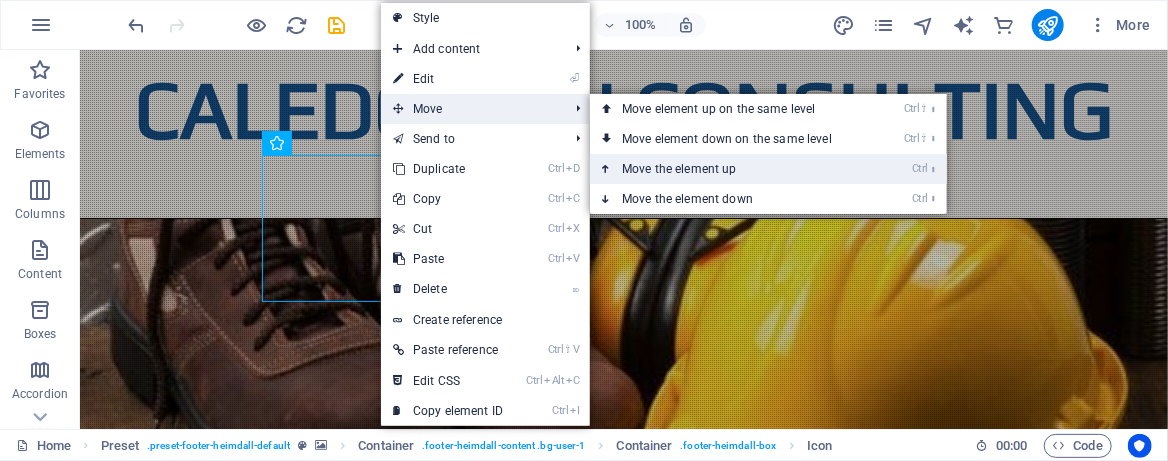 click on "Ctrl ⬆  Move the element up" at bounding box center (731, 169) 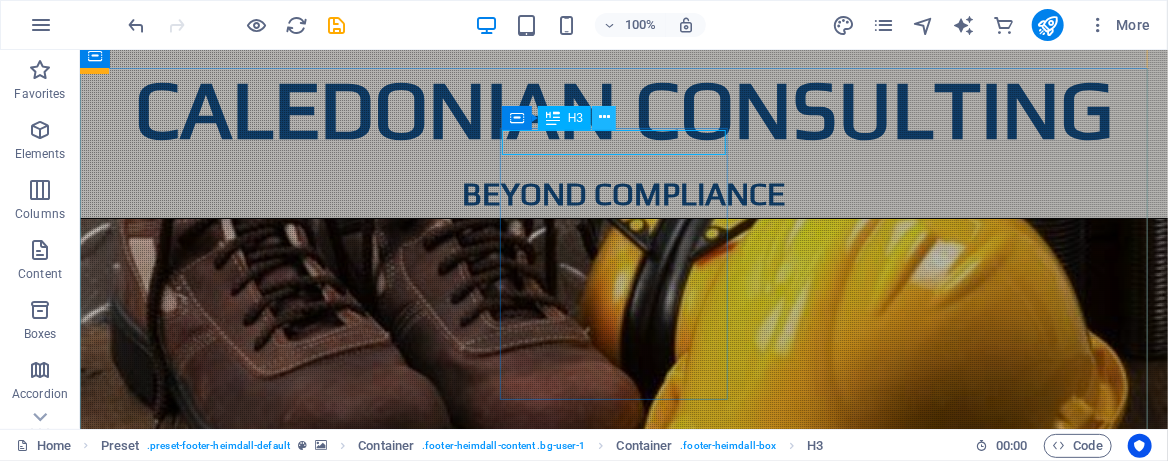 click at bounding box center [604, 117] 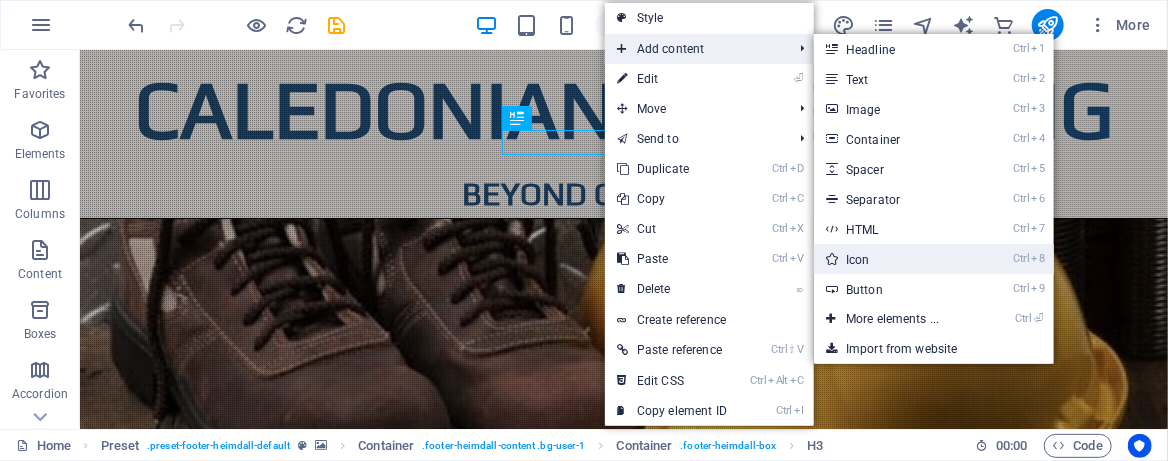 click on "Ctrl 8  Icon" at bounding box center (896, 259) 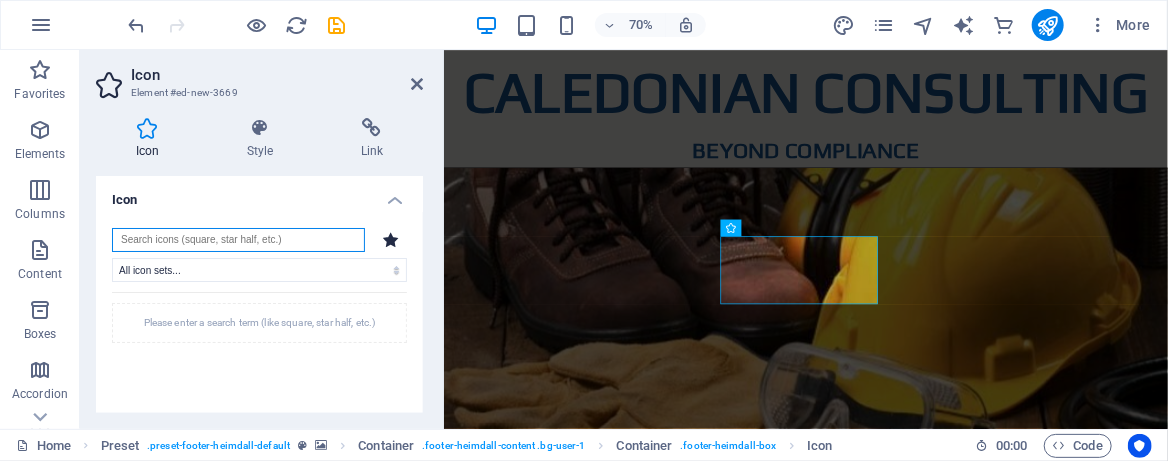click at bounding box center (238, 240) 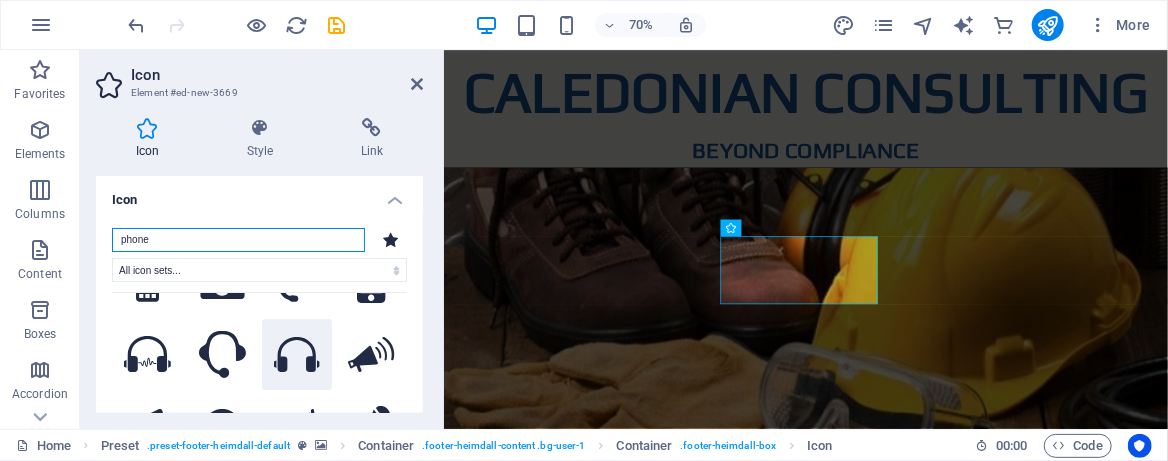scroll, scrollTop: 0, scrollLeft: 0, axis: both 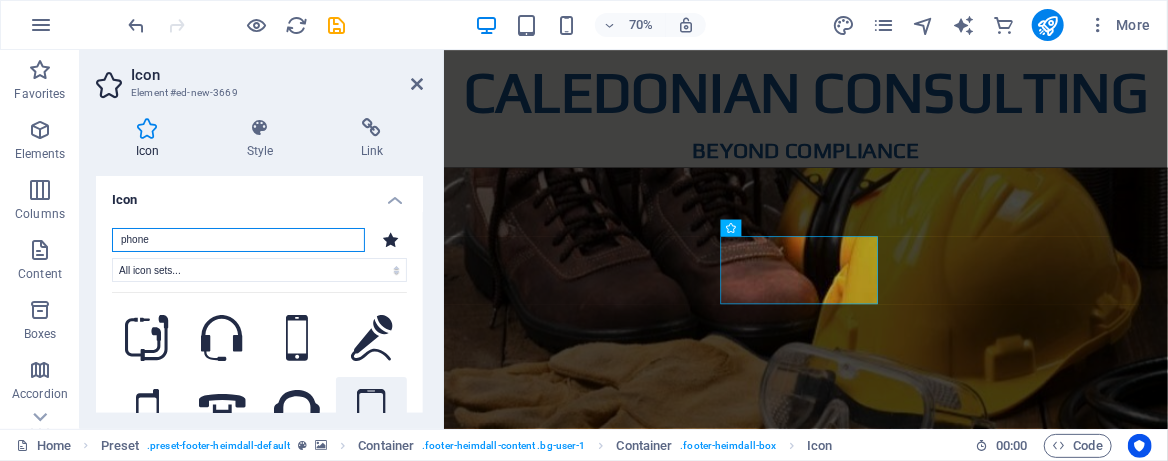 type on "phone" 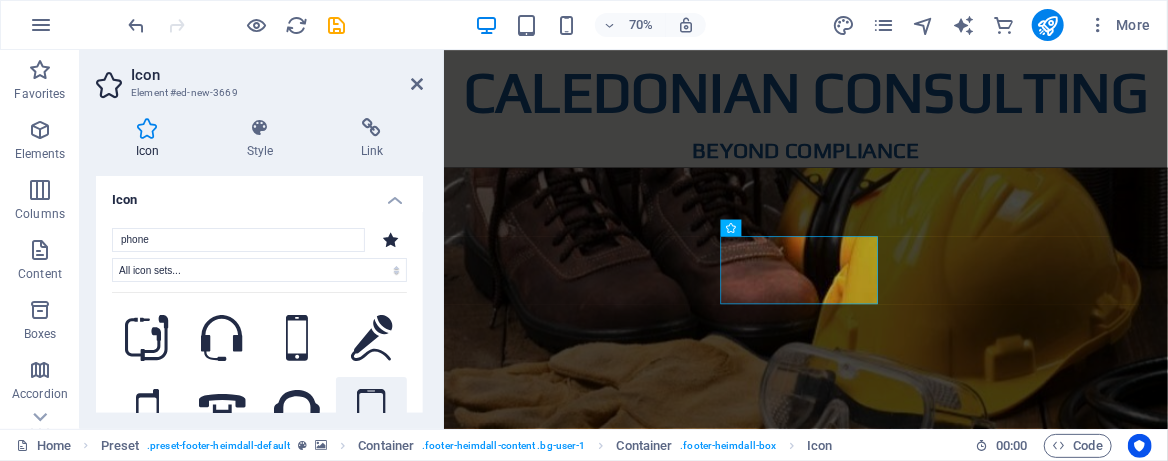 click 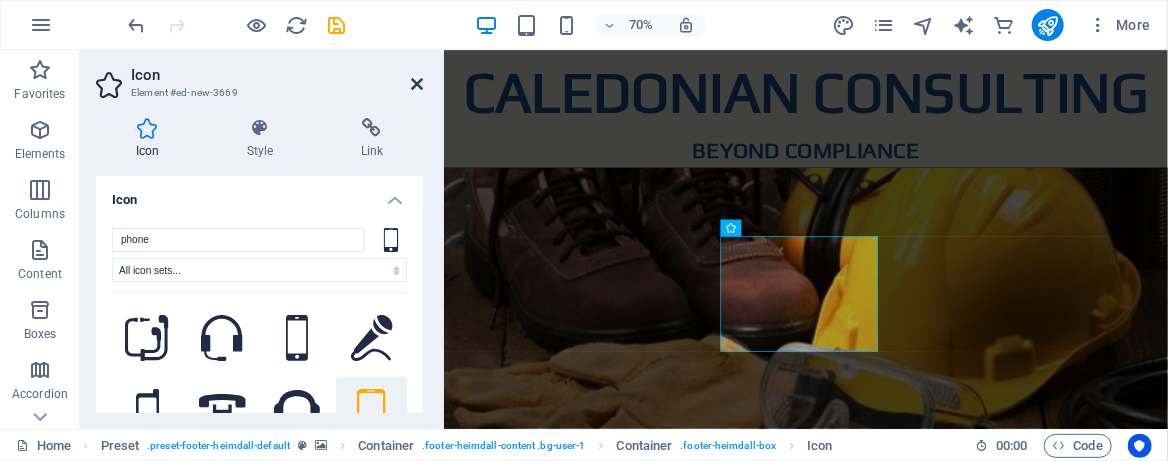 click at bounding box center (417, 84) 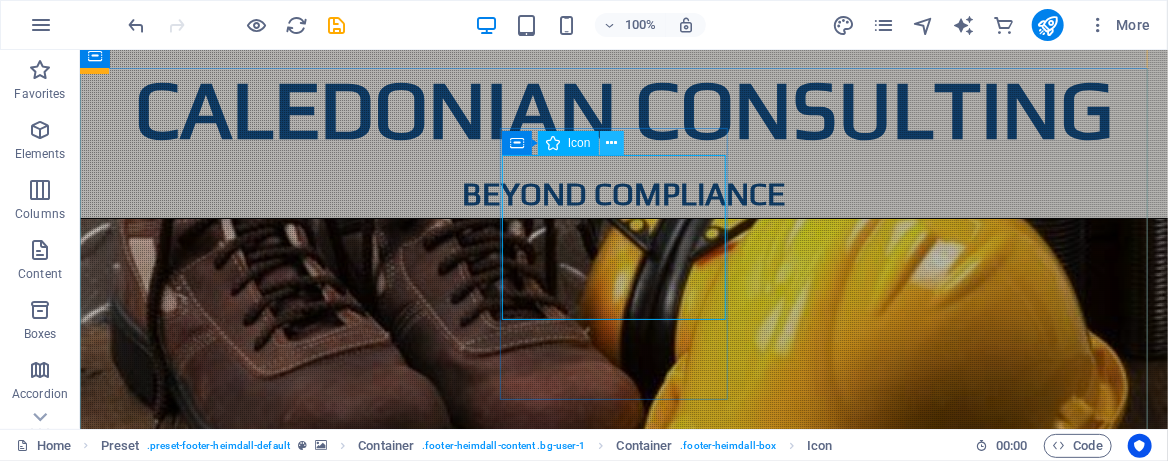 click at bounding box center (611, 143) 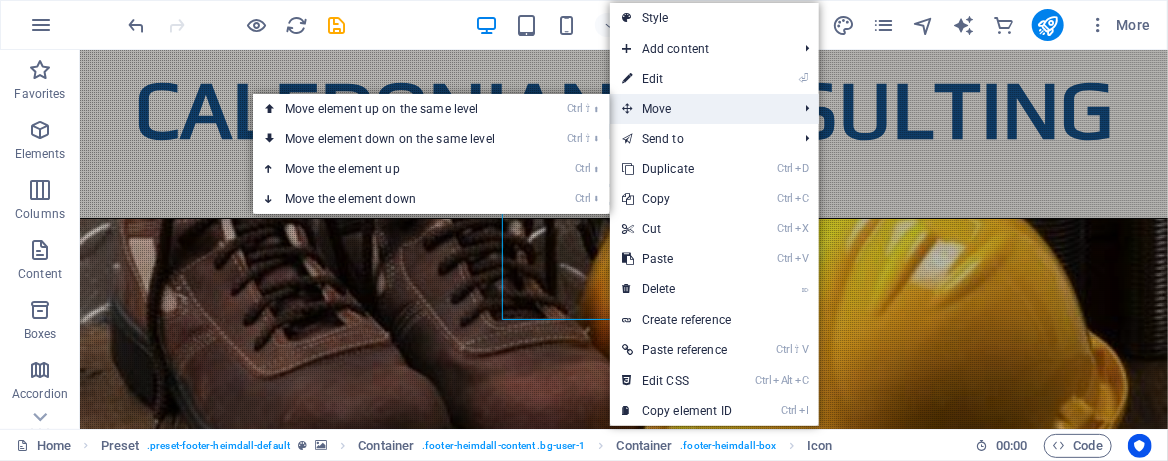 click on "Move" at bounding box center [699, 109] 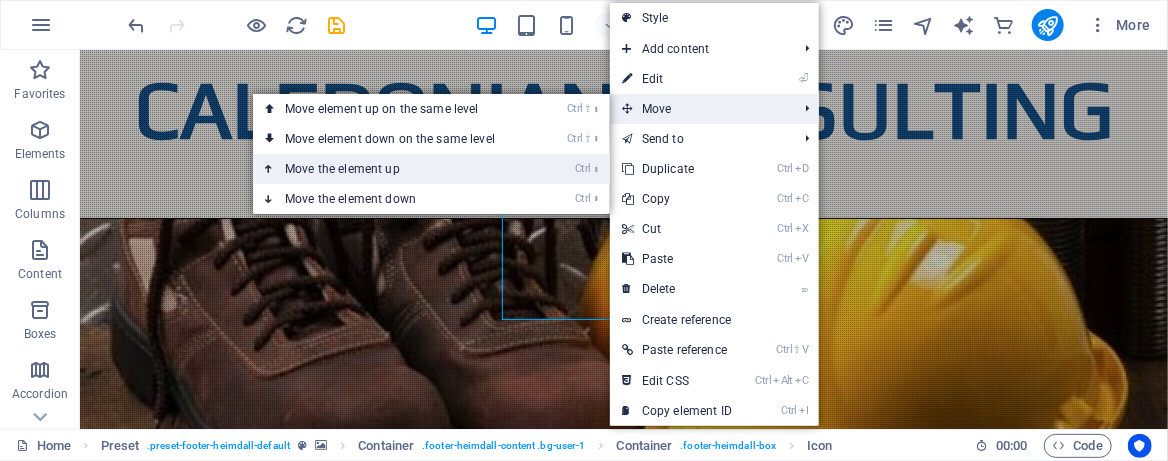 click on "Ctrl ⬆  Move the element up" at bounding box center (394, 169) 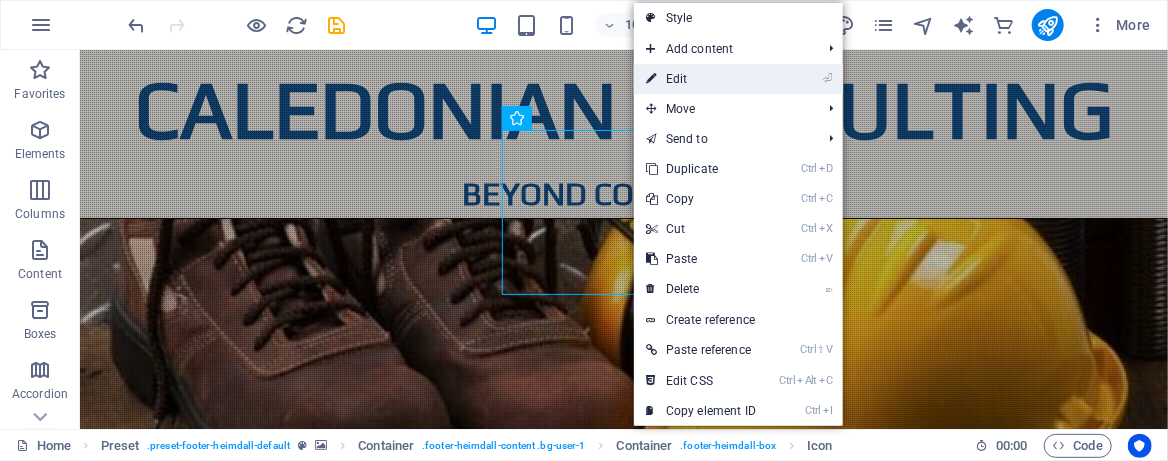 click on "⏎  Edit" at bounding box center (701, 79) 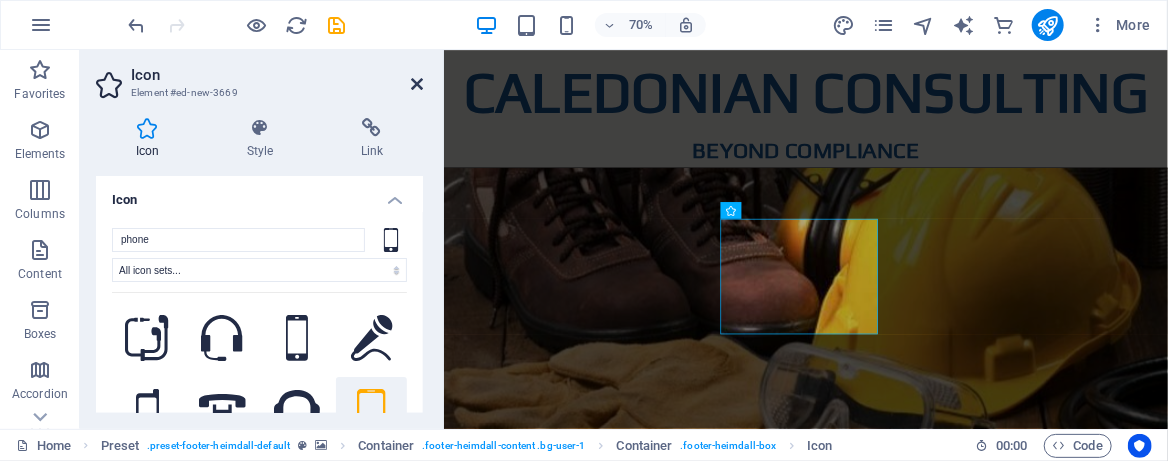 click at bounding box center [417, 84] 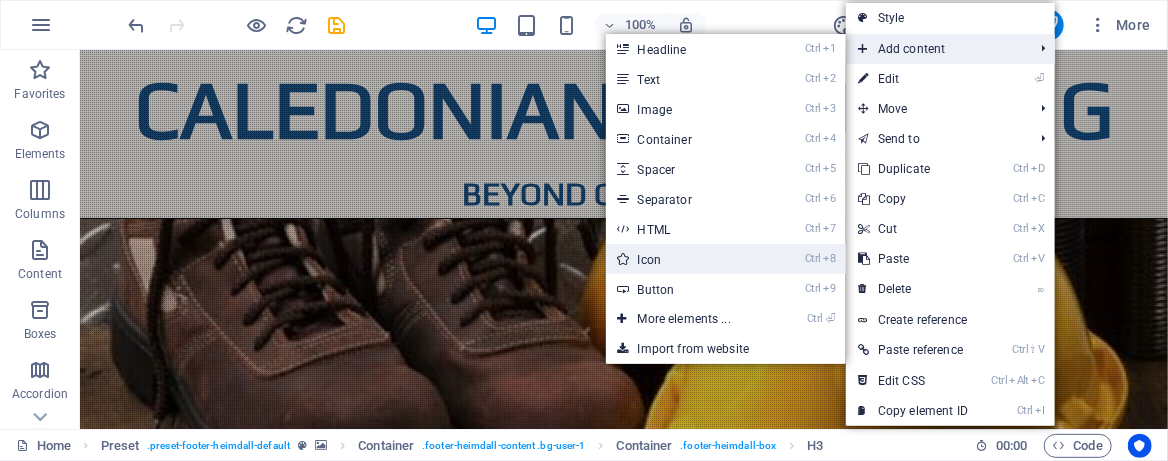 click on "Ctrl 8  Icon" at bounding box center (688, 259) 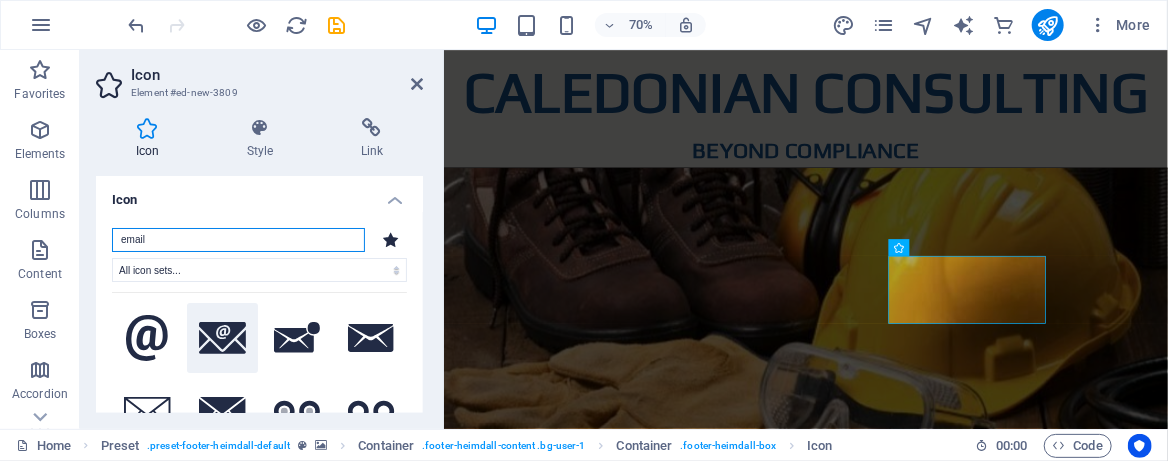 type on "email" 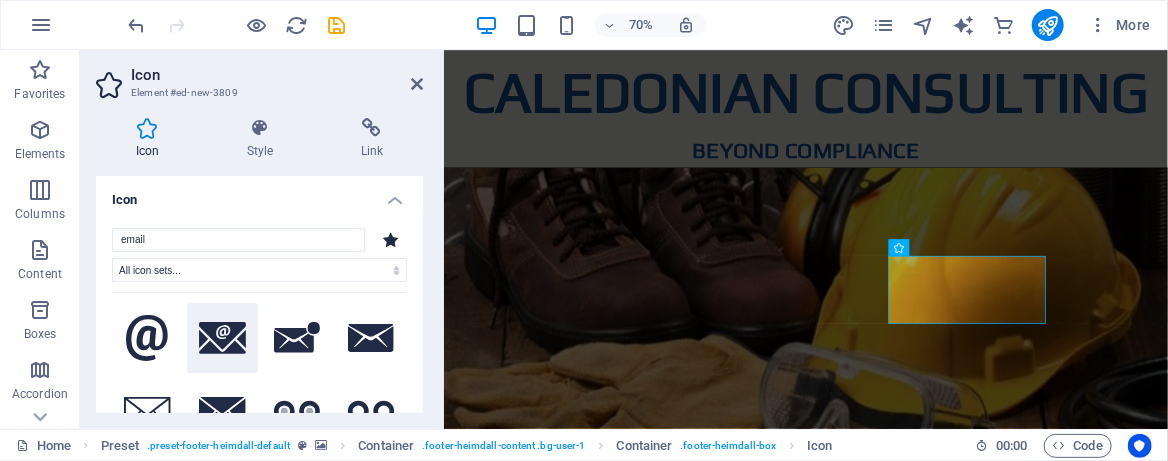 click 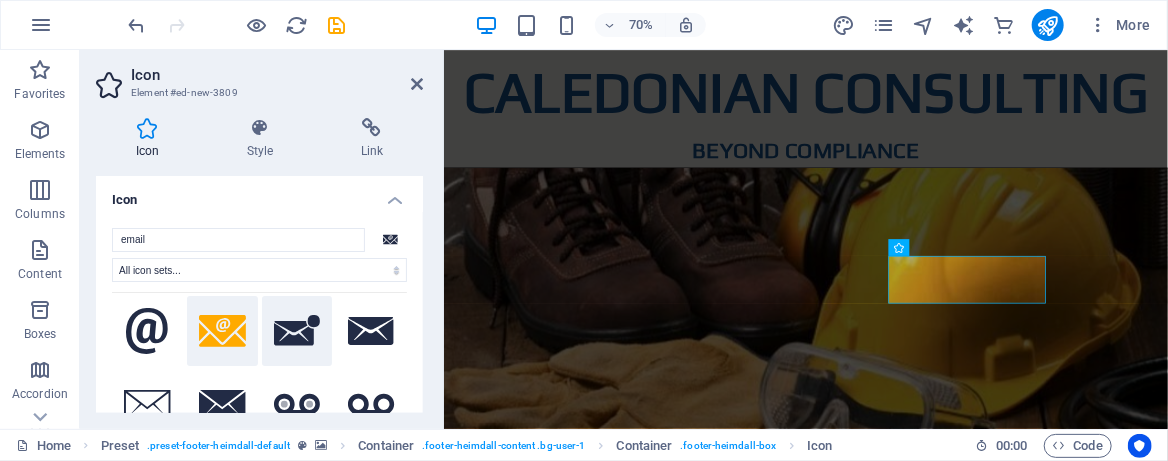 scroll, scrollTop: 9, scrollLeft: 0, axis: vertical 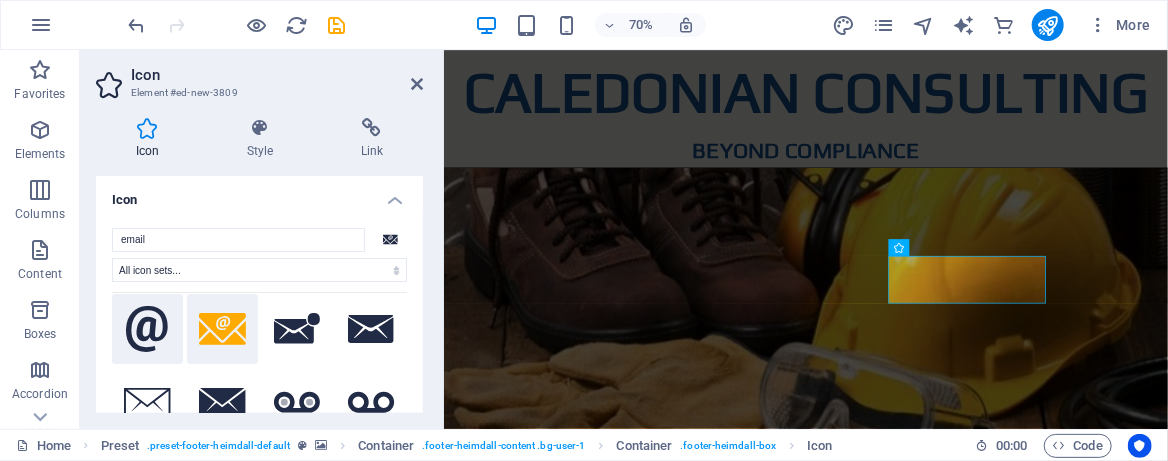 click 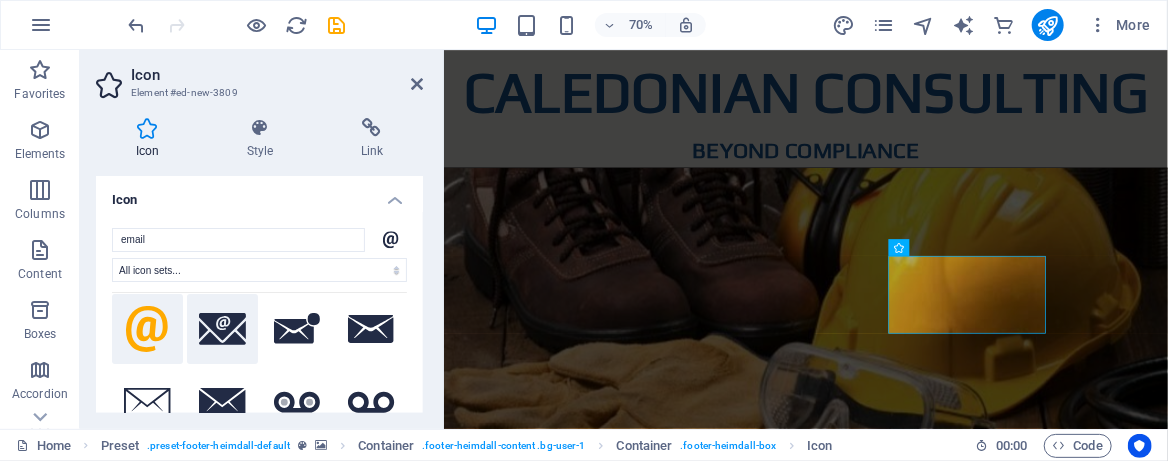click 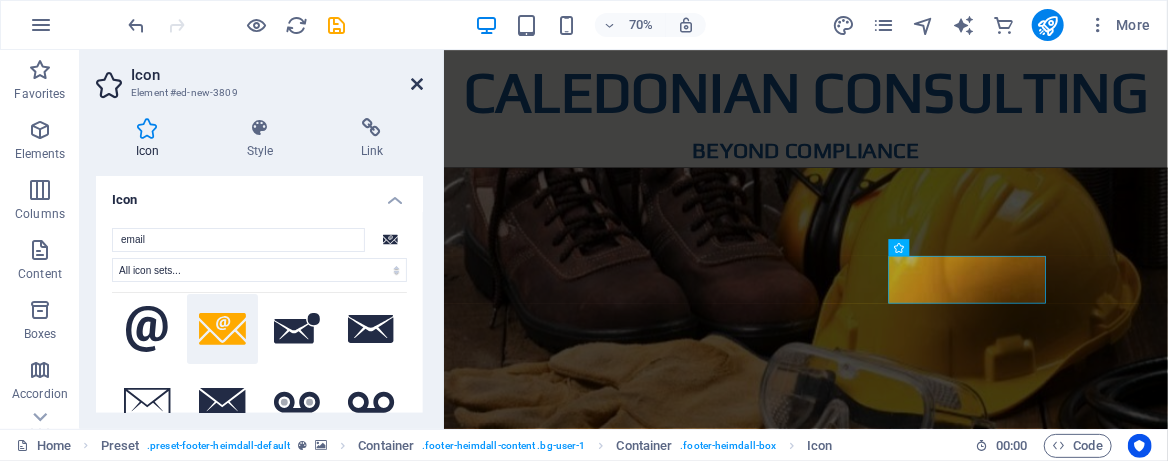 click at bounding box center [417, 84] 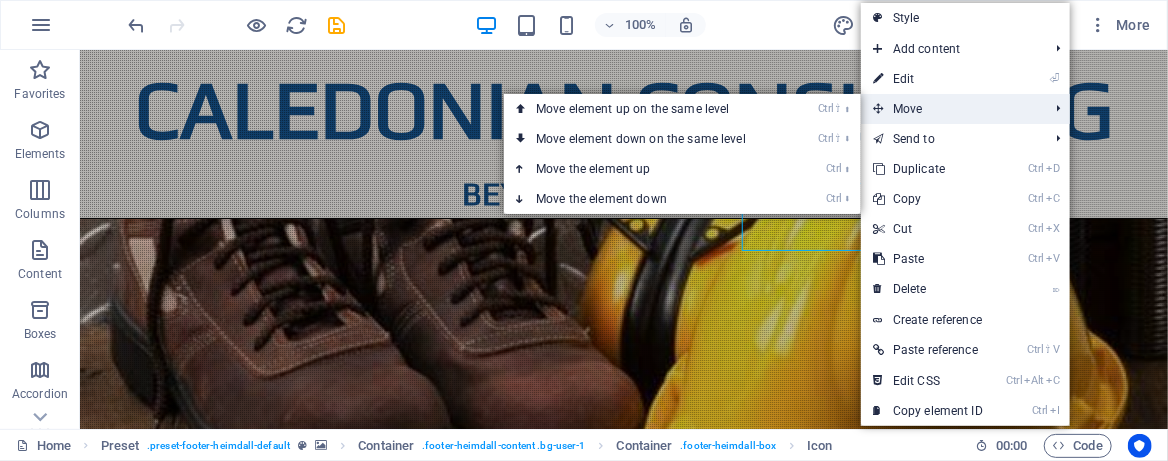 click on "Move" at bounding box center [950, 109] 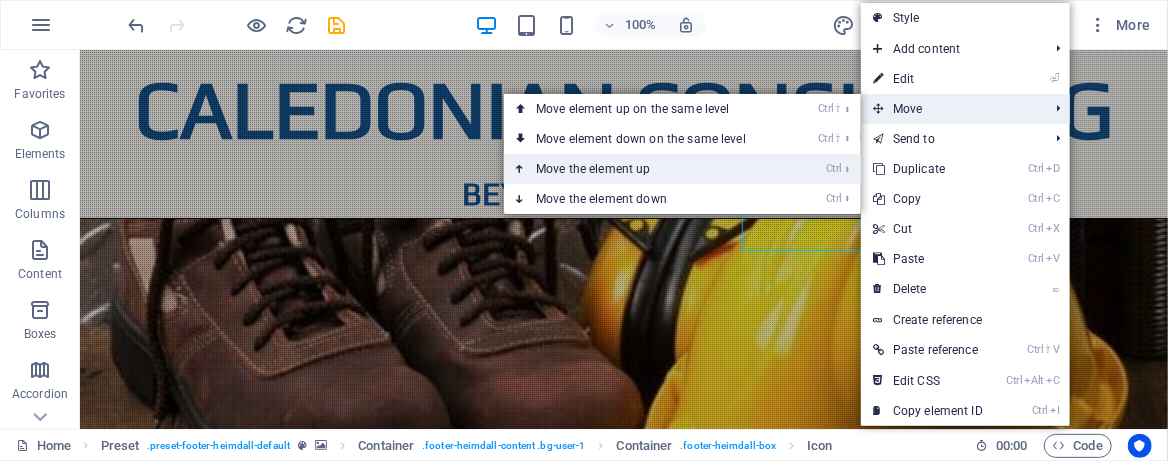 click on "Ctrl ⬆  Move the element up" at bounding box center [645, 169] 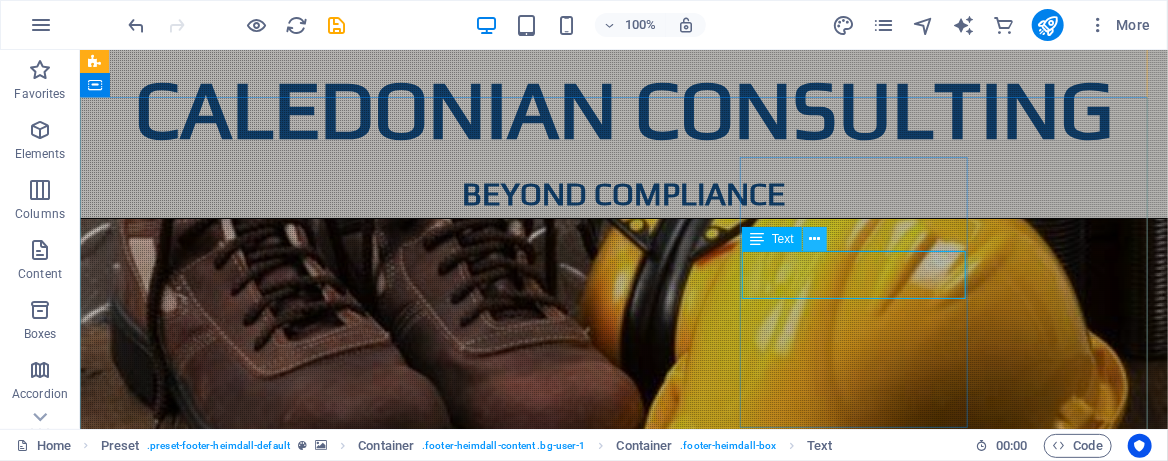 click at bounding box center (814, 239) 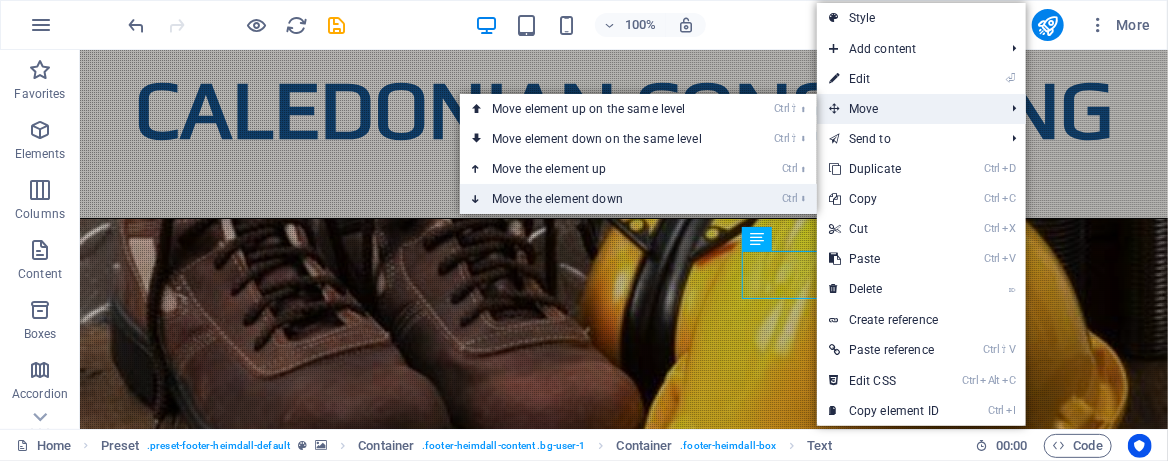 click on "Ctrl ⬇  Move the element down" at bounding box center (601, 199) 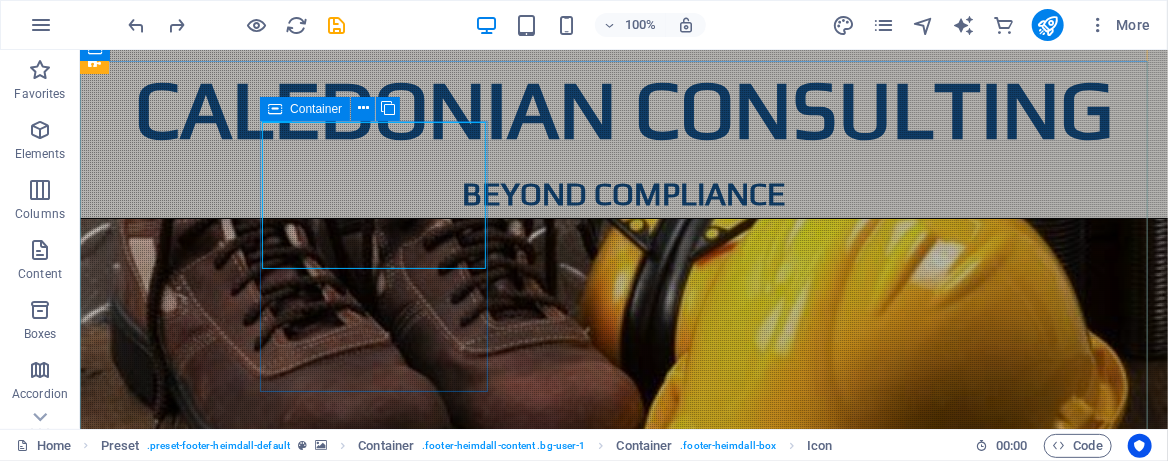 click on "Container" at bounding box center [316, 109] 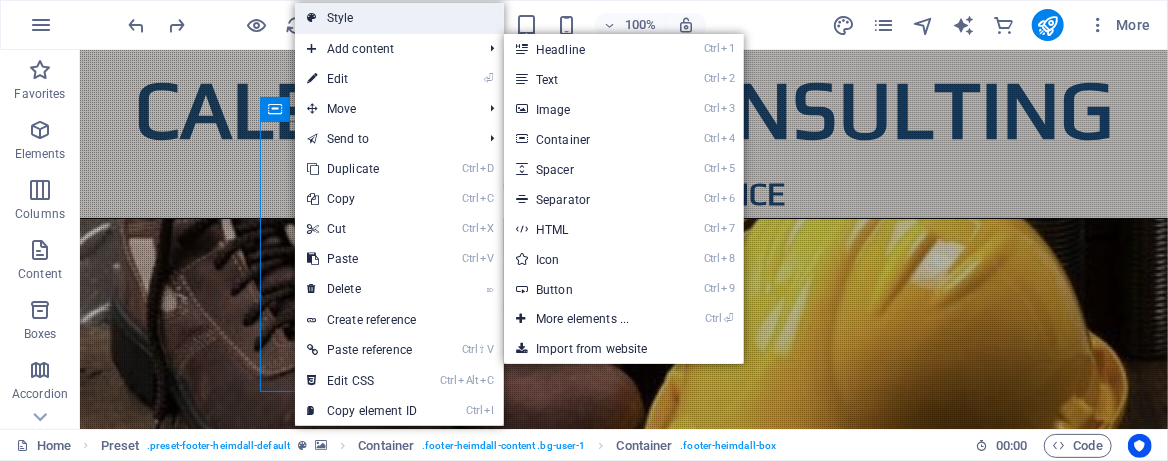 click on "Style" at bounding box center [399, 18] 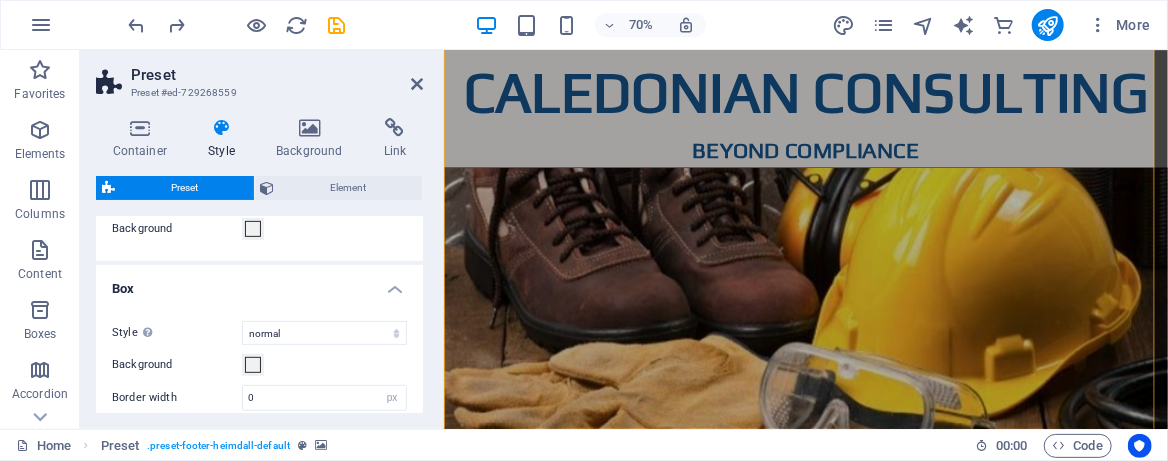 scroll, scrollTop: 533, scrollLeft: 0, axis: vertical 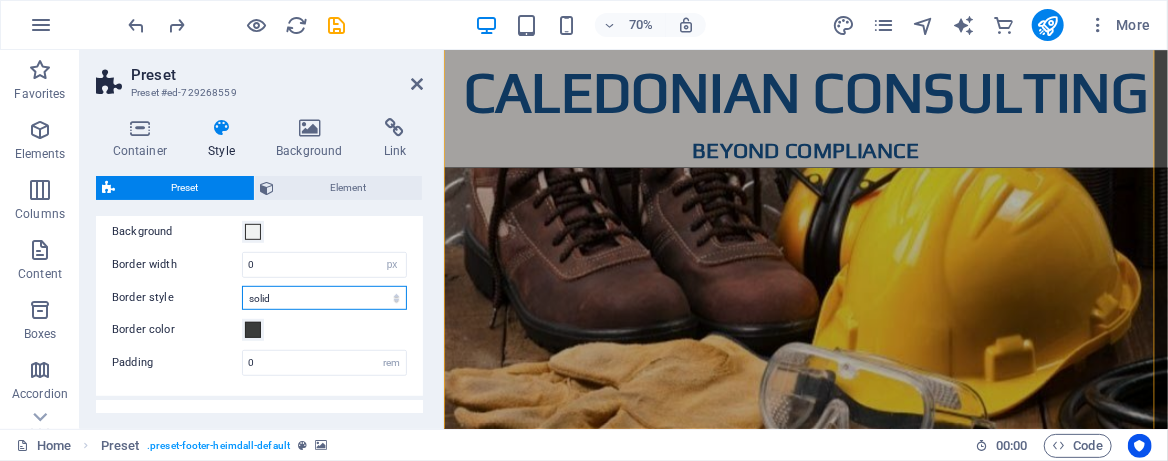 click on "solid dotted dashed double" at bounding box center (324, 298) 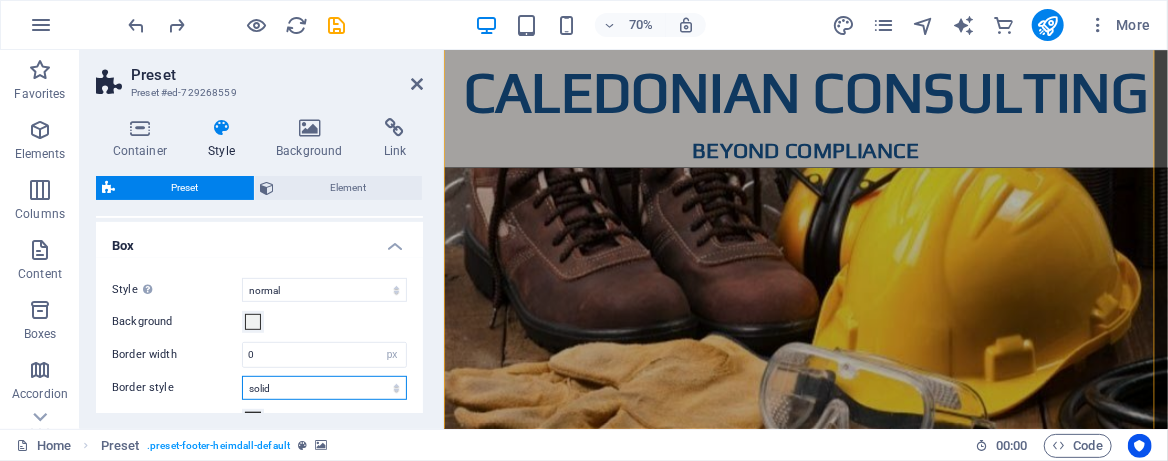 scroll, scrollTop: 400, scrollLeft: 0, axis: vertical 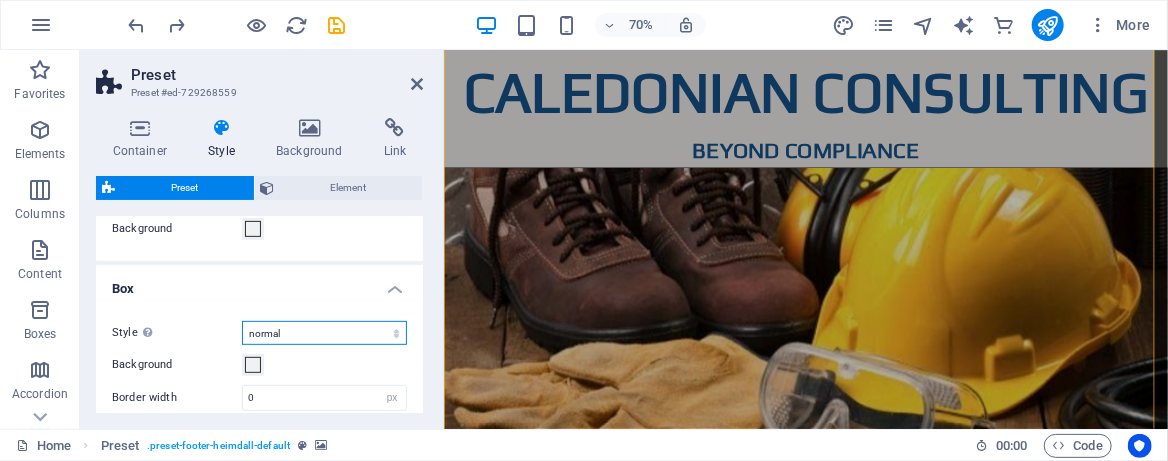 click on "normal left alignments" at bounding box center (324, 333) 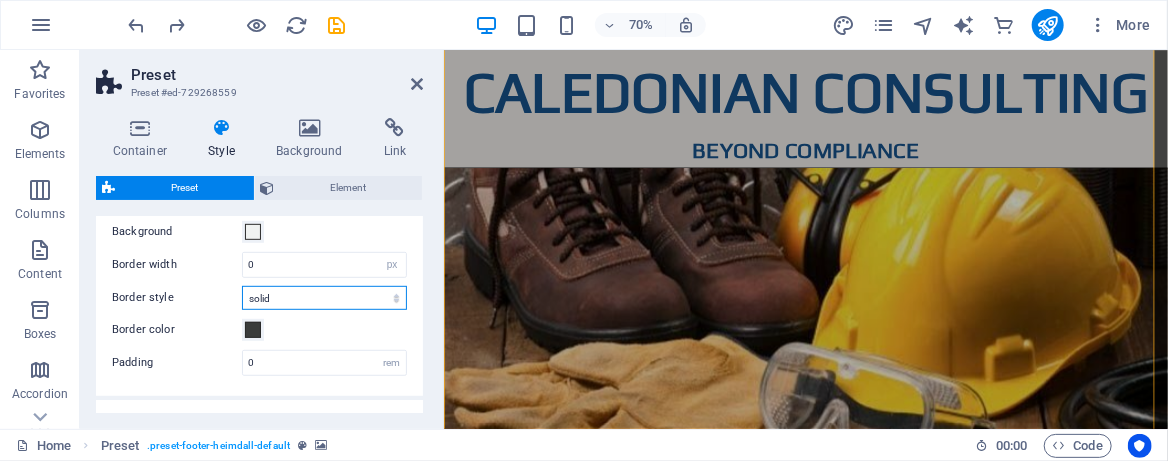 click on "solid dotted dashed double" at bounding box center [324, 298] 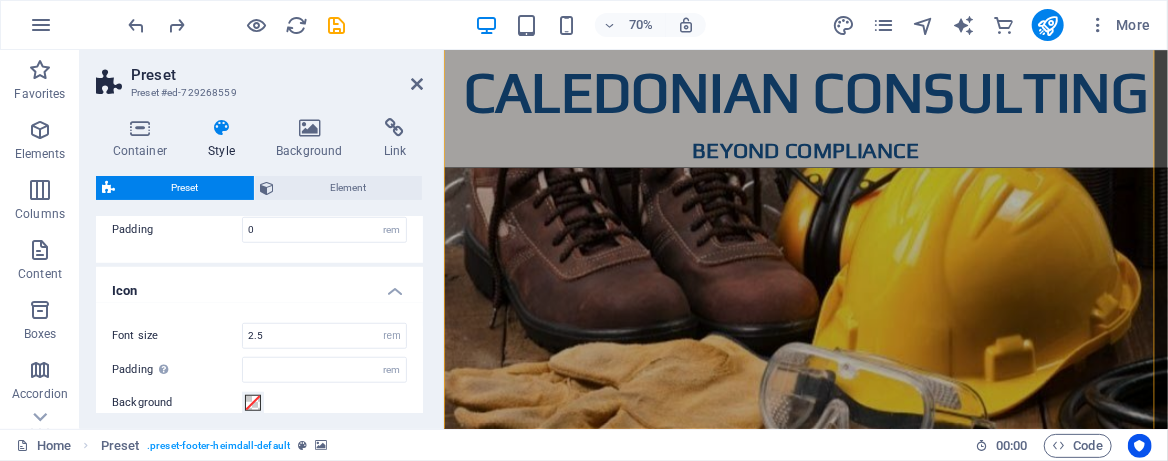 scroll, scrollTop: 533, scrollLeft: 0, axis: vertical 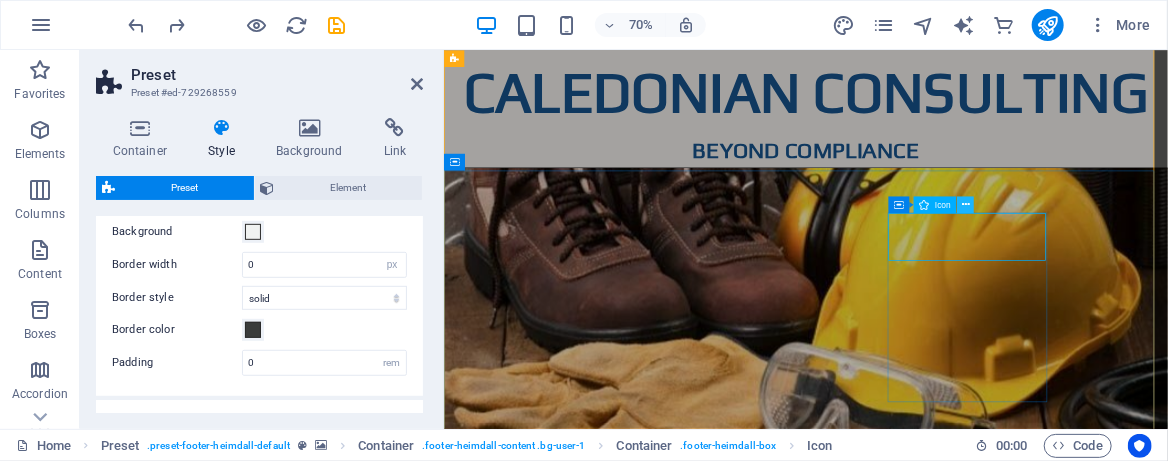 click at bounding box center (966, 205) 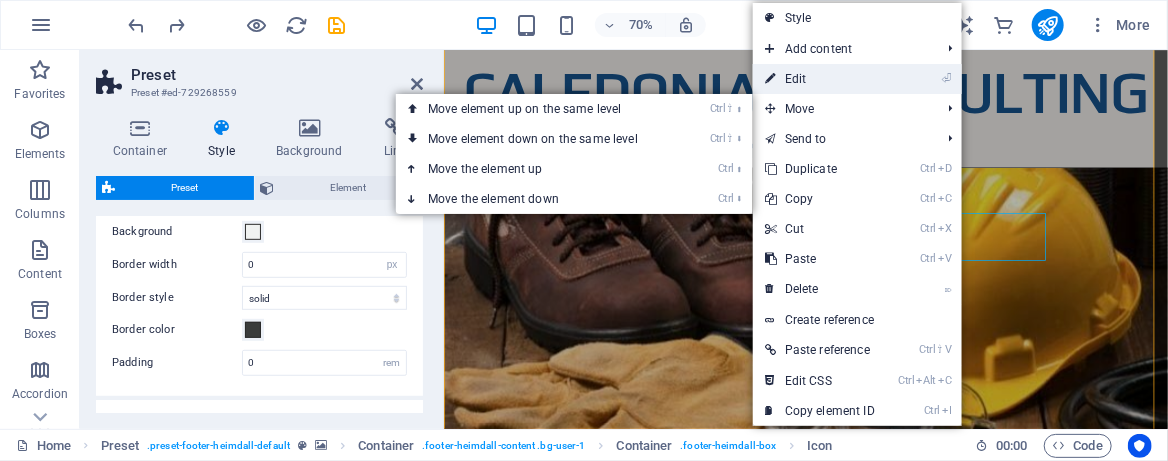 click on "⏎  Edit" at bounding box center [857, 79] 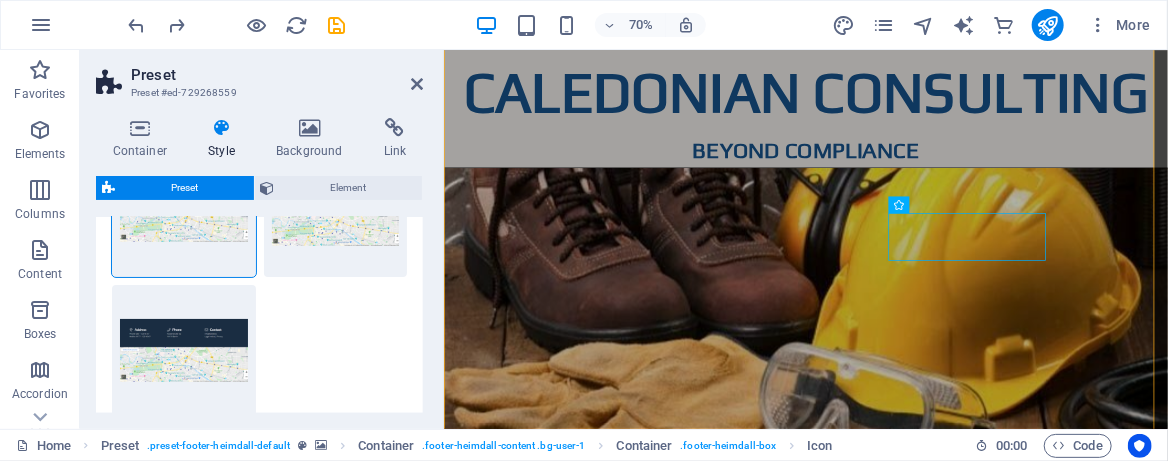 scroll, scrollTop: 77, scrollLeft: 0, axis: vertical 